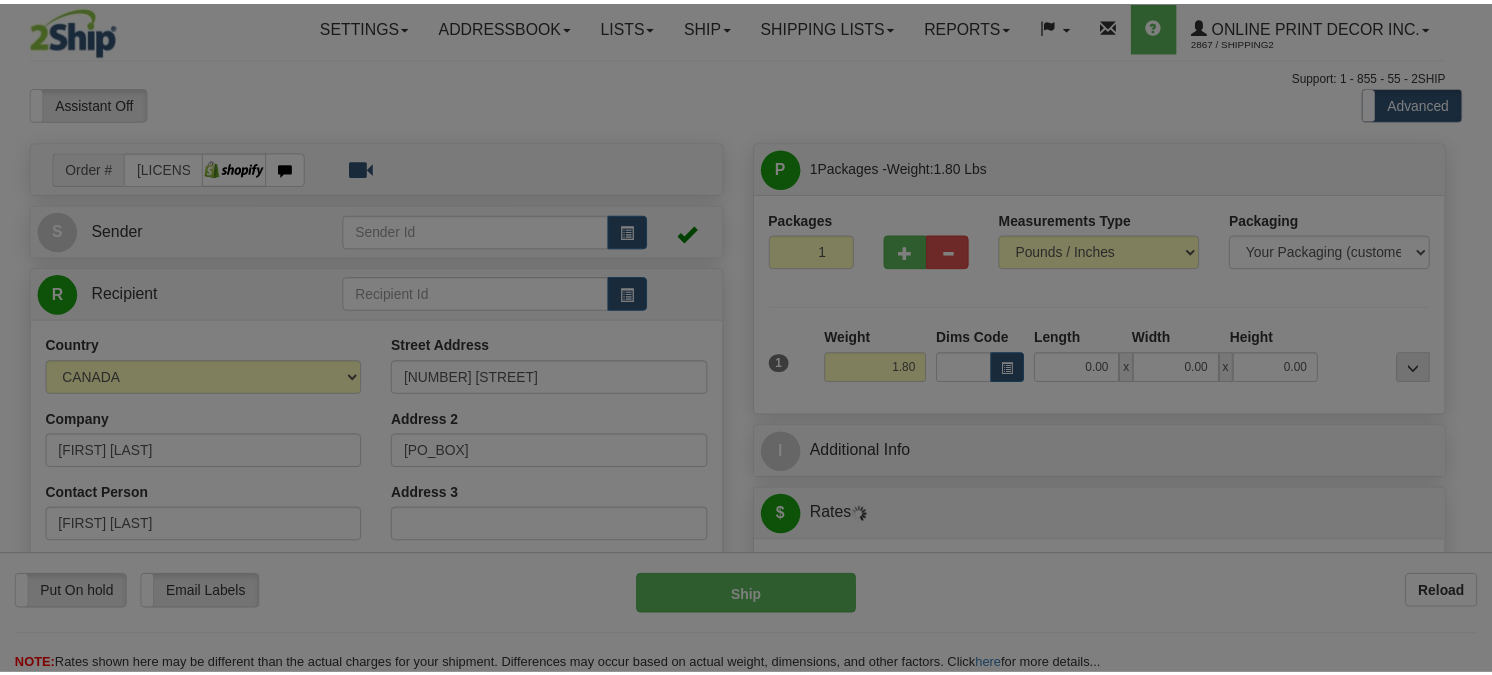 scroll, scrollTop: 0, scrollLeft: 0, axis: both 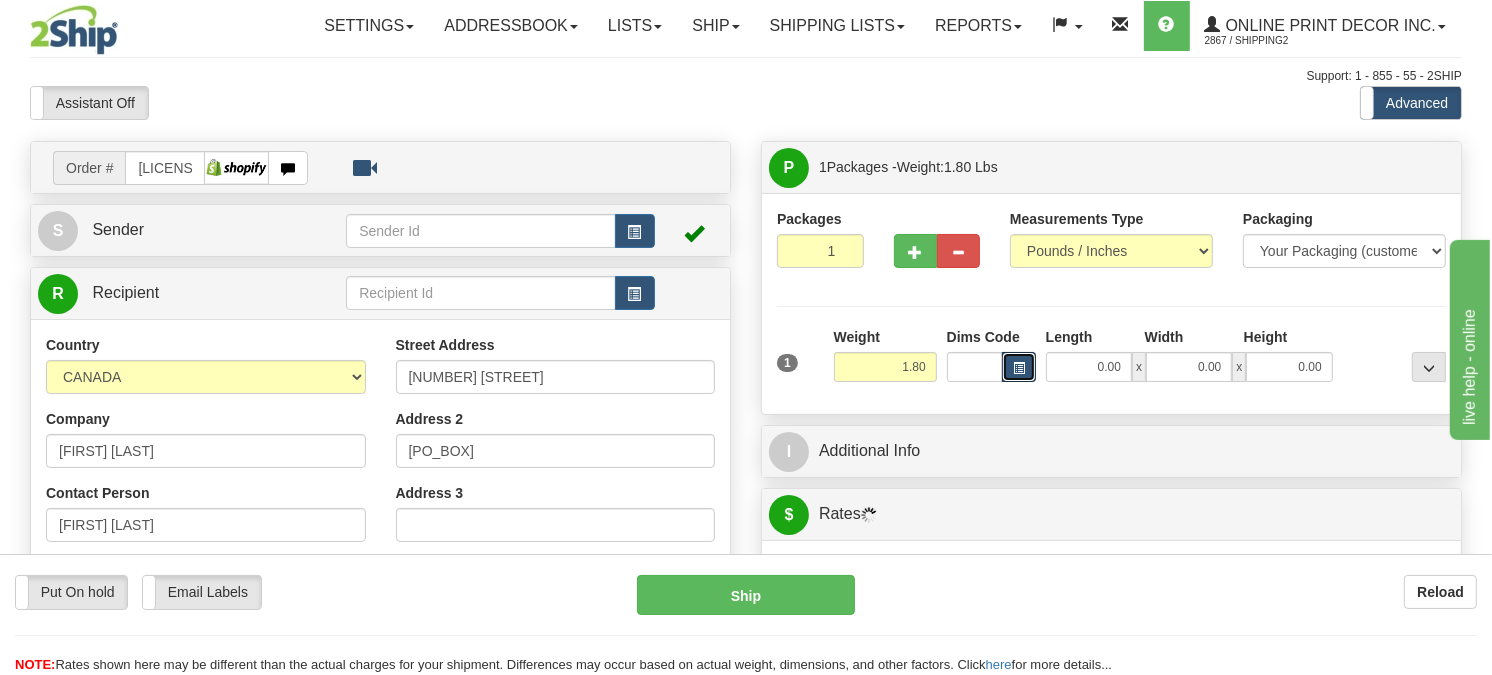 click at bounding box center [1019, 368] 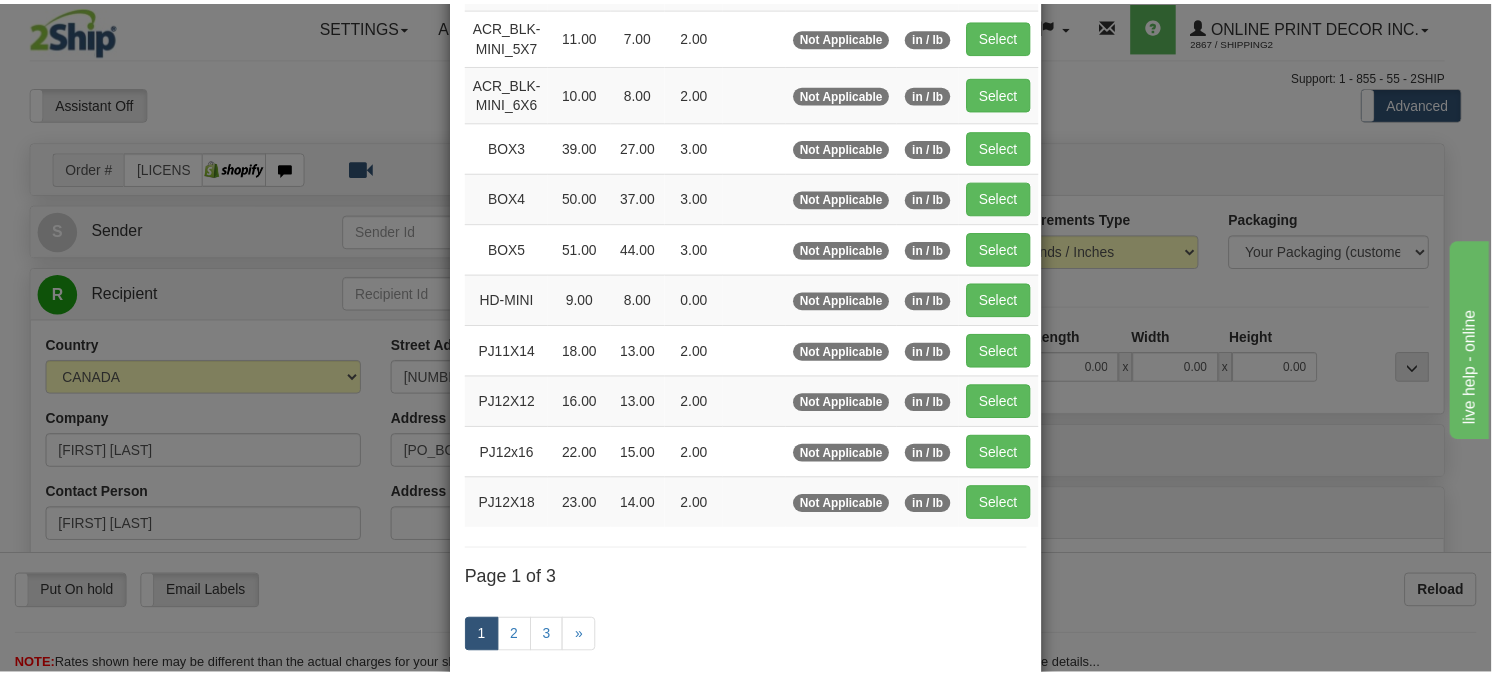scroll, scrollTop: 222, scrollLeft: 0, axis: vertical 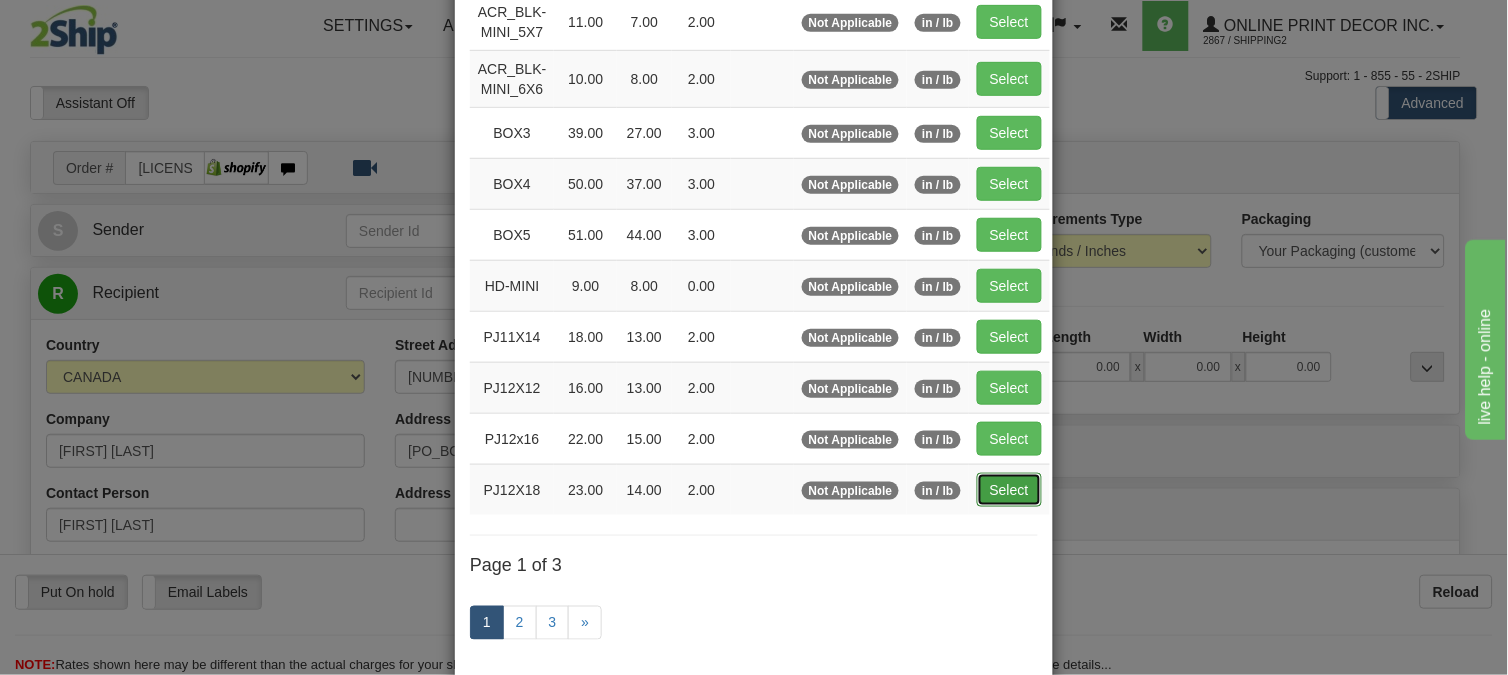 click on "Select" at bounding box center (1009, 490) 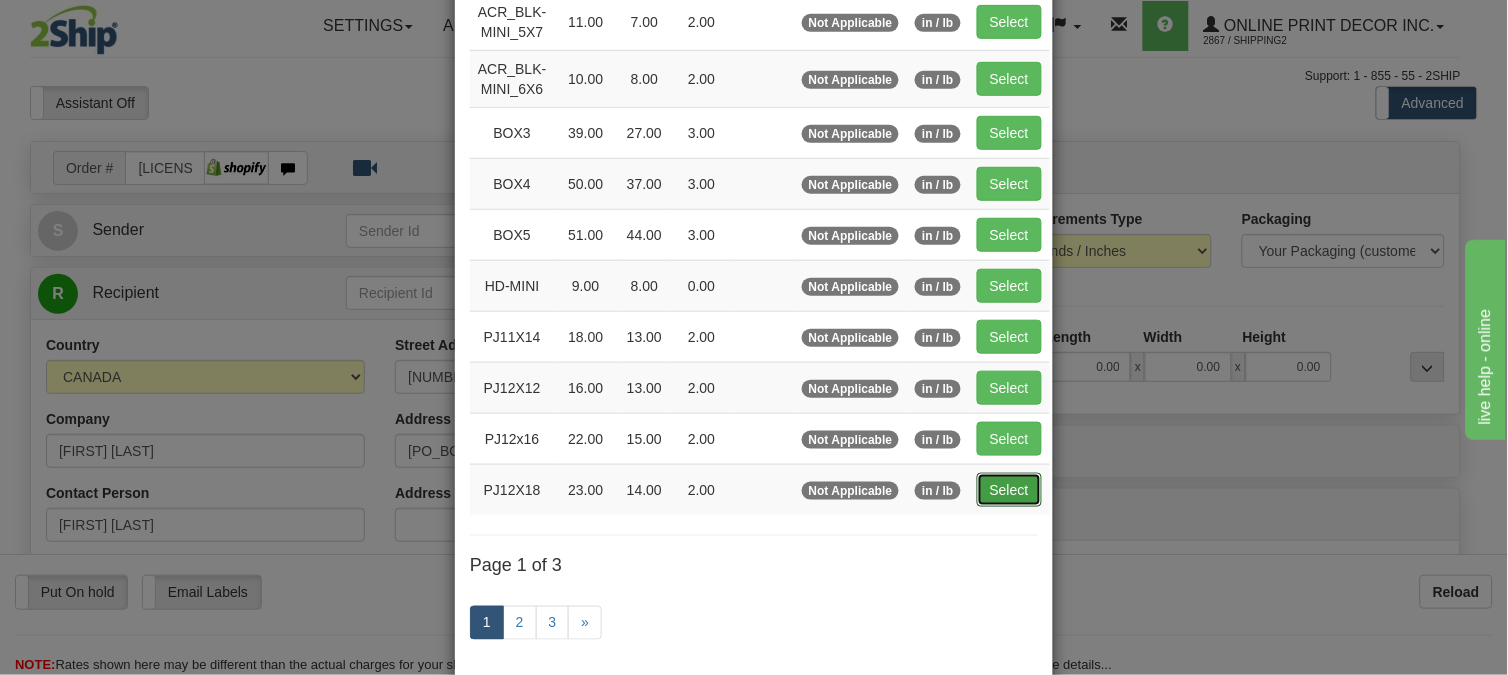 type on "23.00" 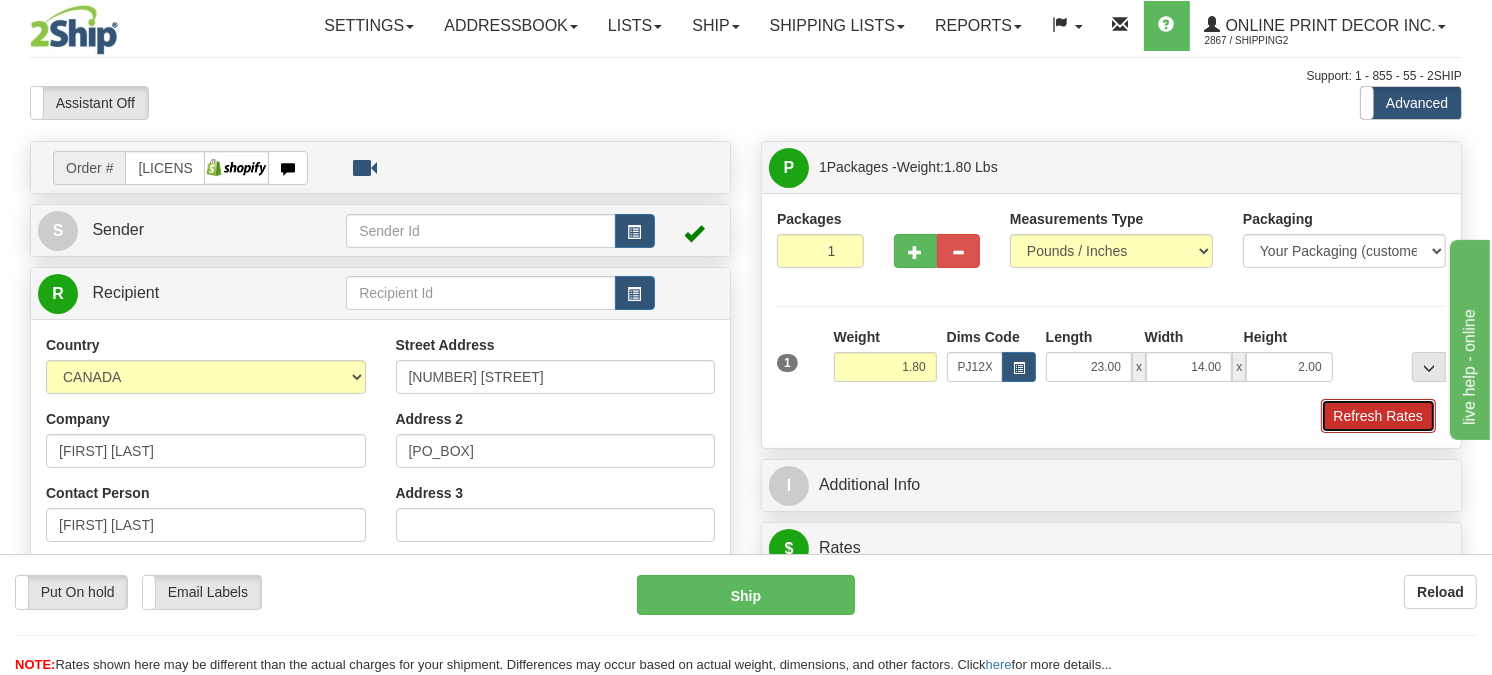 click on "Refresh Rates" at bounding box center (1378, 416) 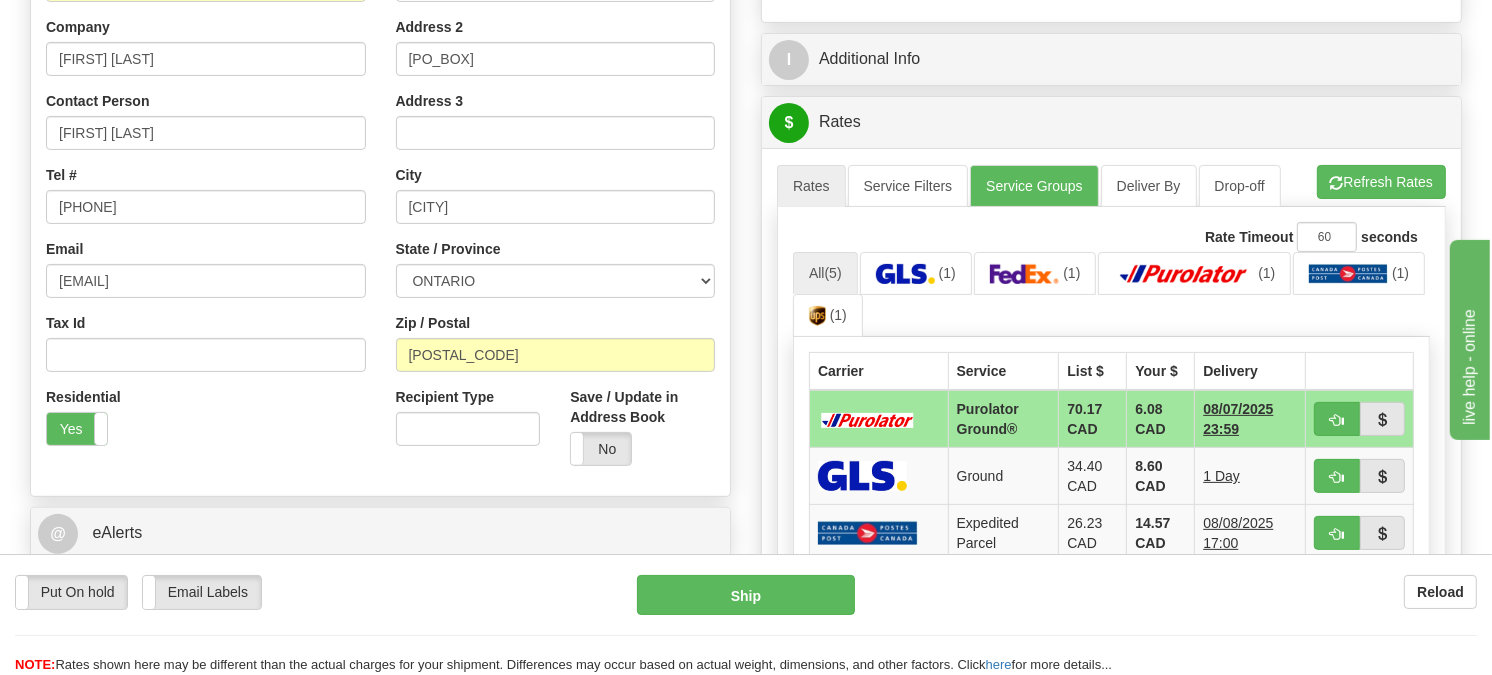 drag, startPoint x: 1507, startPoint y: 180, endPoint x: 133, endPoint y: 41, distance: 1381.0131 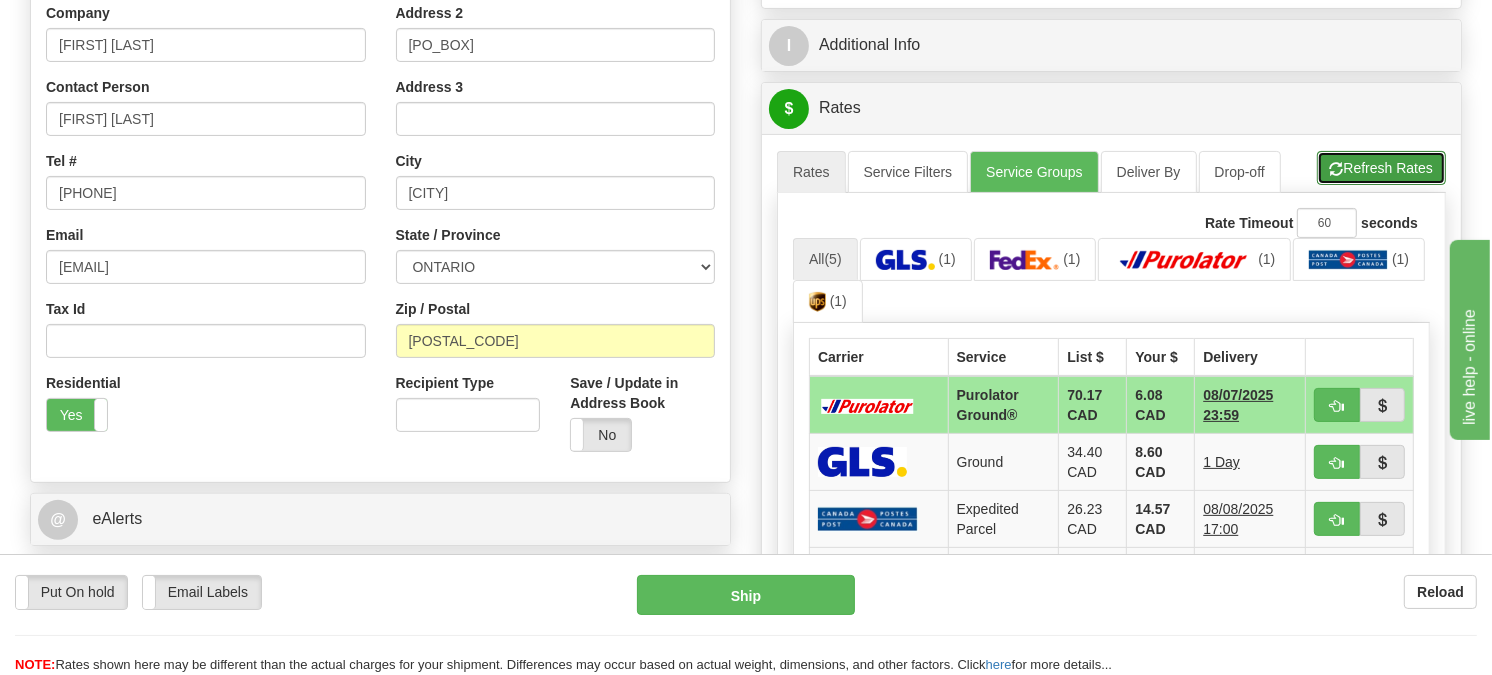 click on "Refresh Rates" at bounding box center [1381, 168] 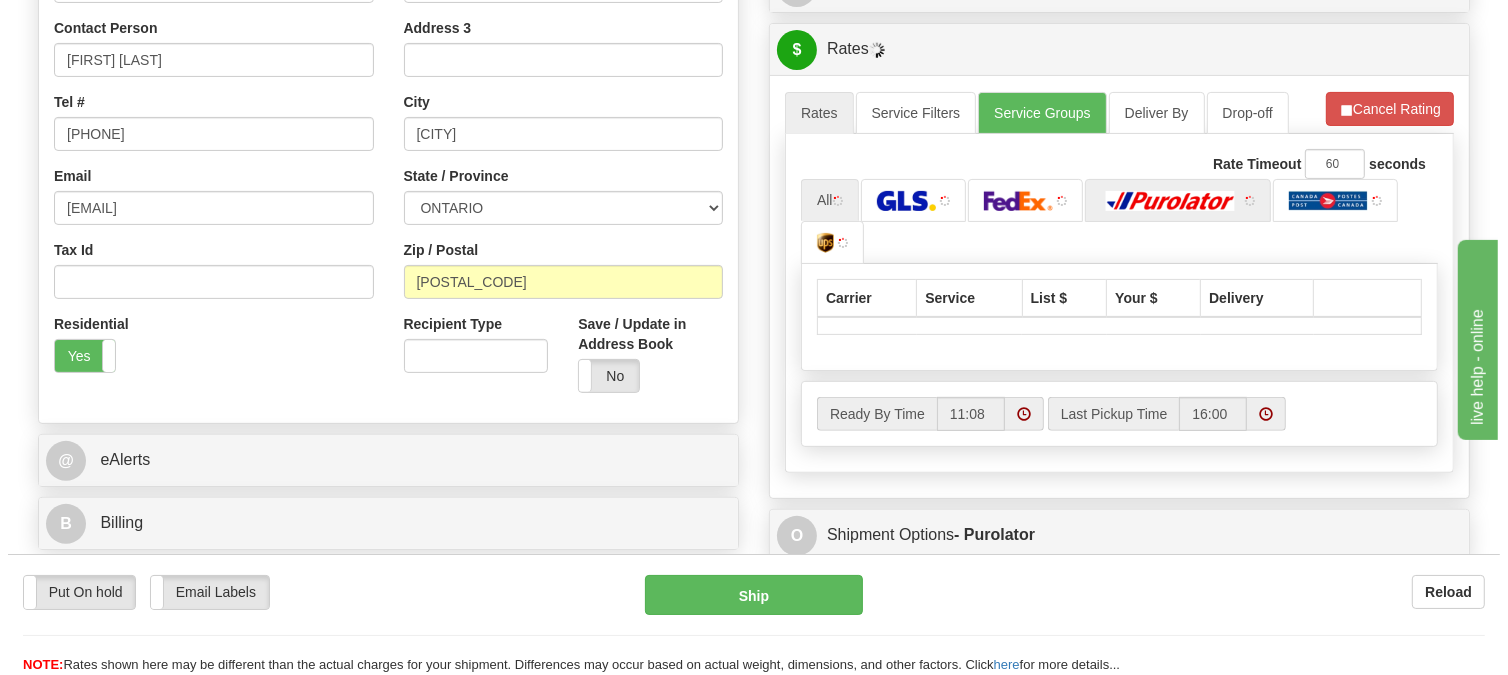 scroll, scrollTop: 517, scrollLeft: 0, axis: vertical 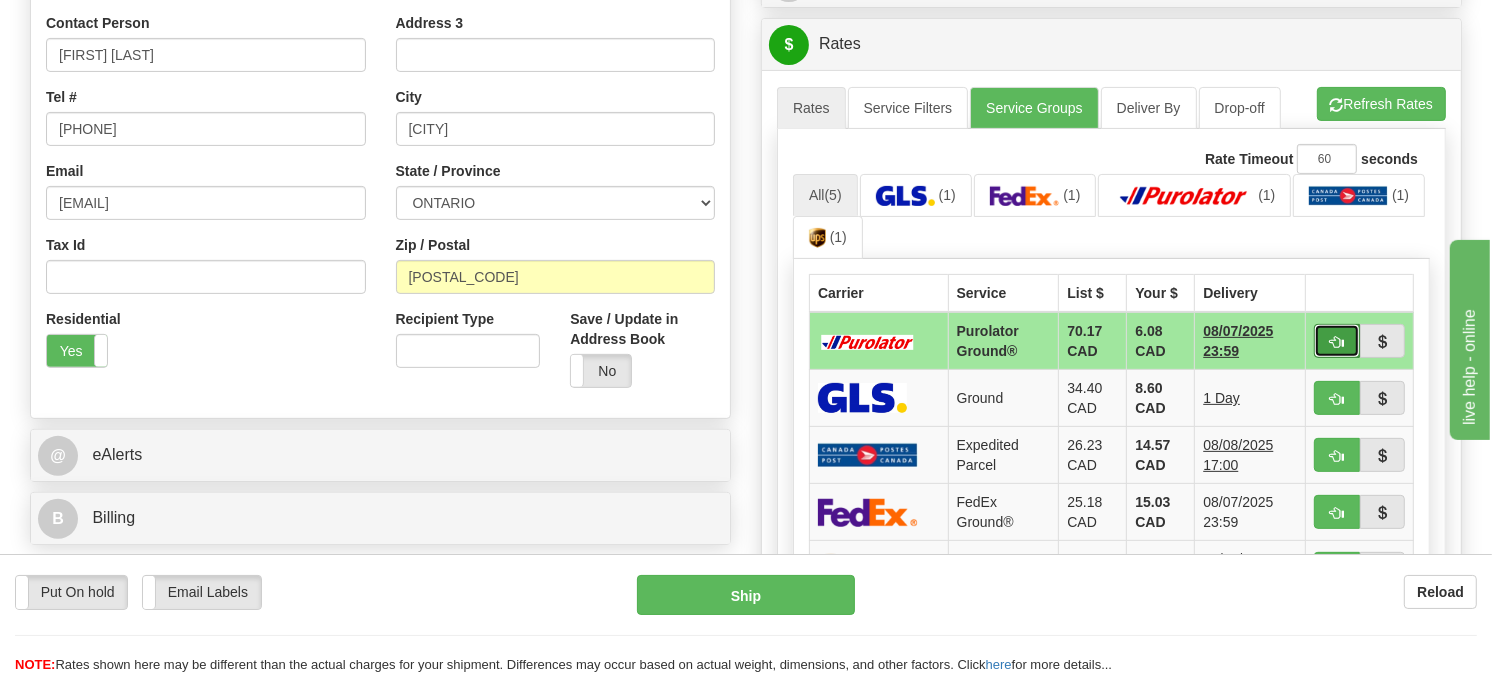 click at bounding box center (1337, 341) 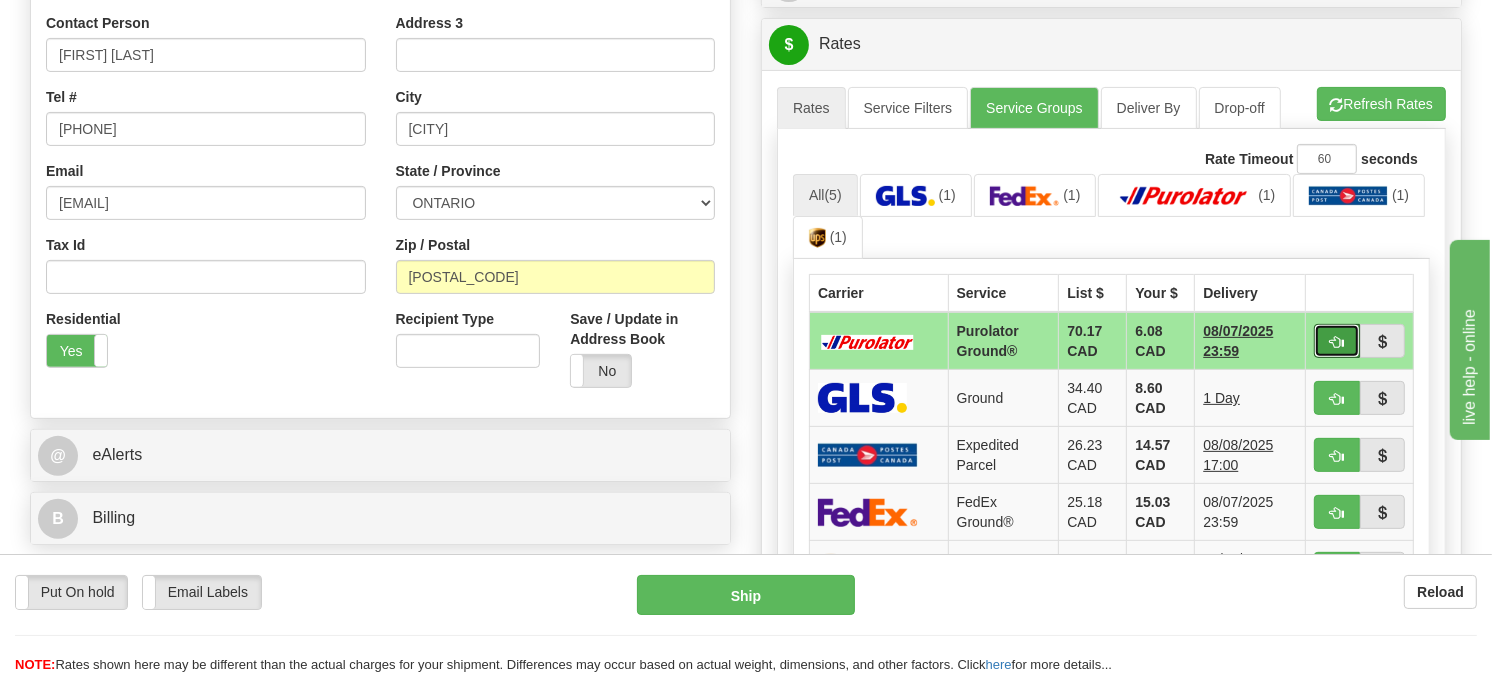 type on "260" 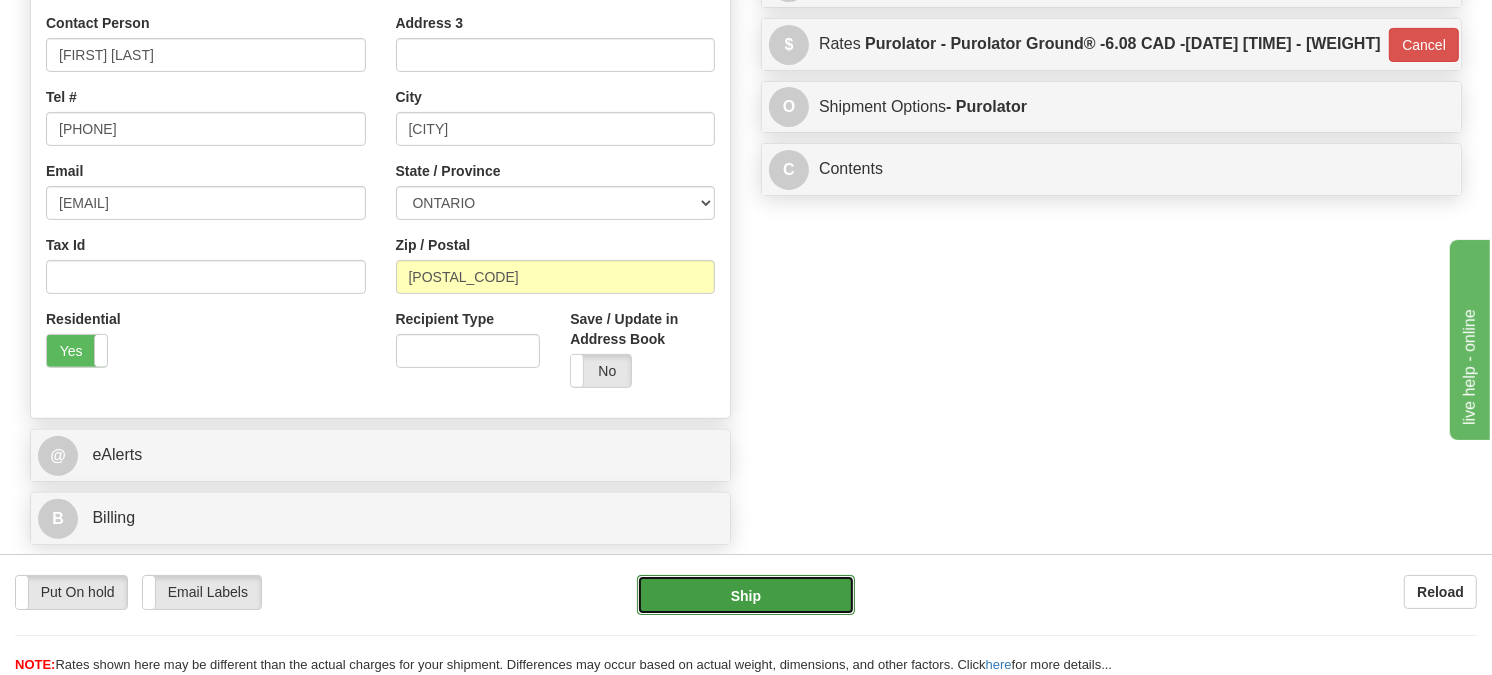 click on "Ship" at bounding box center (746, 595) 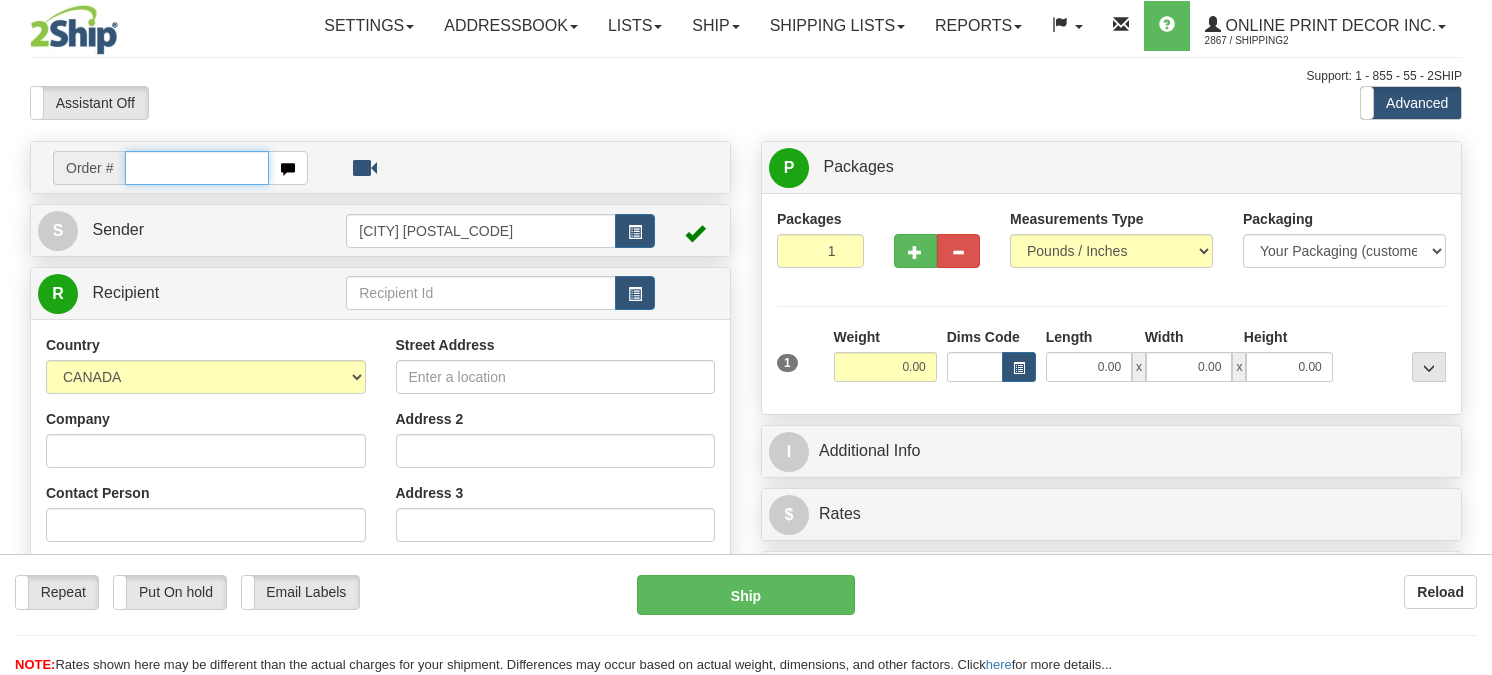 scroll, scrollTop: 0, scrollLeft: 0, axis: both 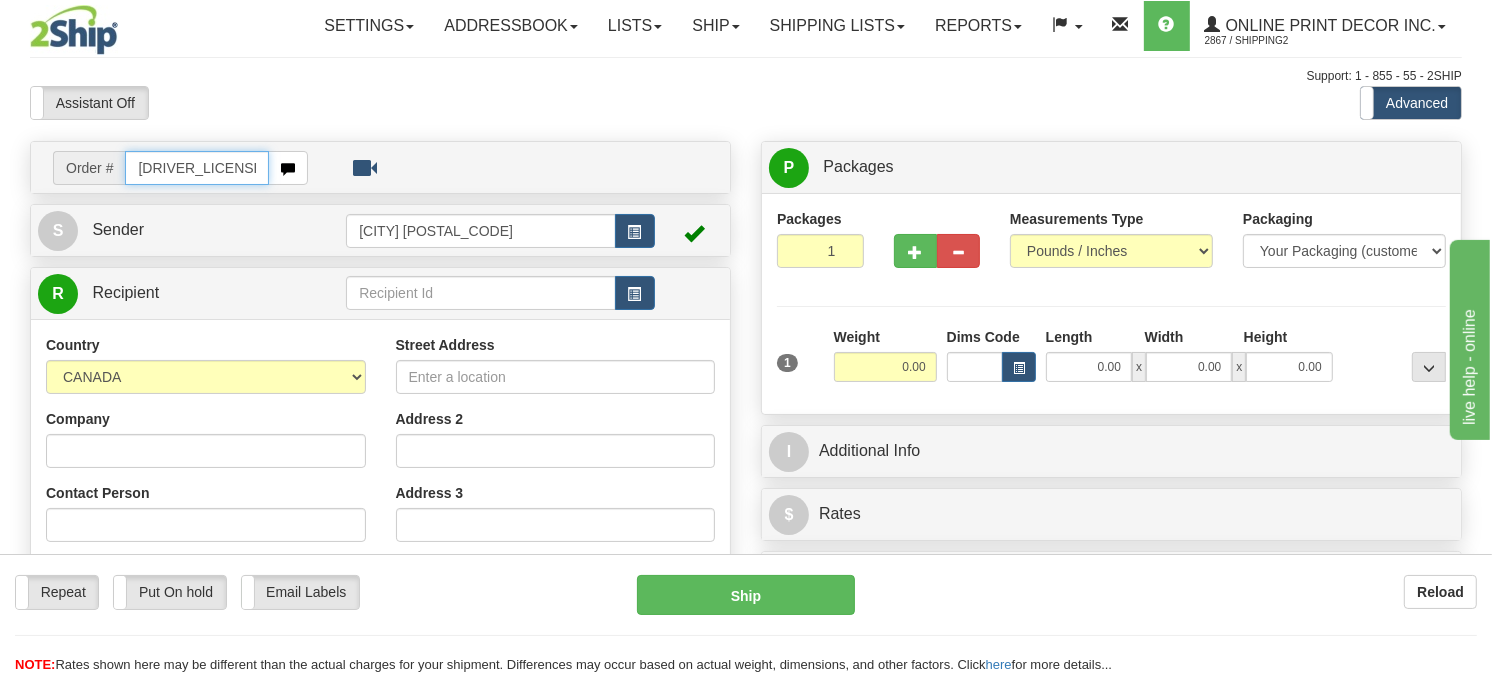 type on "ca-418420" 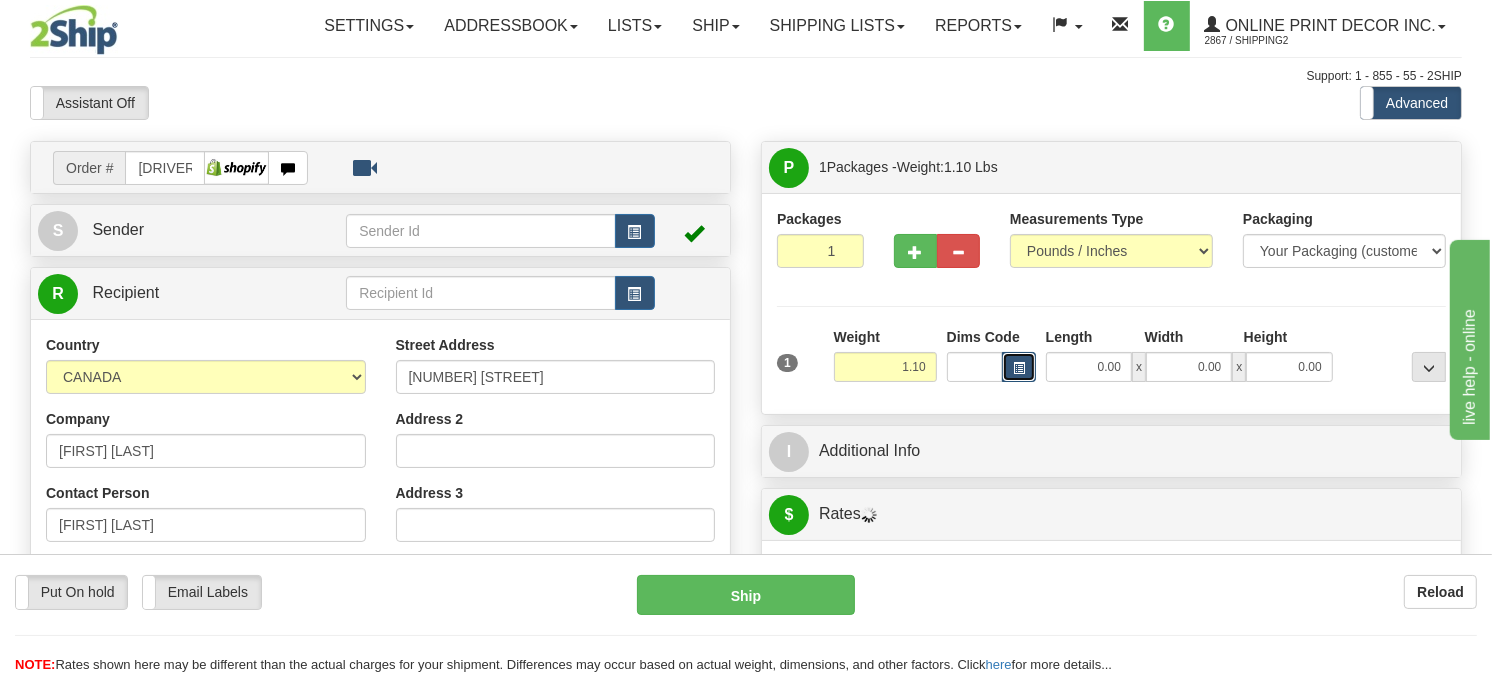 click at bounding box center [1019, 368] 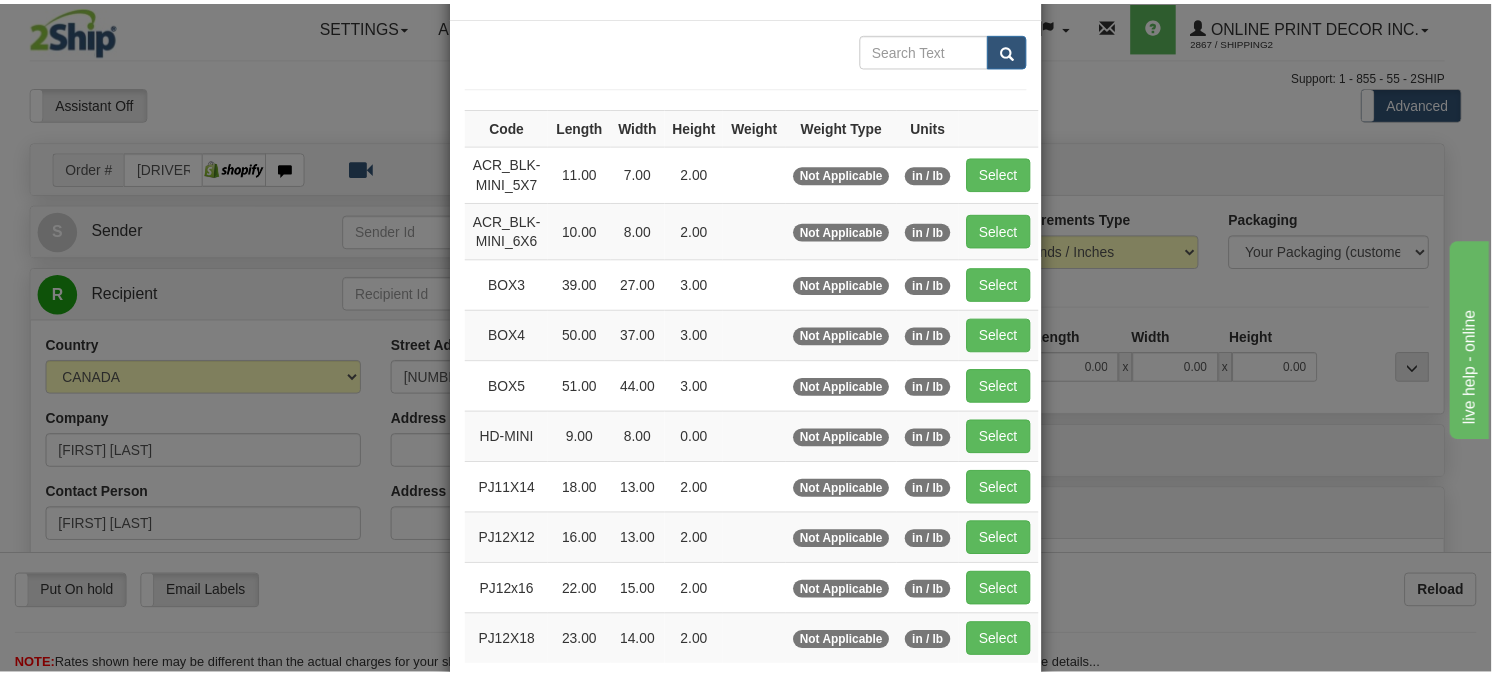 scroll, scrollTop: 111, scrollLeft: 0, axis: vertical 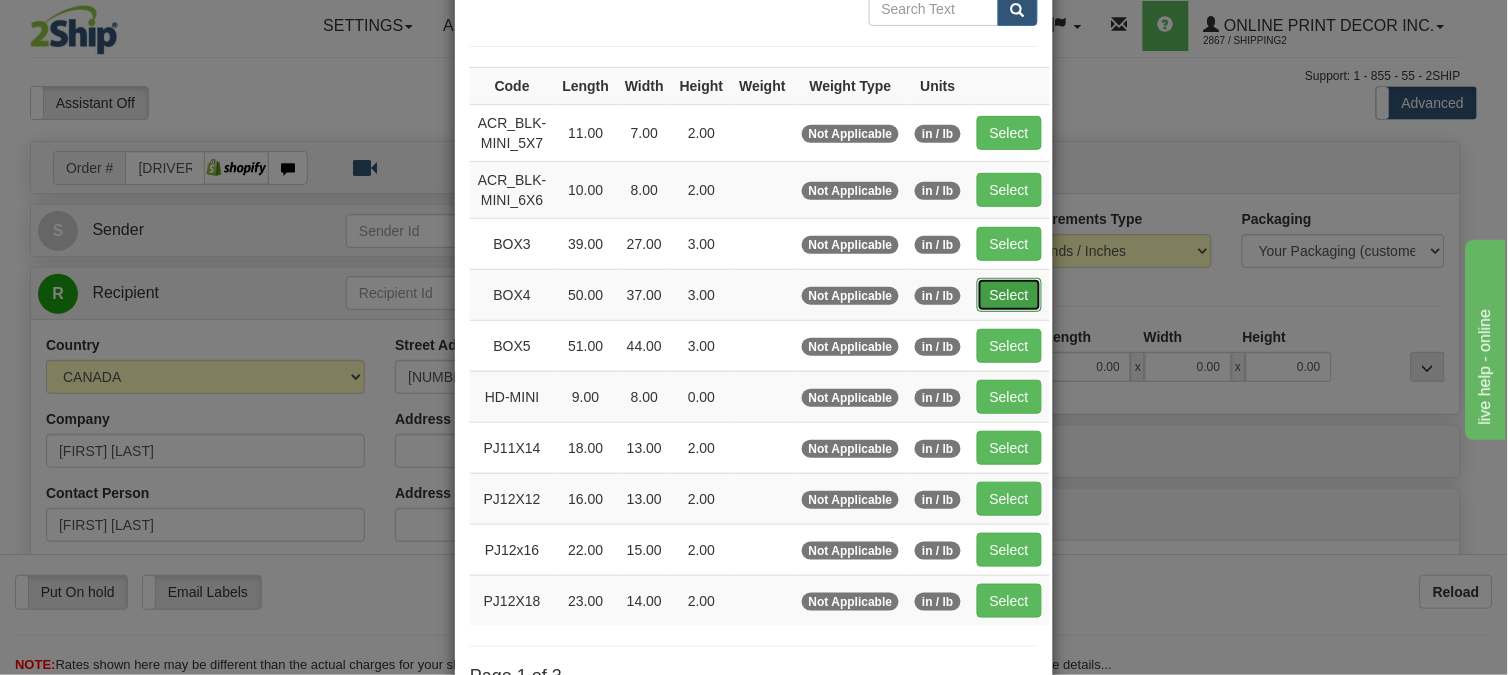click on "Select" at bounding box center (1009, 295) 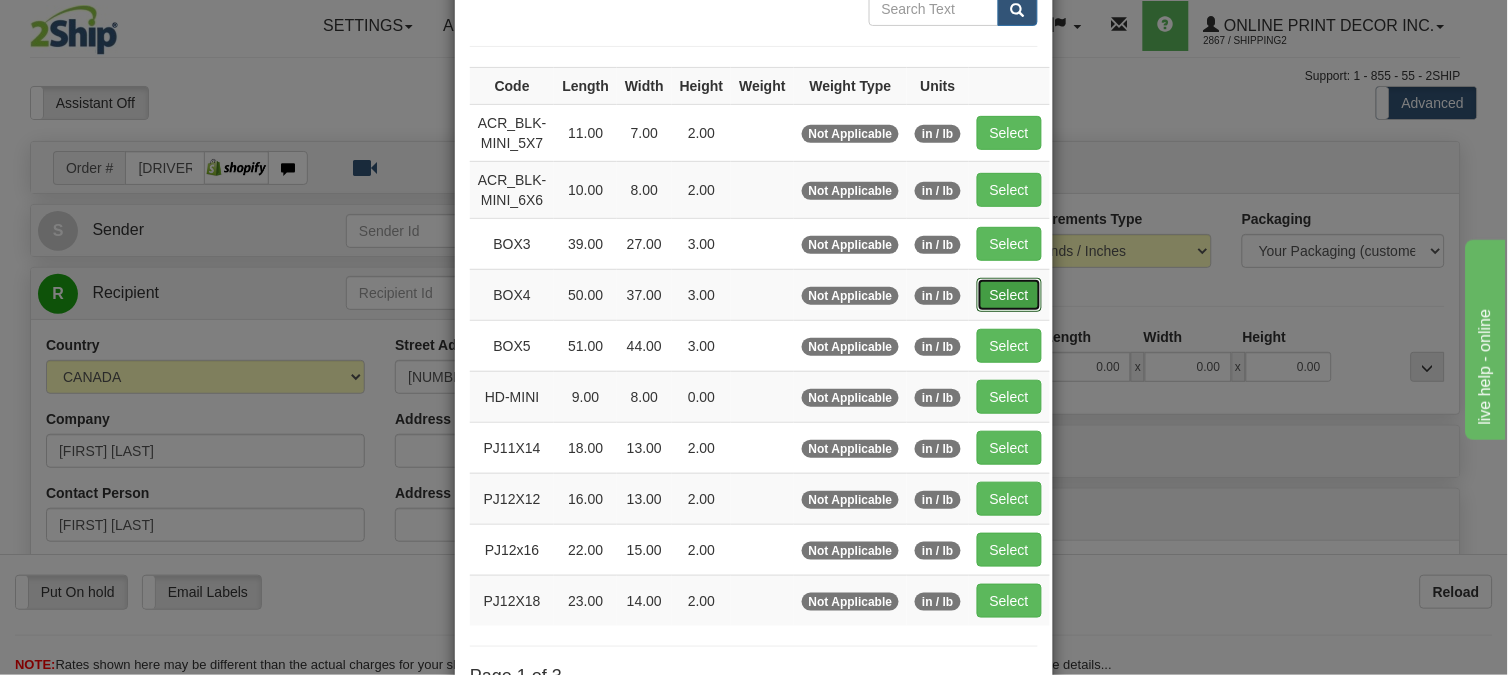 type on "50.00" 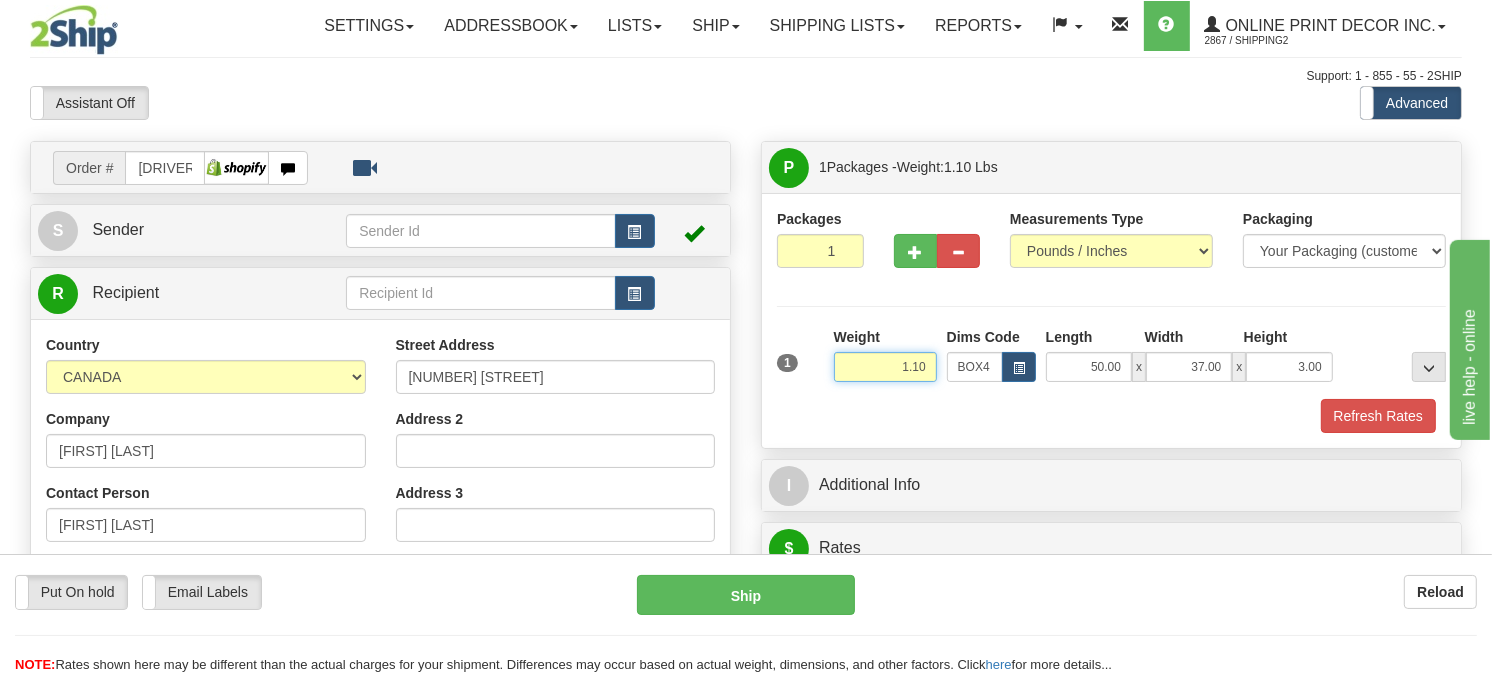 drag, startPoint x: 932, startPoint y: 411, endPoint x: 851, endPoint y: 433, distance: 83.9345 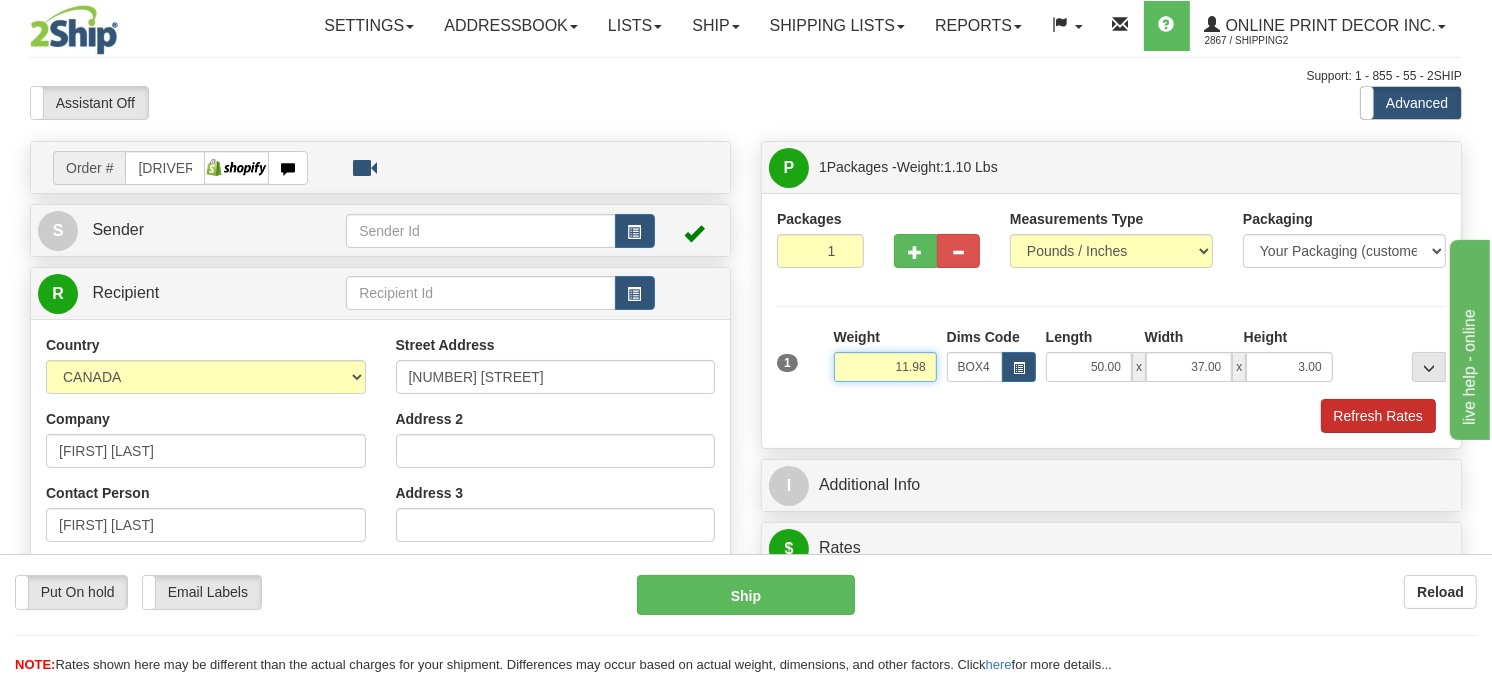 type on "11.98" 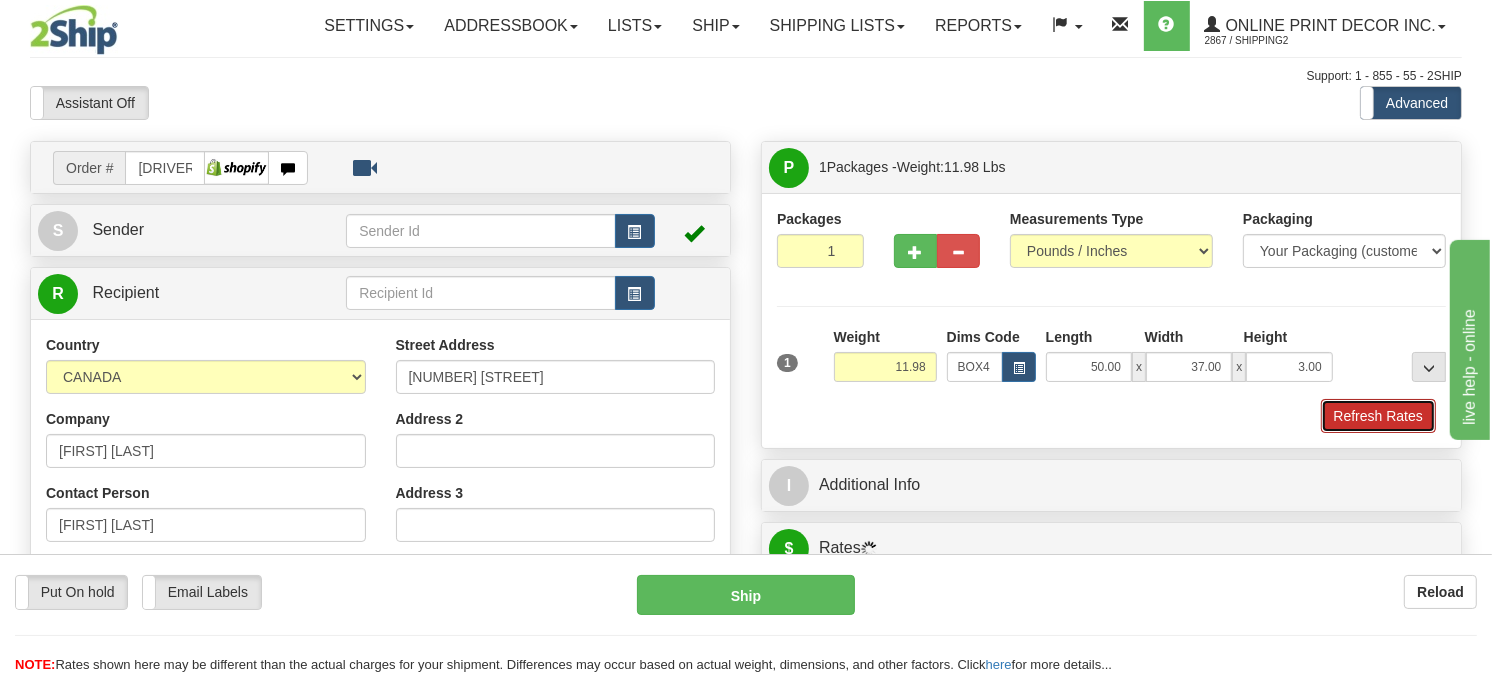 click on "Refresh Rates" at bounding box center (1378, 416) 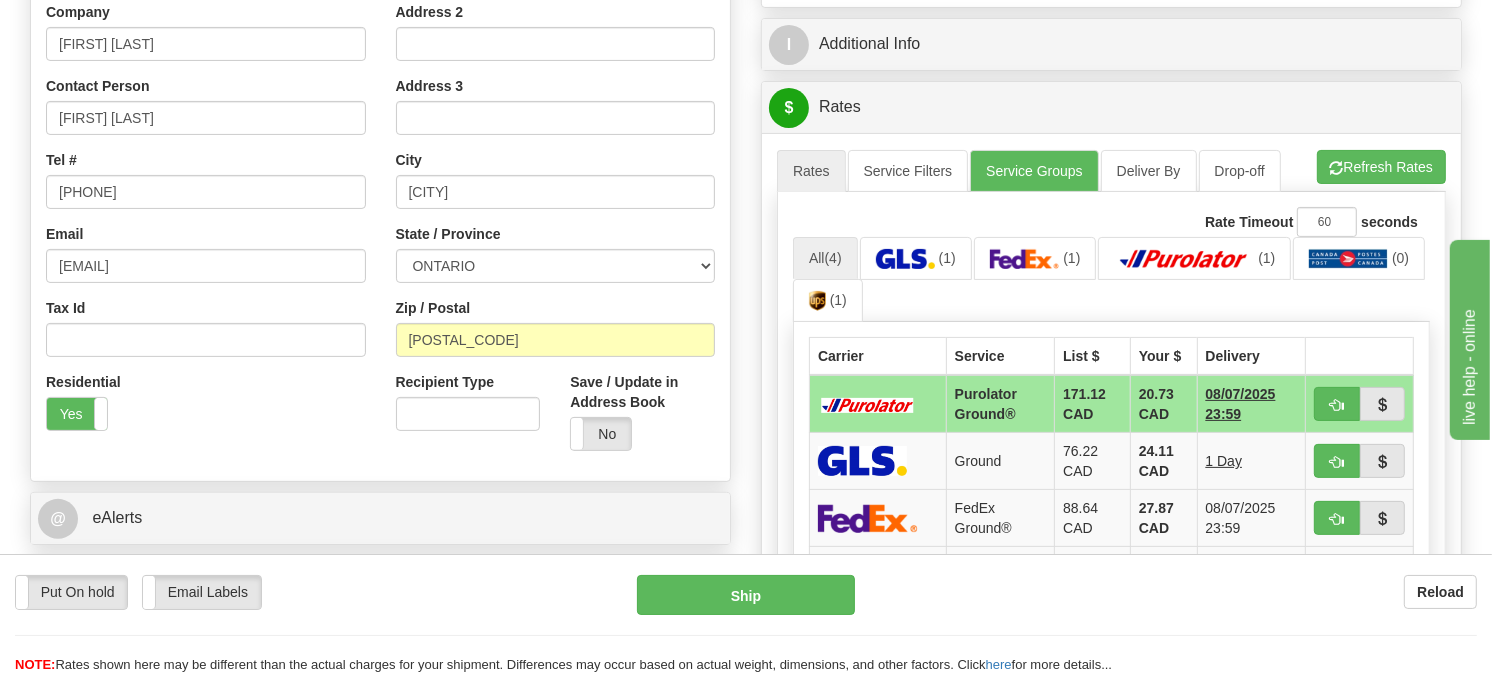 scroll, scrollTop: 444, scrollLeft: 0, axis: vertical 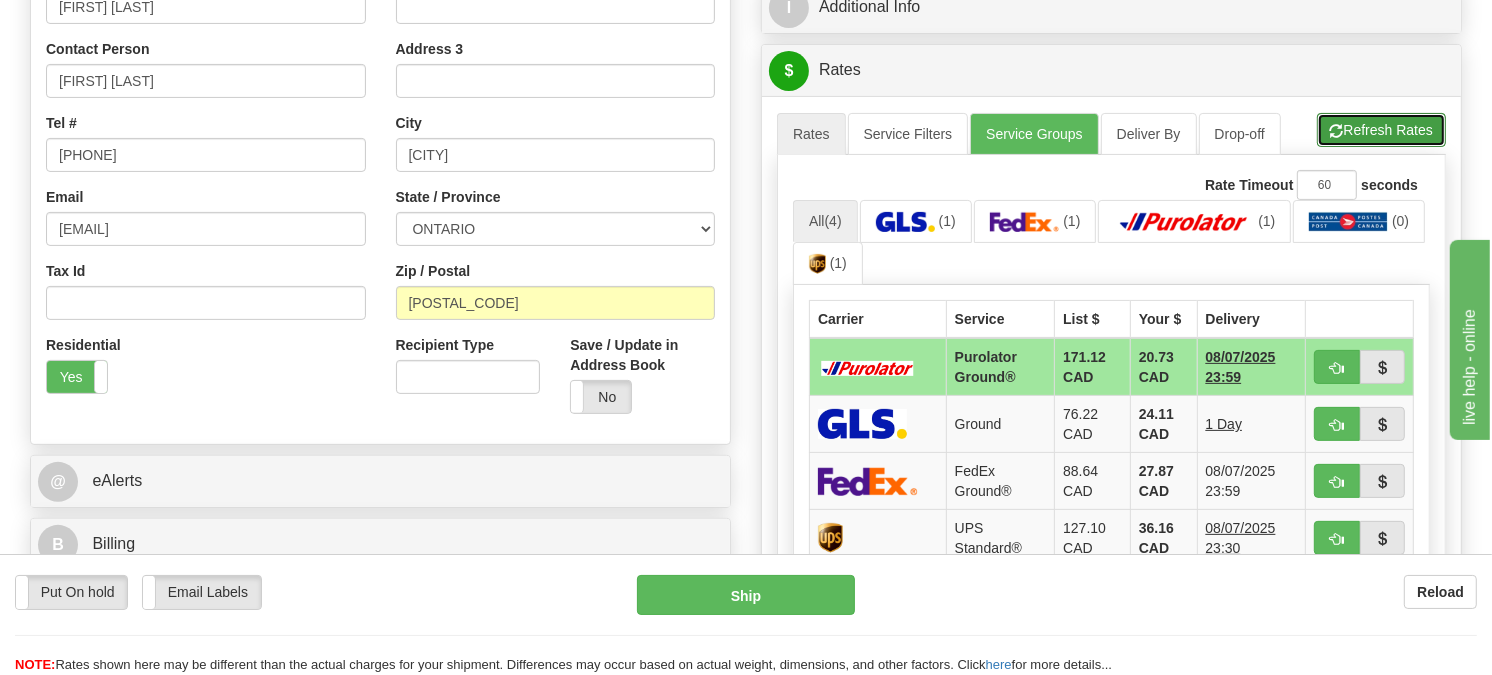 click on "Refresh Rates" at bounding box center (1381, 130) 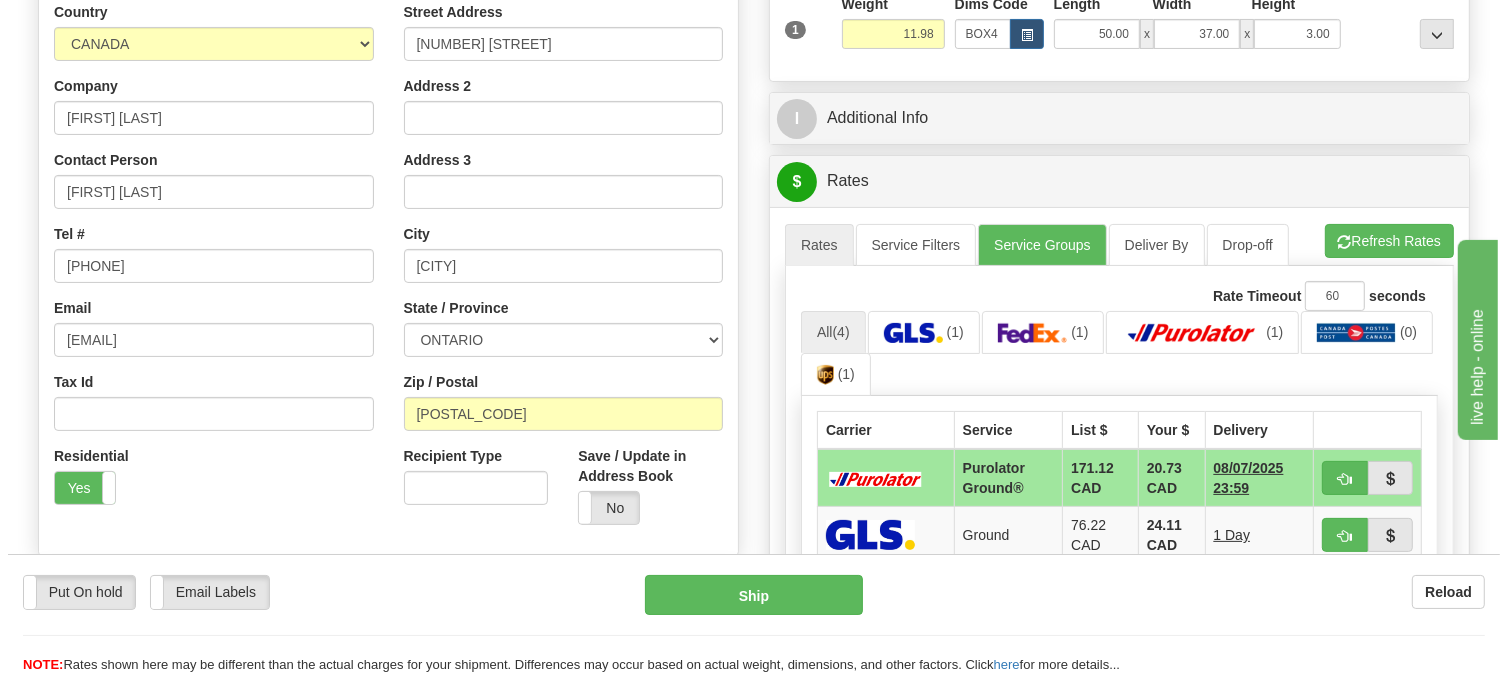 scroll, scrollTop: 444, scrollLeft: 0, axis: vertical 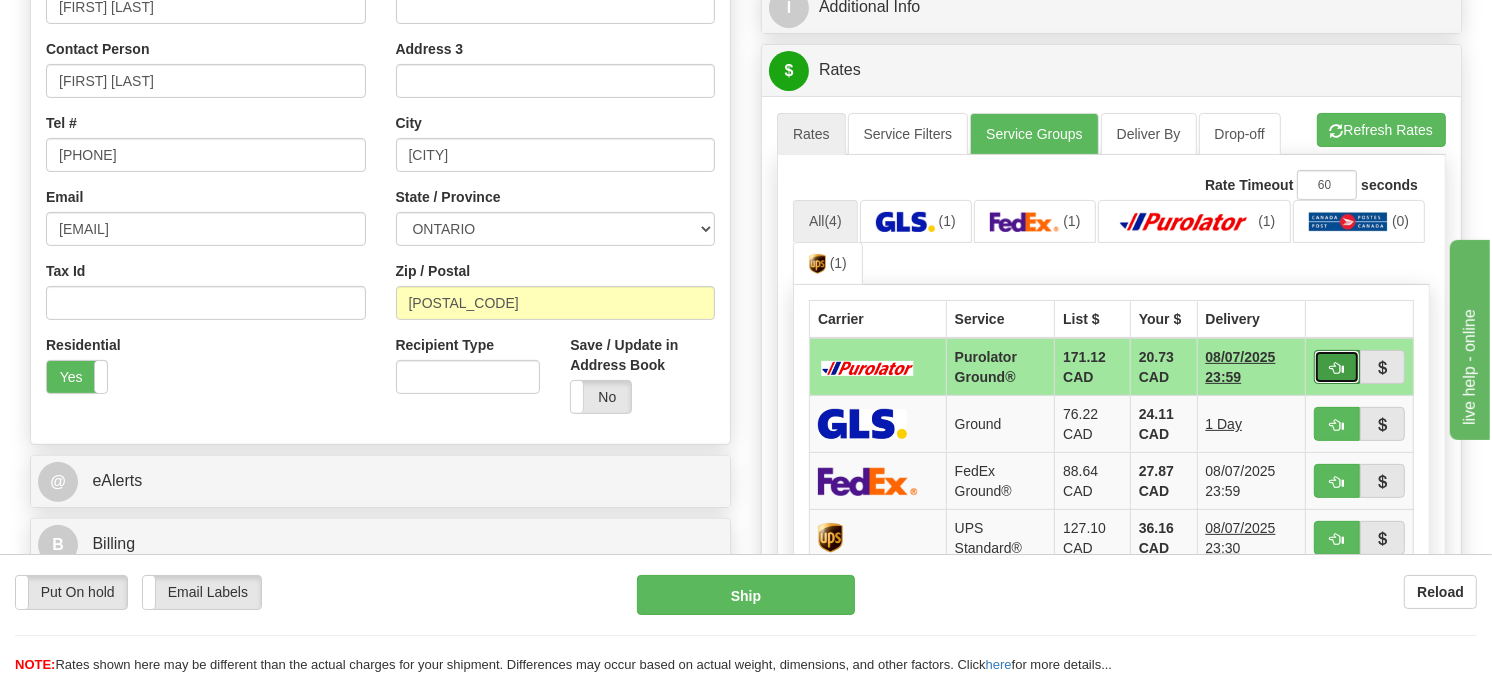click at bounding box center (1337, 367) 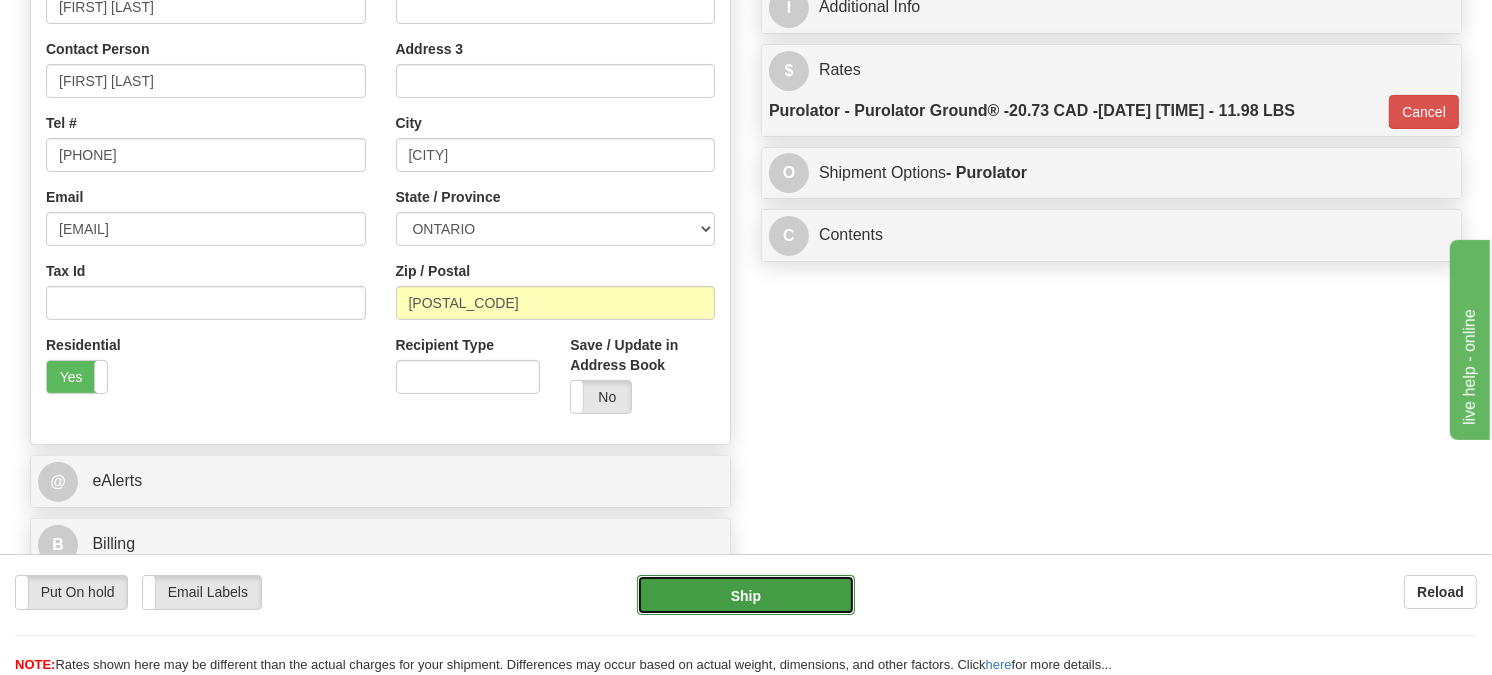 click on "Ship" at bounding box center [746, 595] 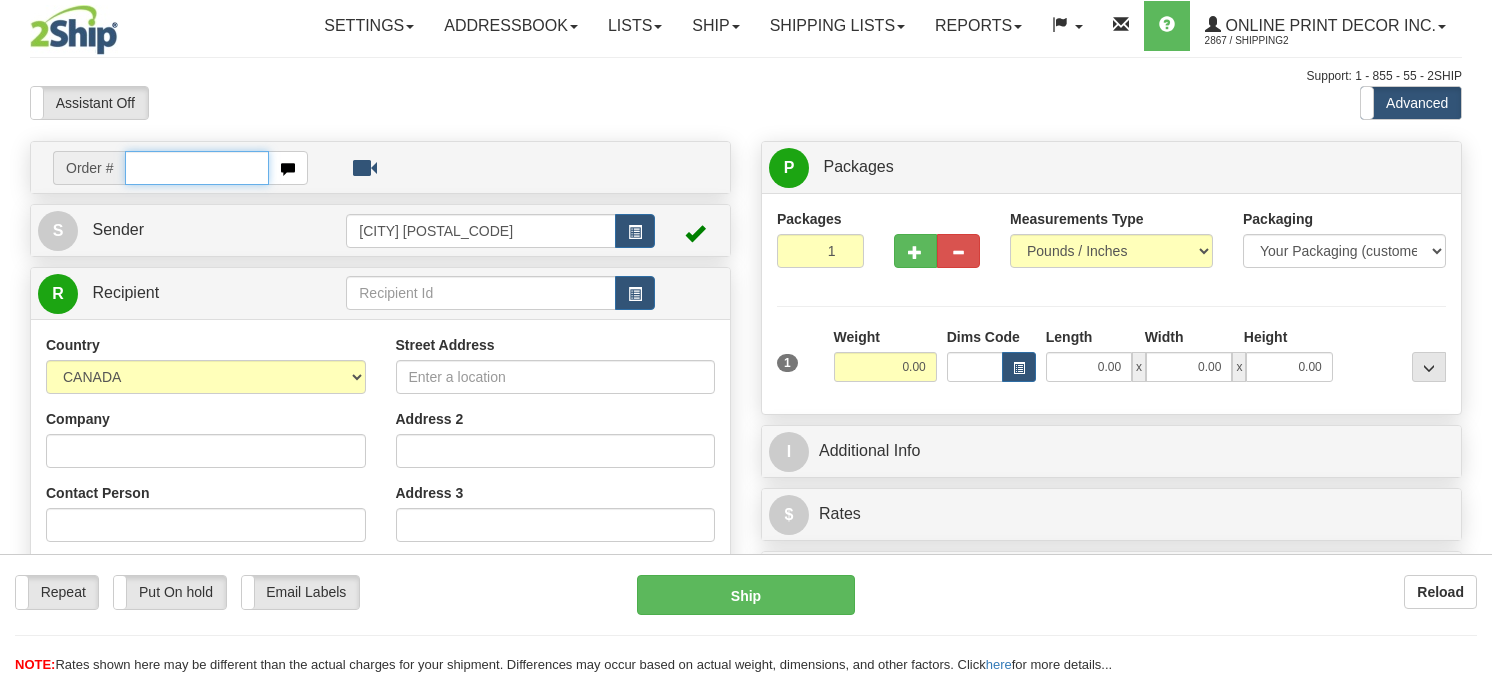 scroll, scrollTop: 0, scrollLeft: 0, axis: both 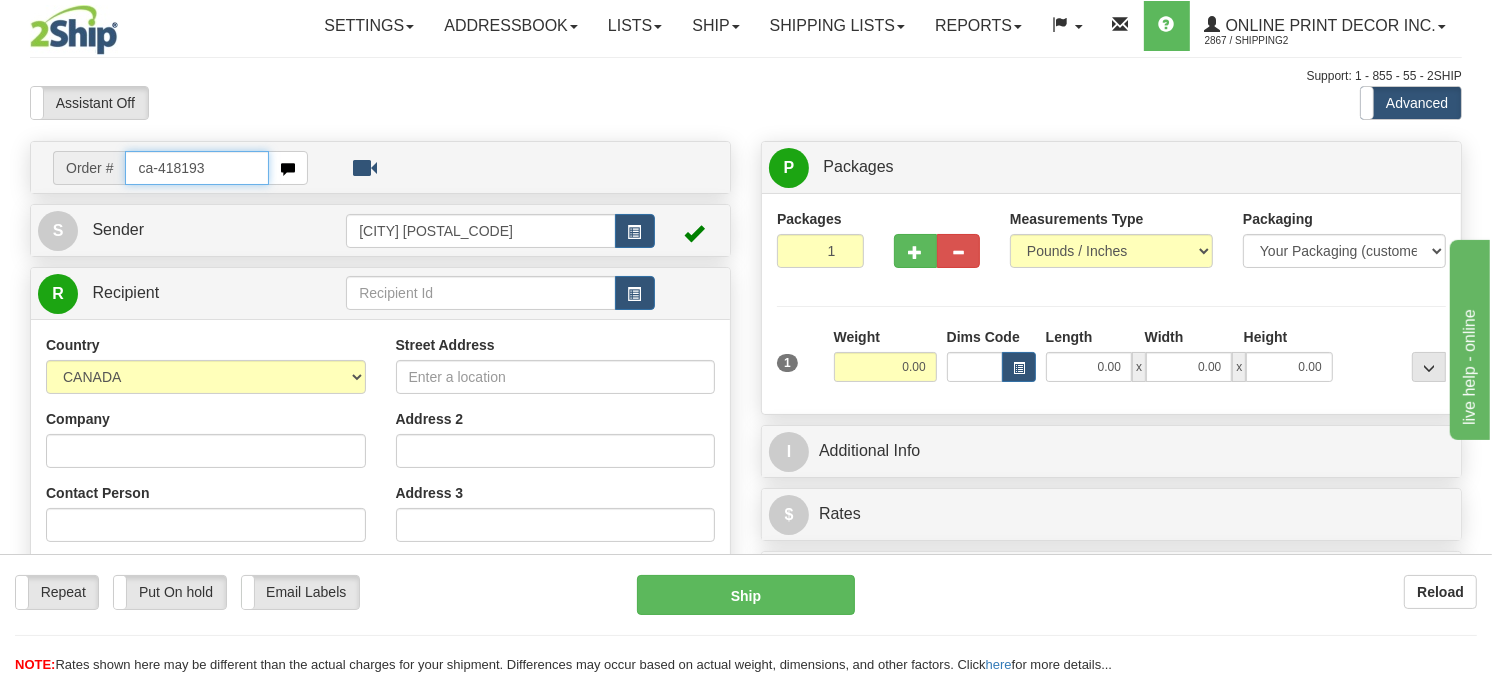 type on "ca-418193" 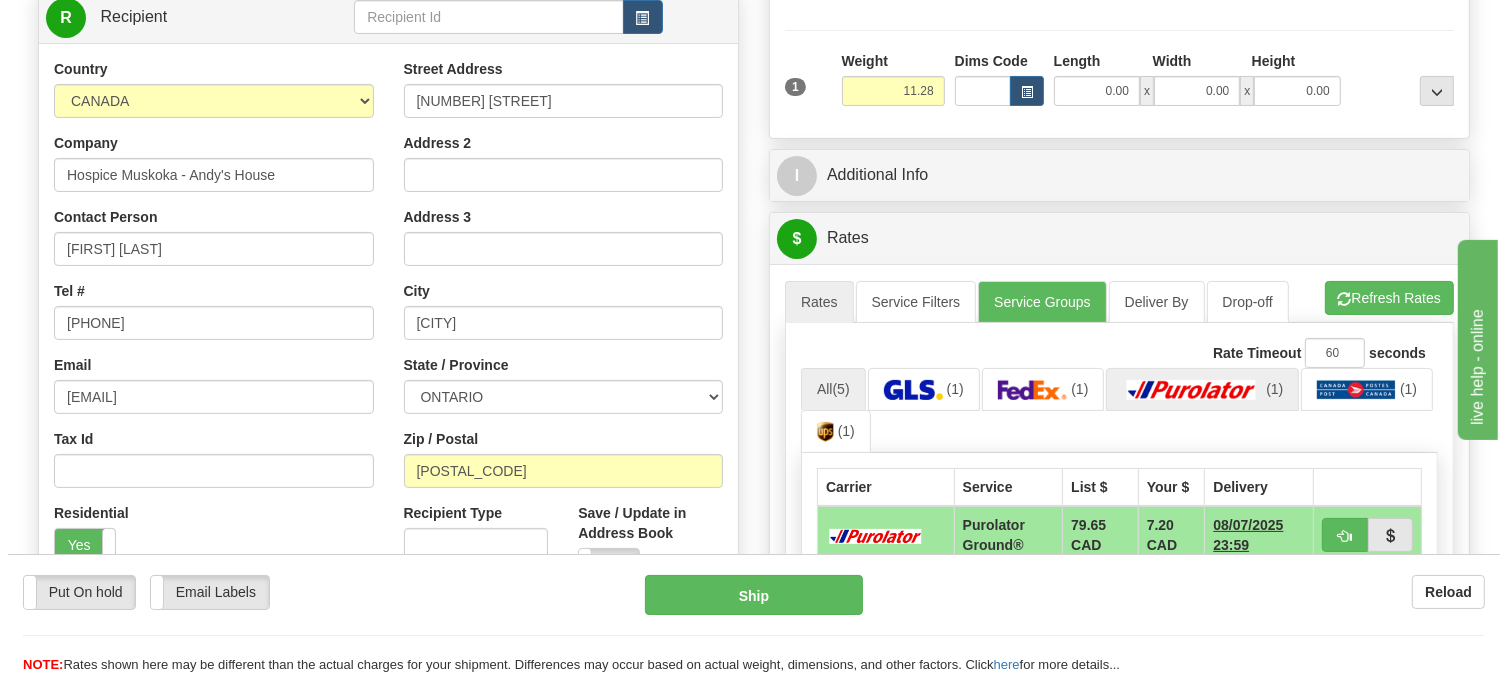 scroll, scrollTop: 222, scrollLeft: 0, axis: vertical 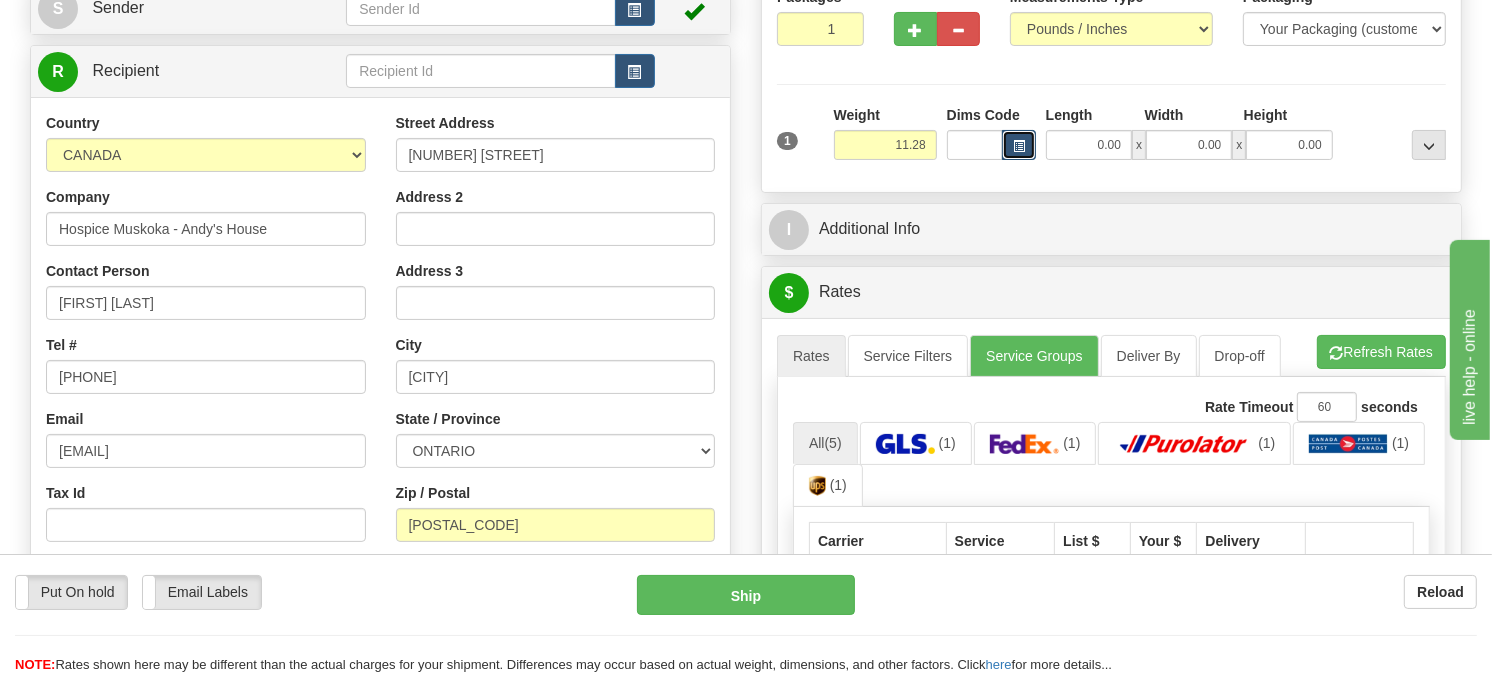 click at bounding box center (1019, 146) 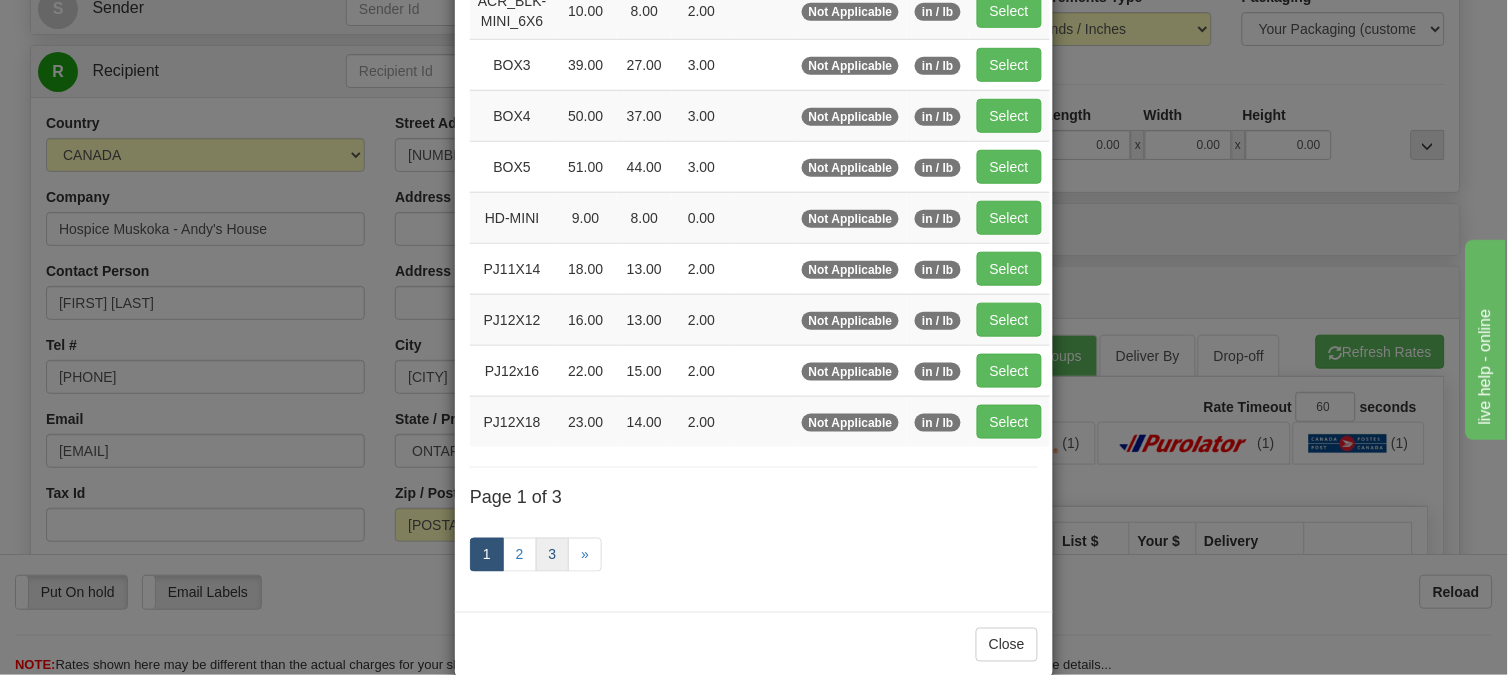 scroll, scrollTop: 326, scrollLeft: 0, axis: vertical 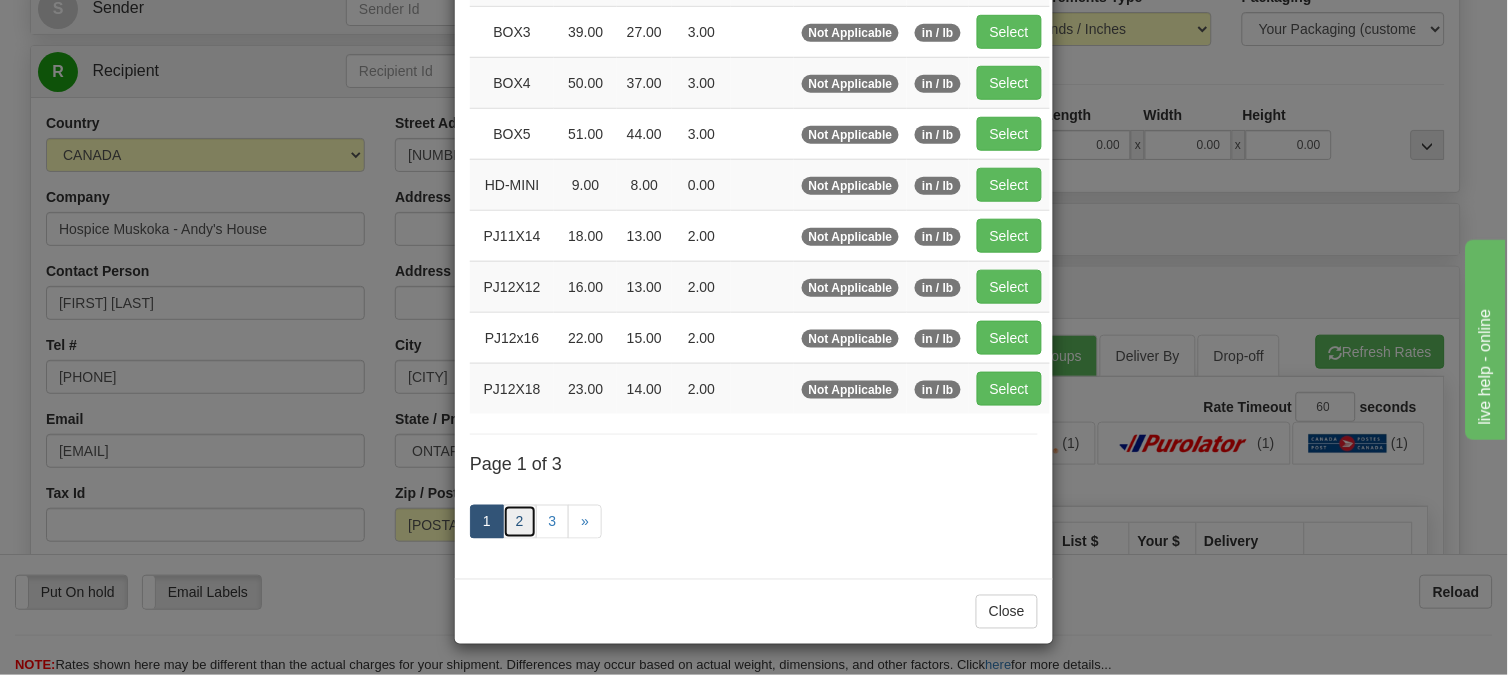 click on "2" at bounding box center (520, 522) 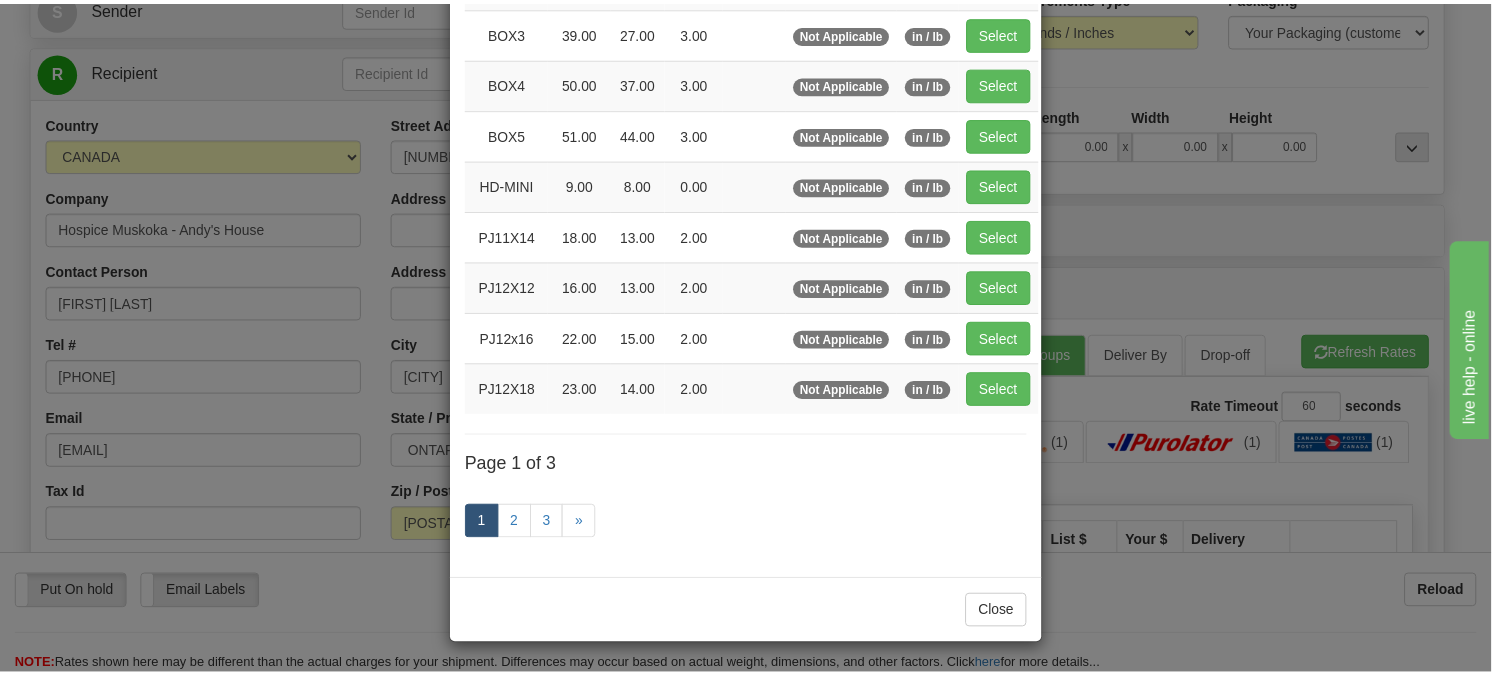 scroll, scrollTop: 315, scrollLeft: 0, axis: vertical 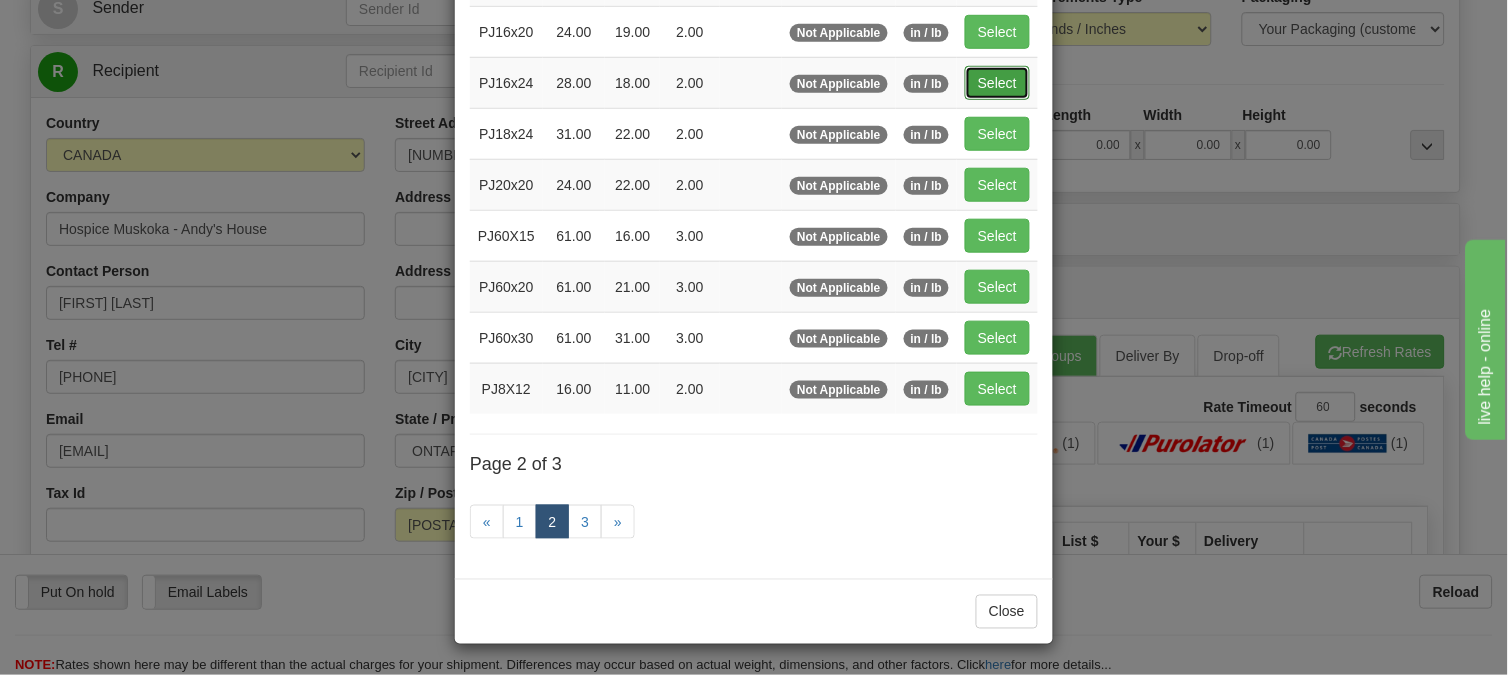 click on "Select" at bounding box center (997, 83) 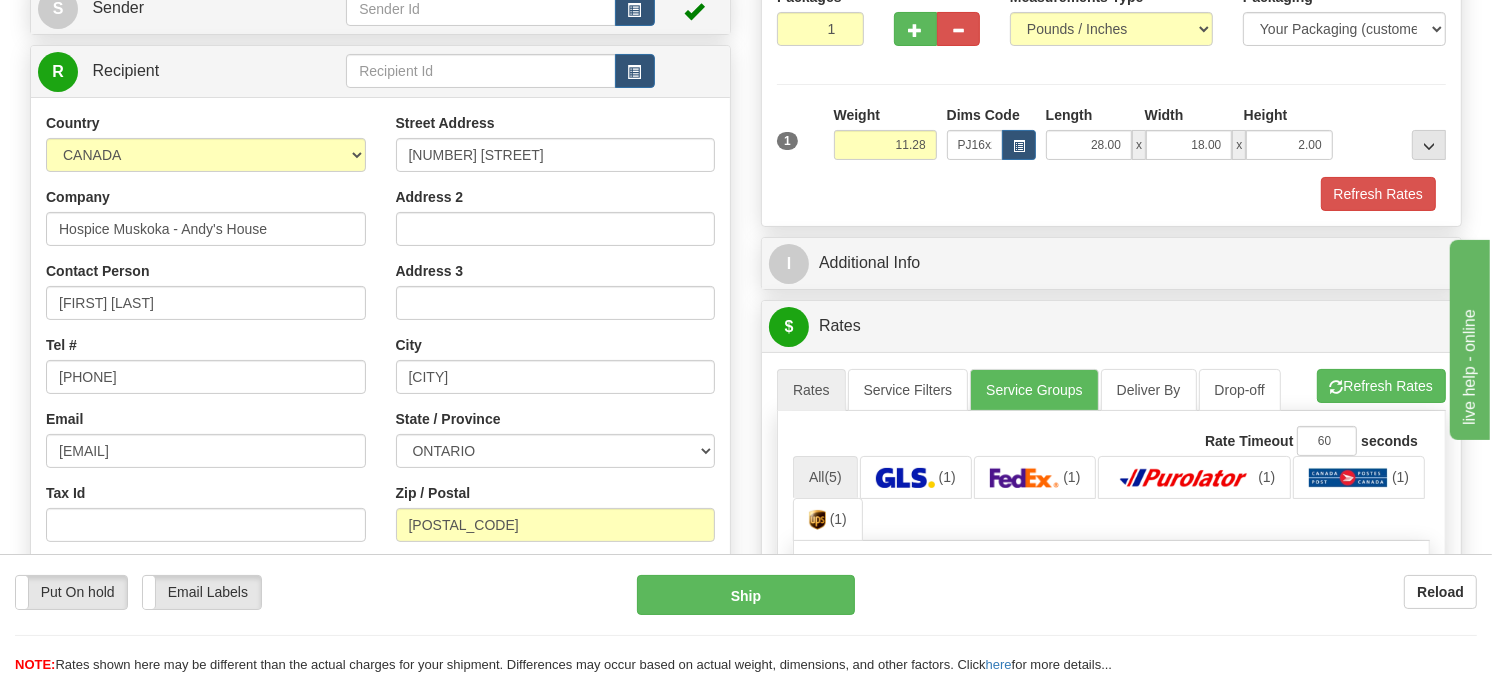 drag, startPoint x: 937, startPoint y: 191, endPoint x: 910, endPoint y: 207, distance: 31.38471 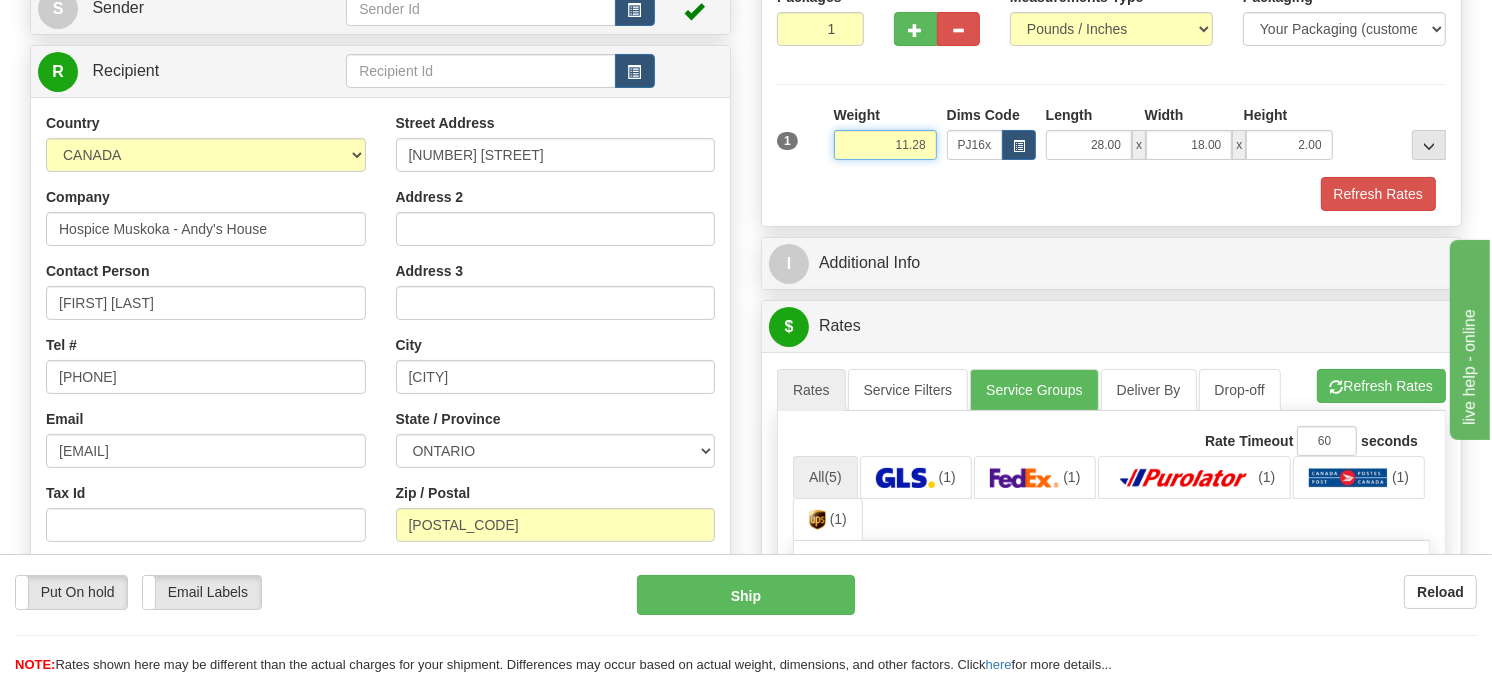 drag, startPoint x: 933, startPoint y: 200, endPoint x: 862, endPoint y: 211, distance: 71.84706 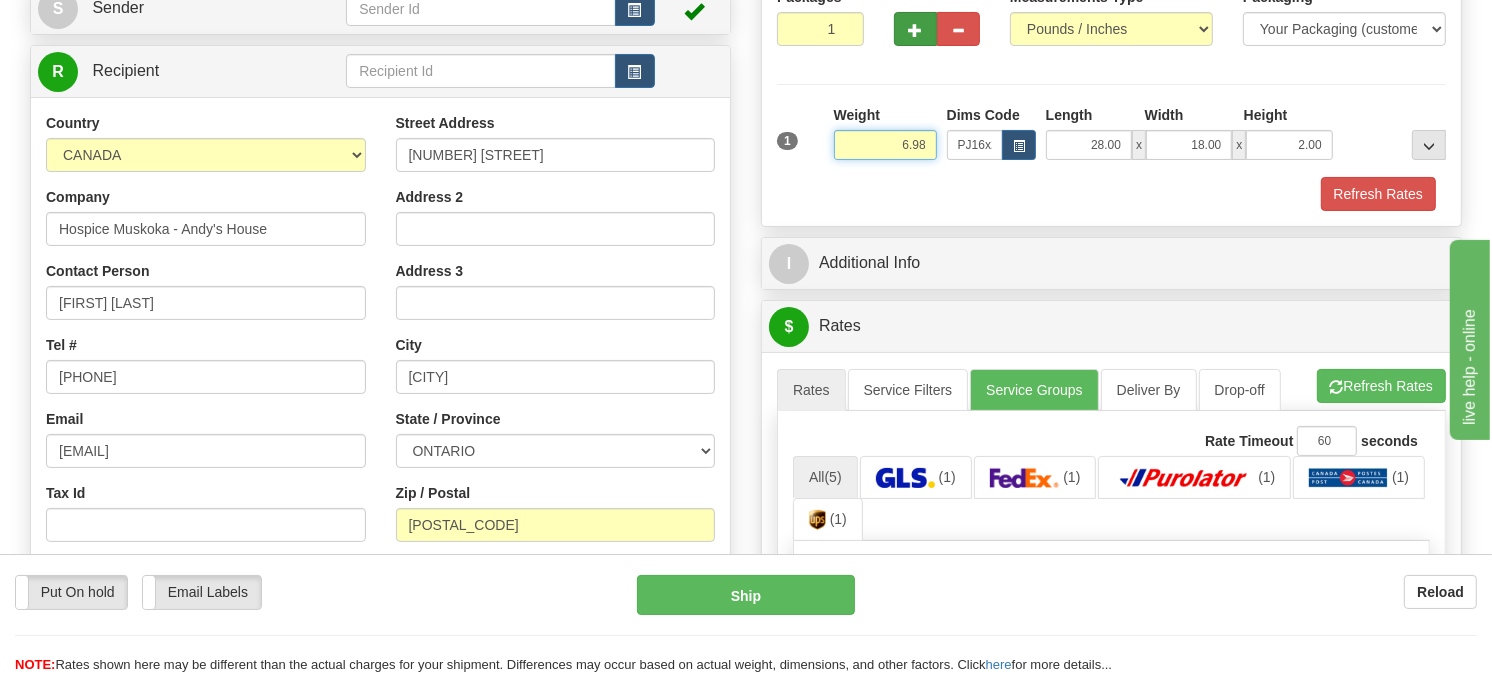 type on "6.98" 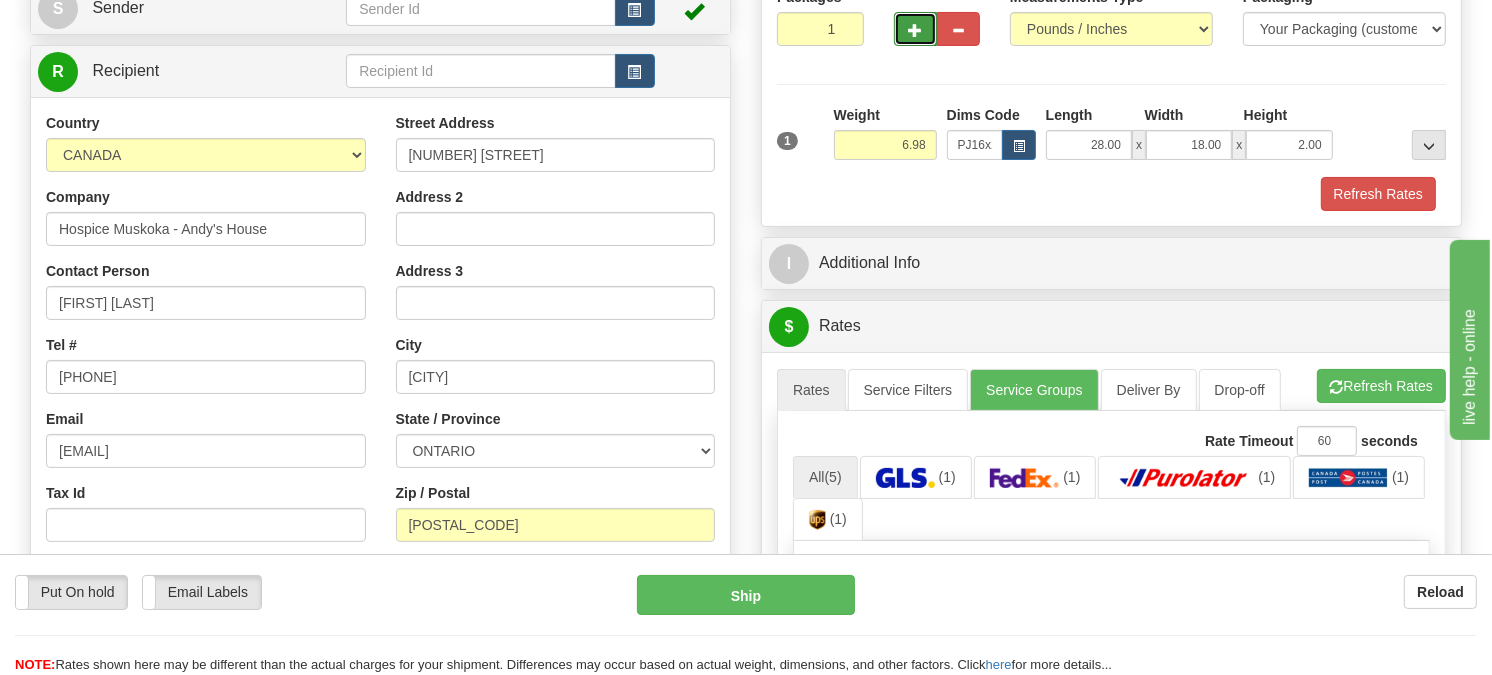 click at bounding box center (915, 30) 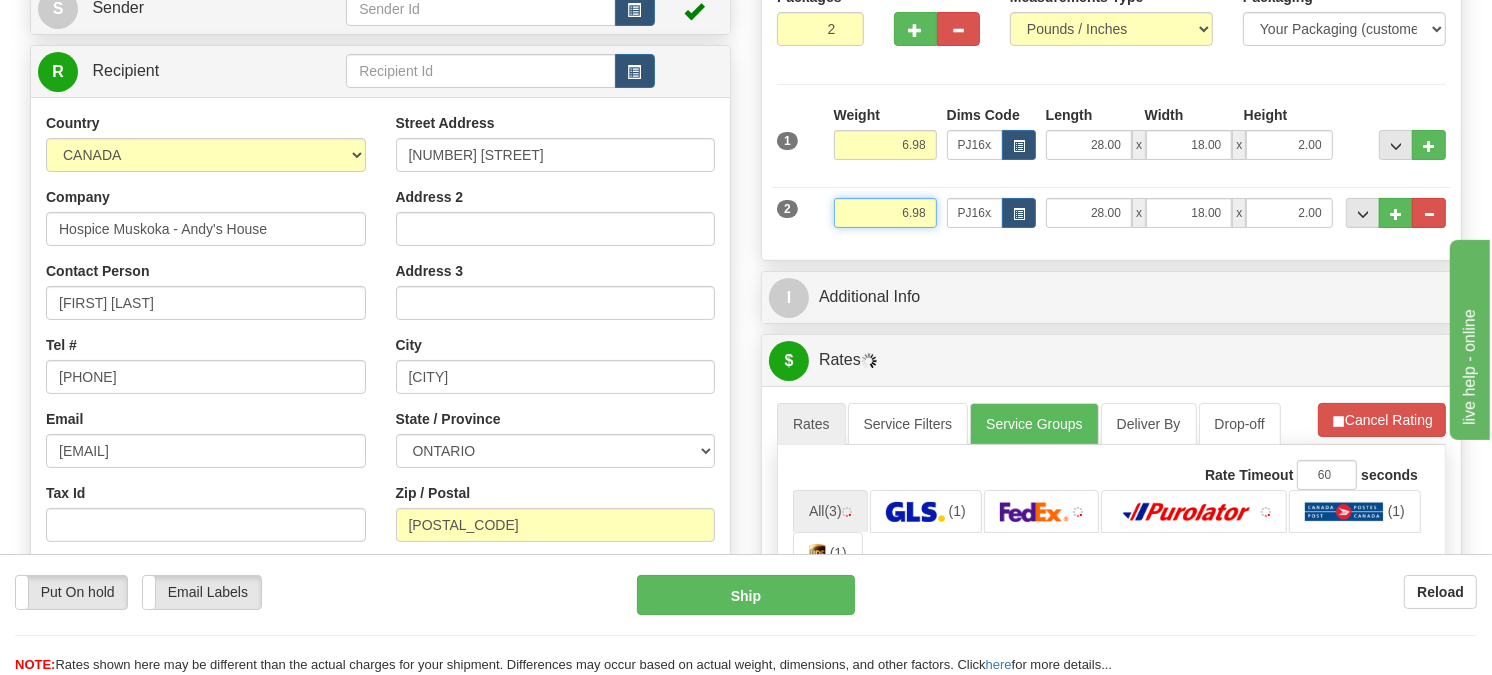 drag, startPoint x: 930, startPoint y: 256, endPoint x: 844, endPoint y: 264, distance: 86.37129 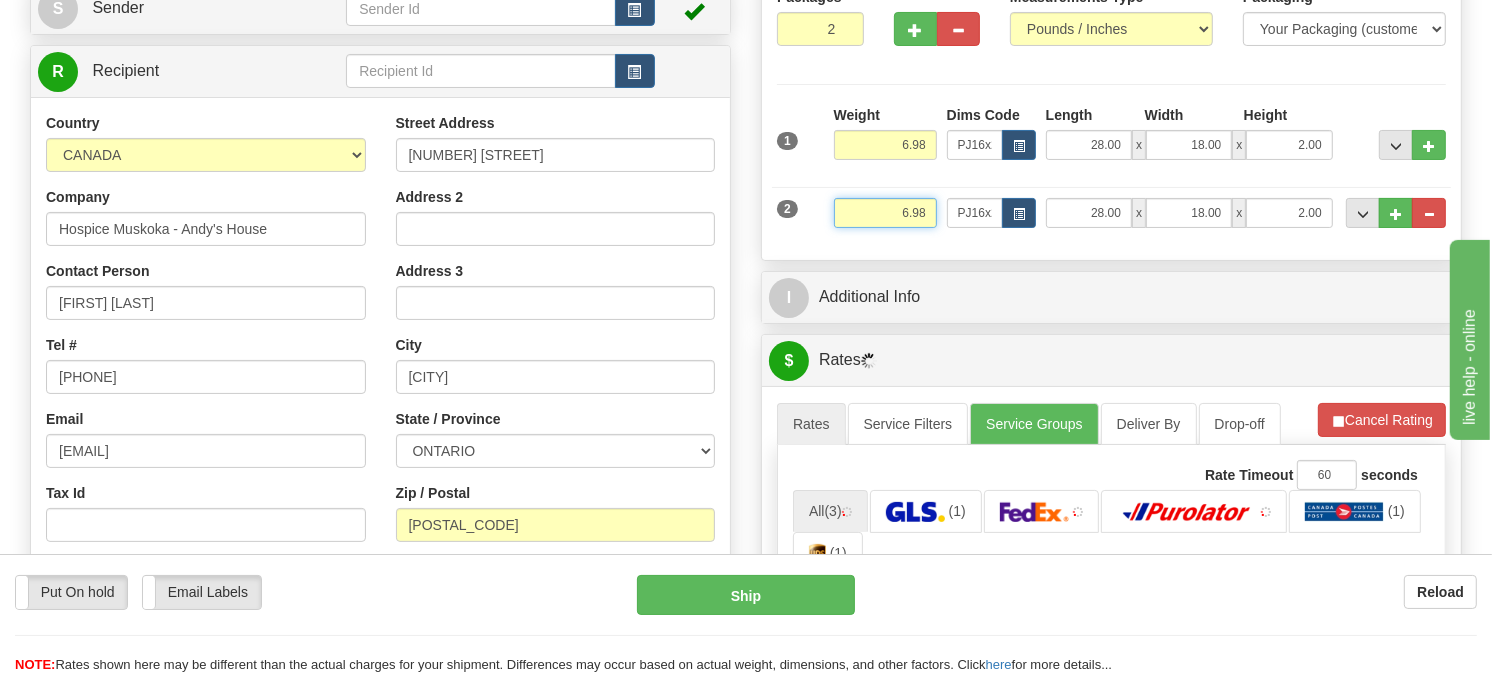 click on "6.98" at bounding box center [885, 213] 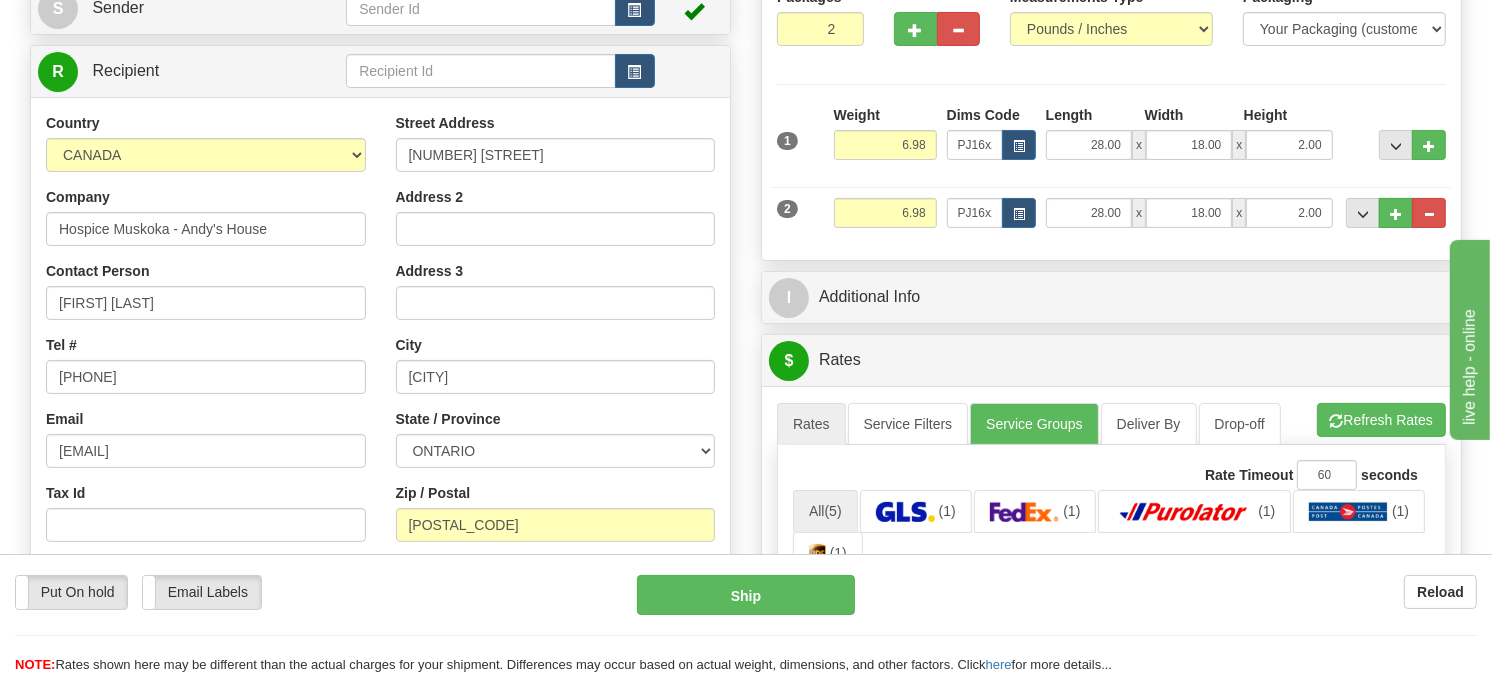 click on "2
Weight
6.98
Dims Code PJ16x24 Length Width" at bounding box center (1111, 210) 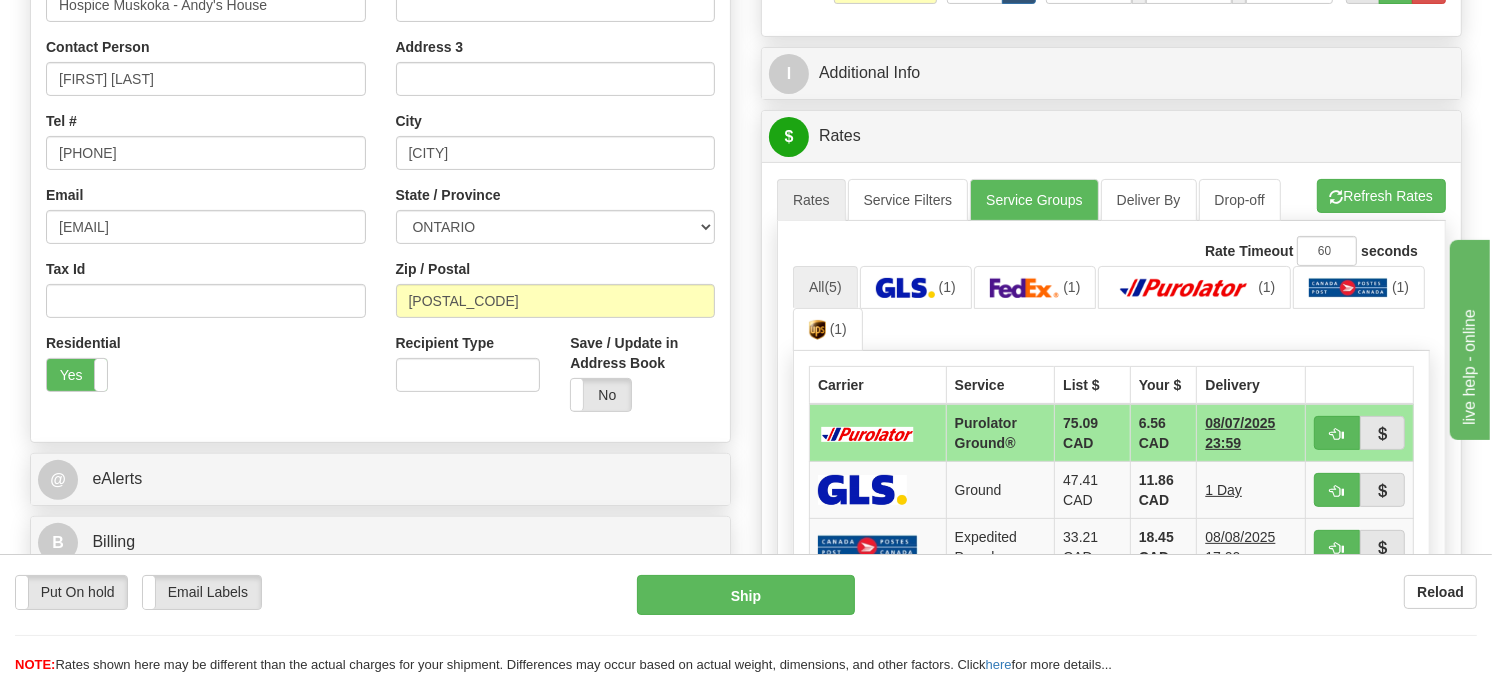 scroll, scrollTop: 462, scrollLeft: 0, axis: vertical 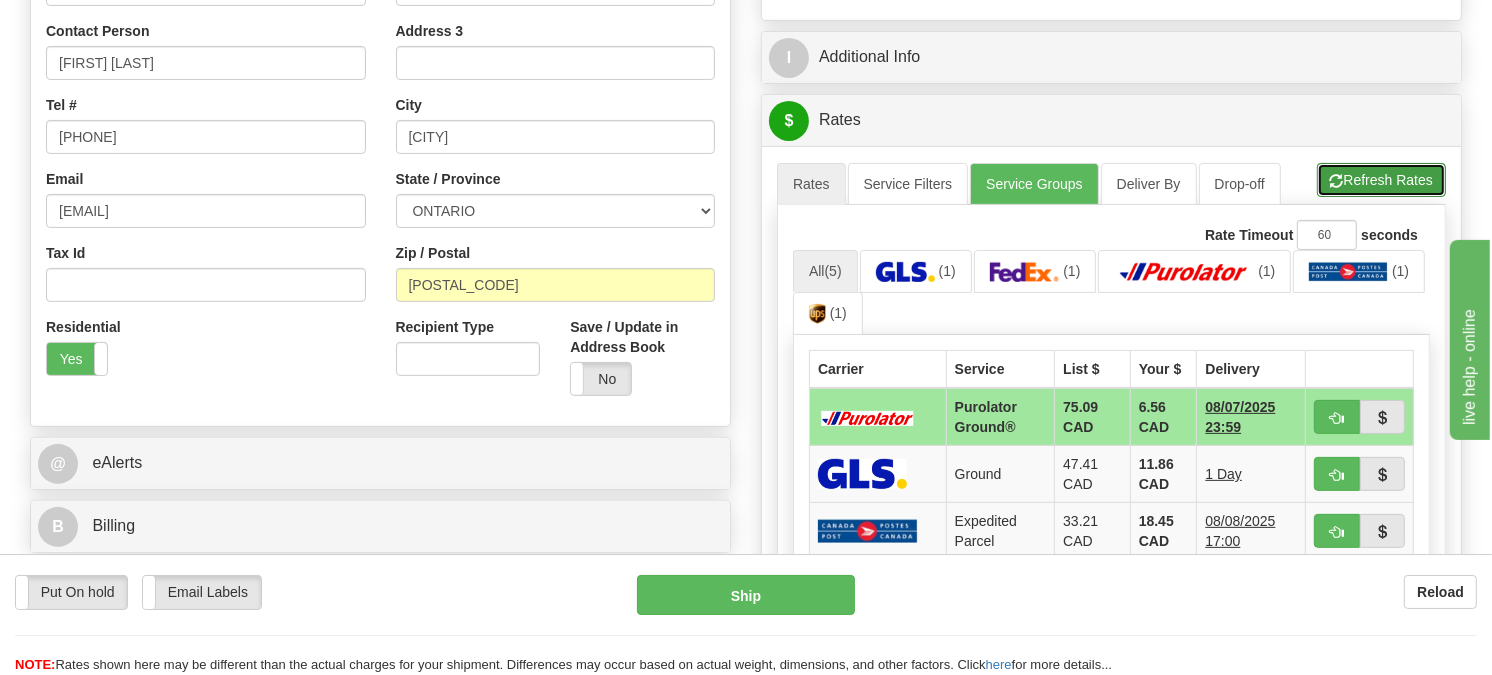 click on "Refresh Rates" at bounding box center (1381, 180) 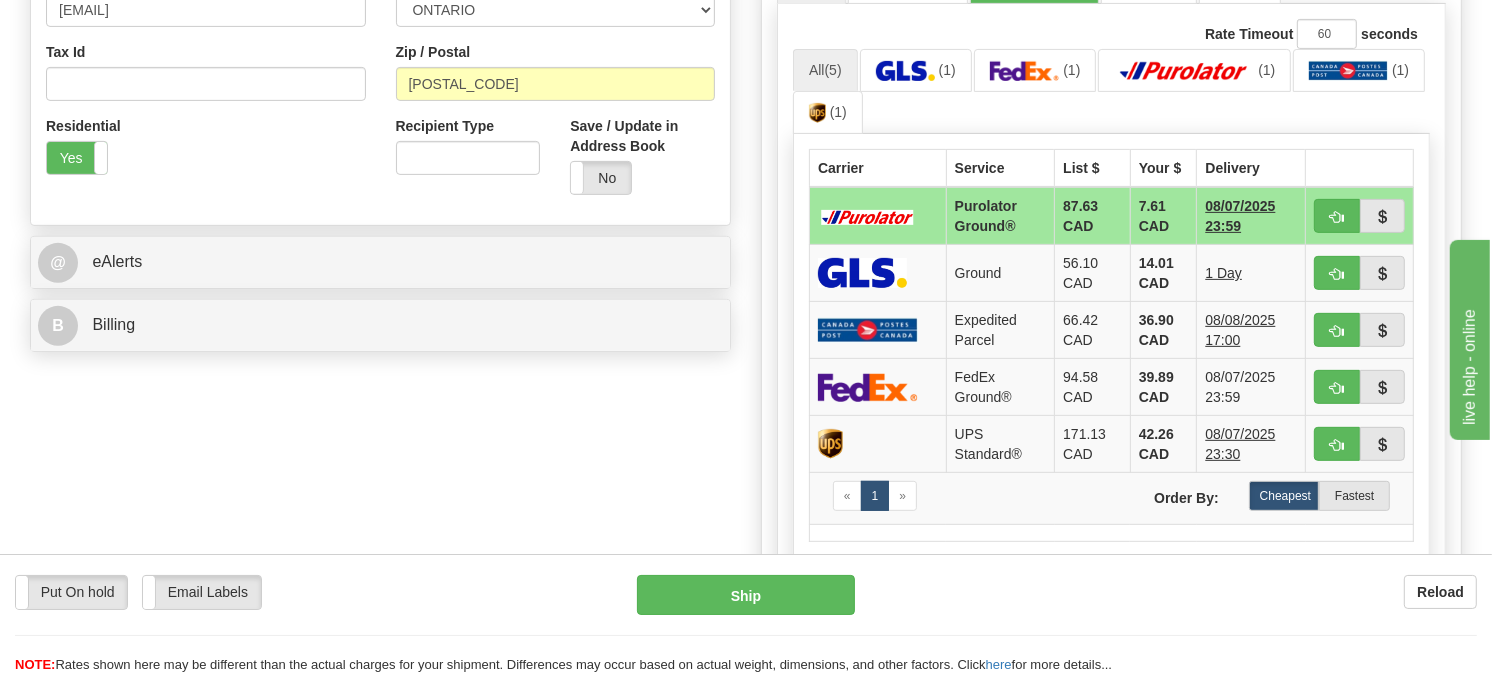 scroll, scrollTop: 684, scrollLeft: 0, axis: vertical 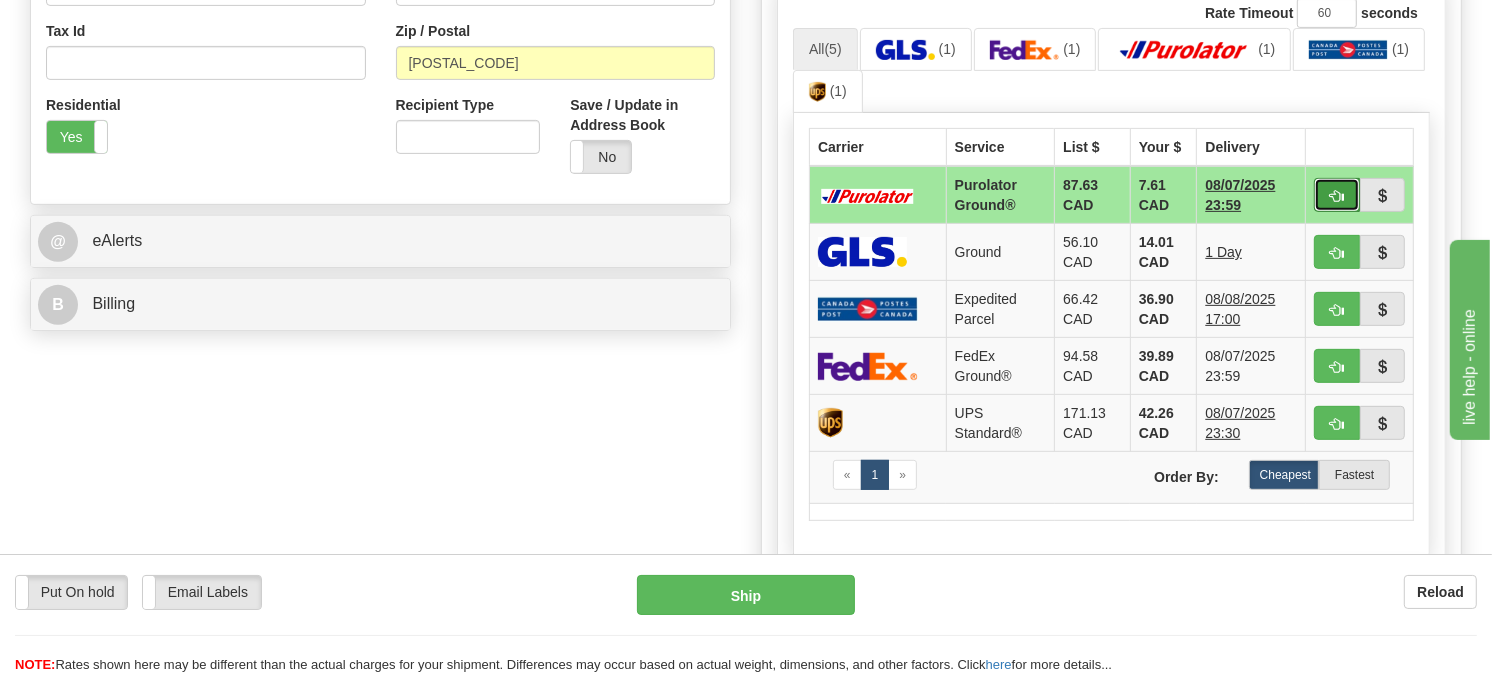 click at bounding box center (1337, 195) 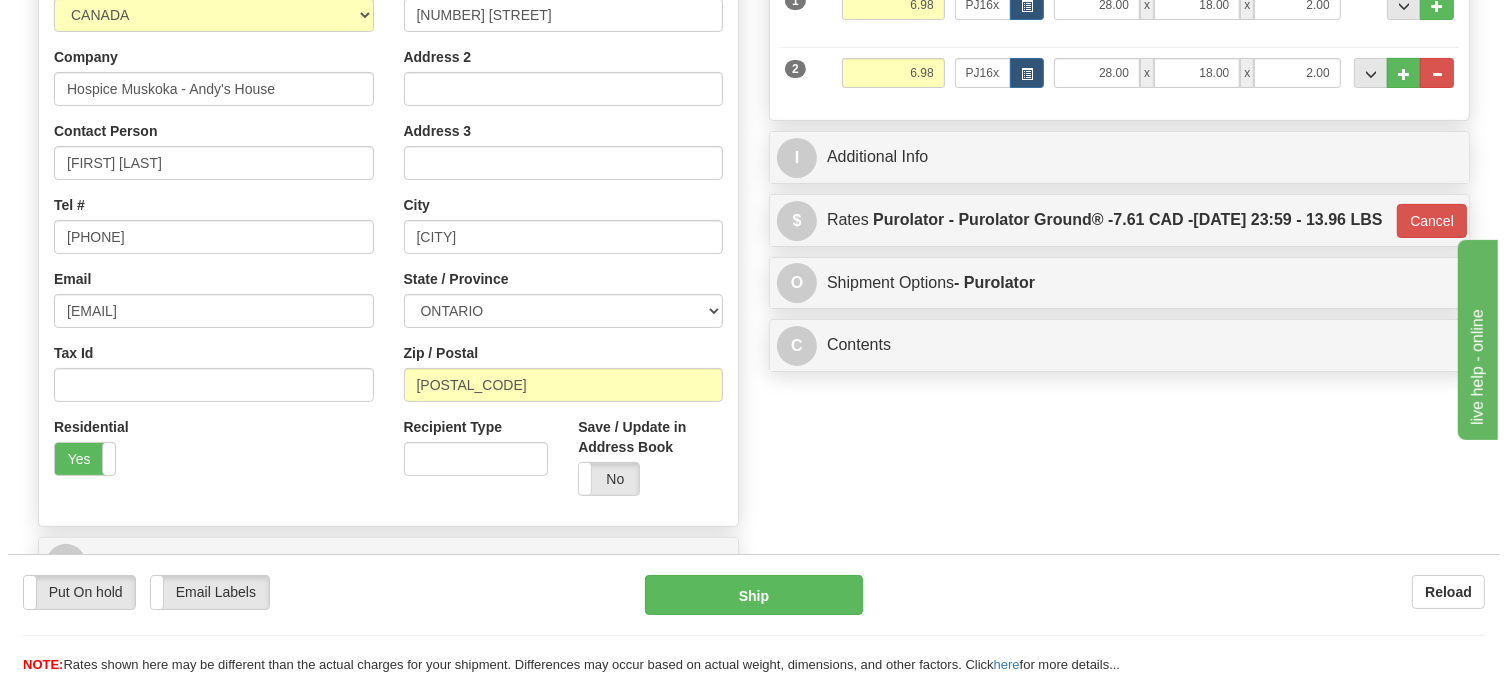 scroll, scrollTop: 351, scrollLeft: 0, axis: vertical 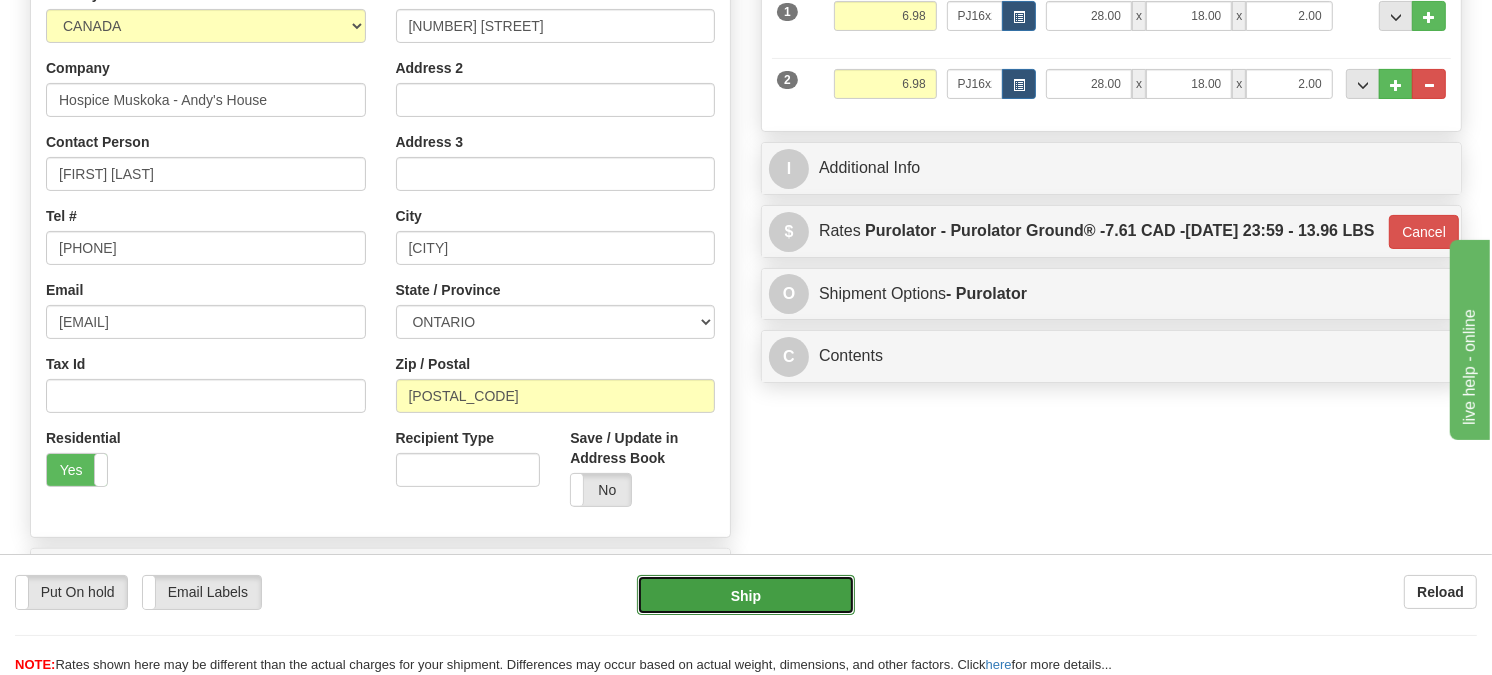 click on "Ship" at bounding box center (746, 595) 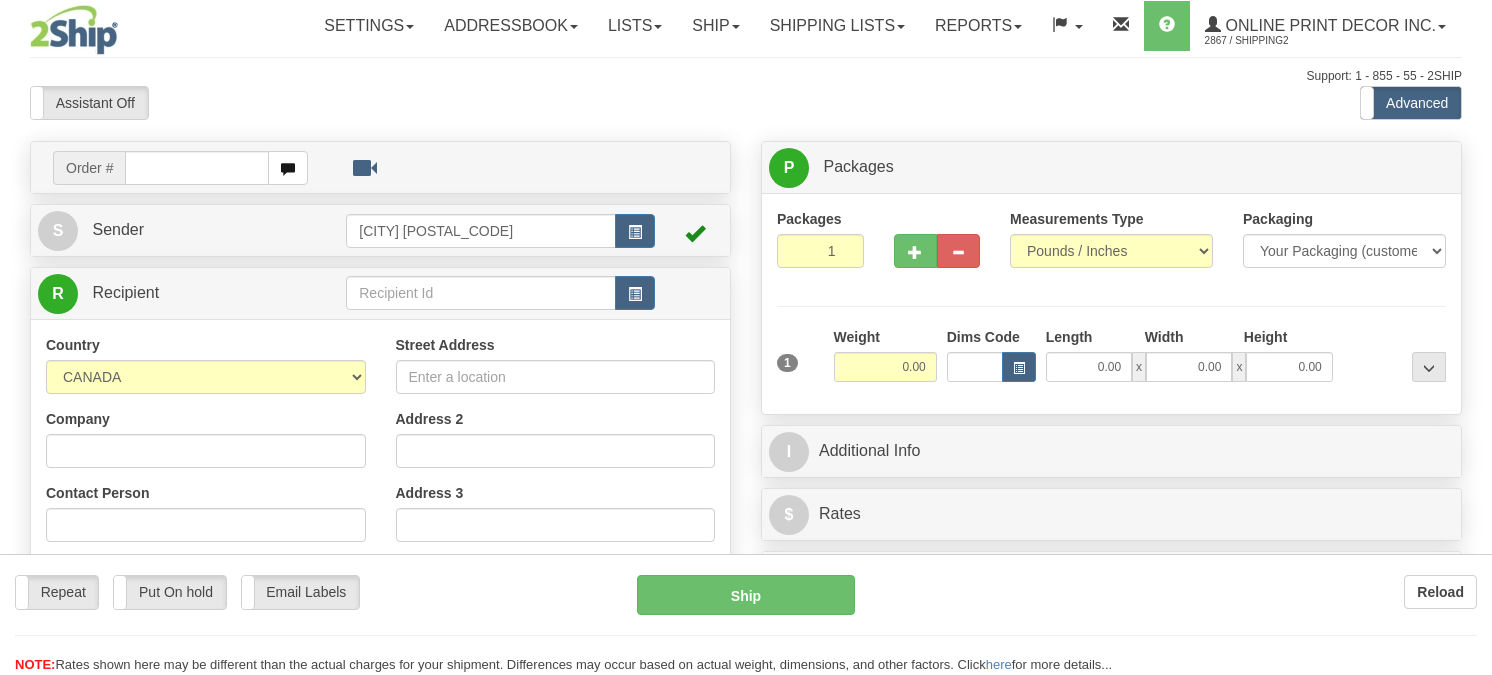 scroll, scrollTop: 0, scrollLeft: 0, axis: both 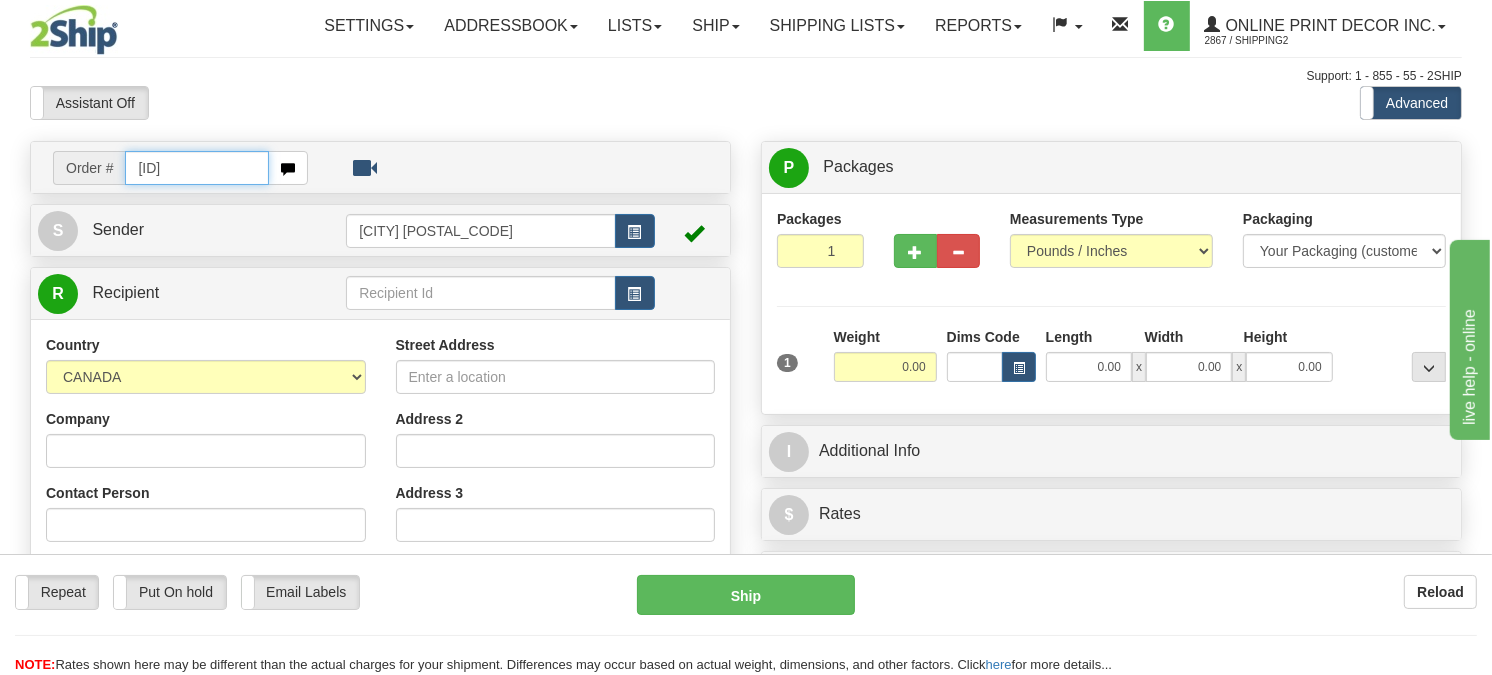 type on "ca-418619" 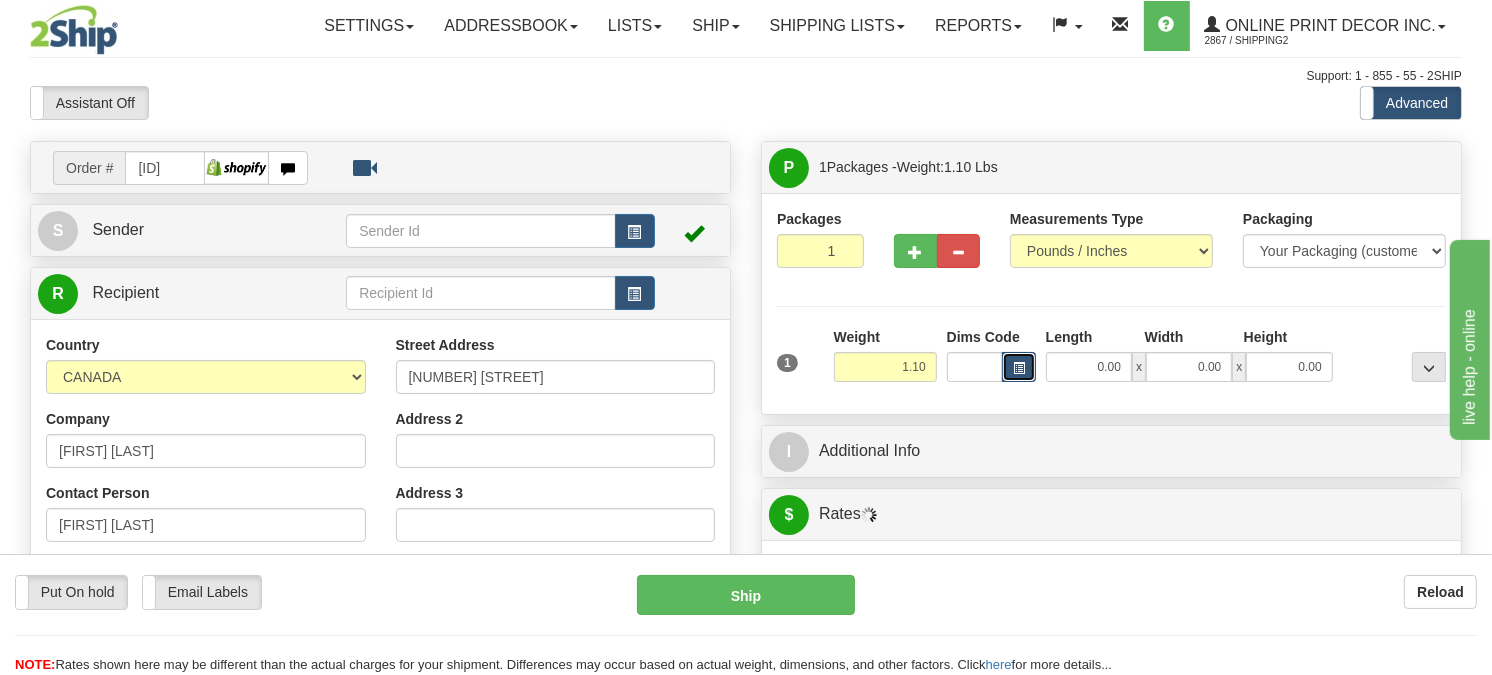 click at bounding box center (1019, 367) 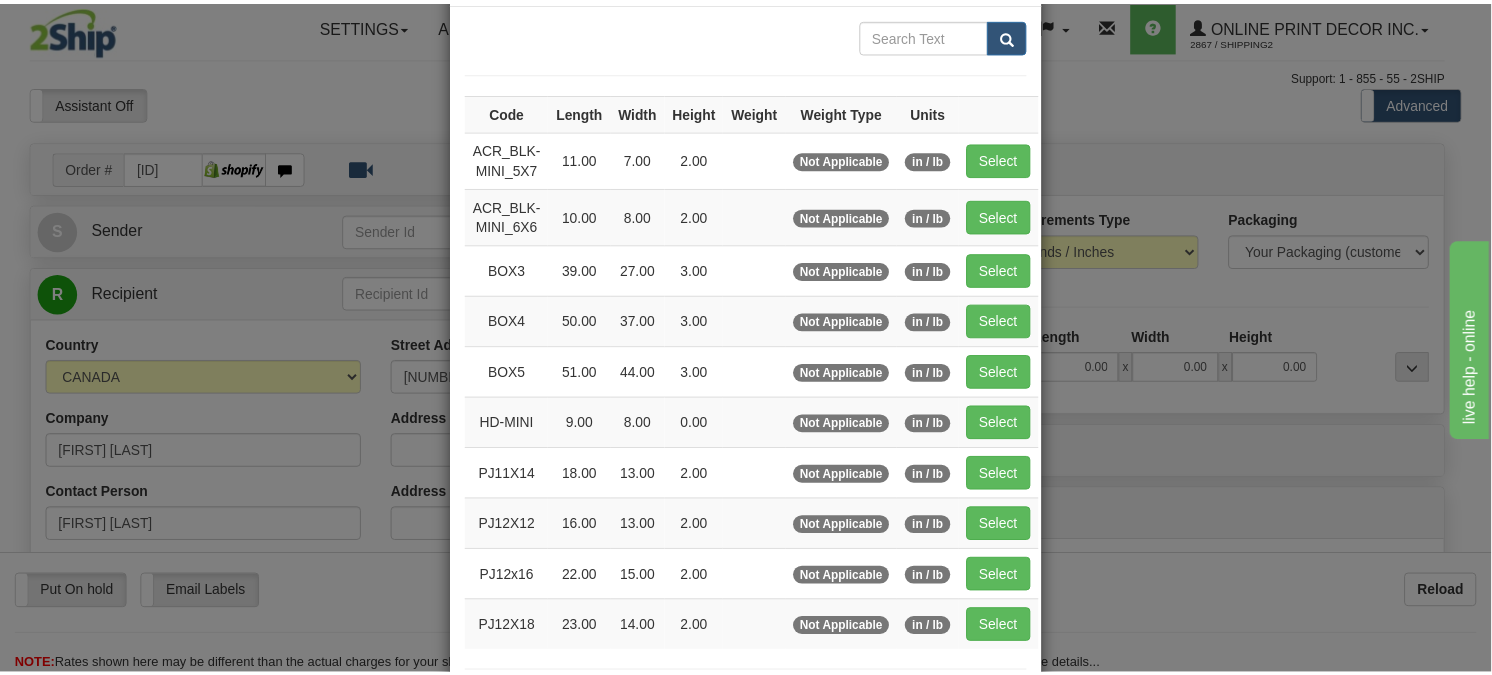 scroll, scrollTop: 111, scrollLeft: 0, axis: vertical 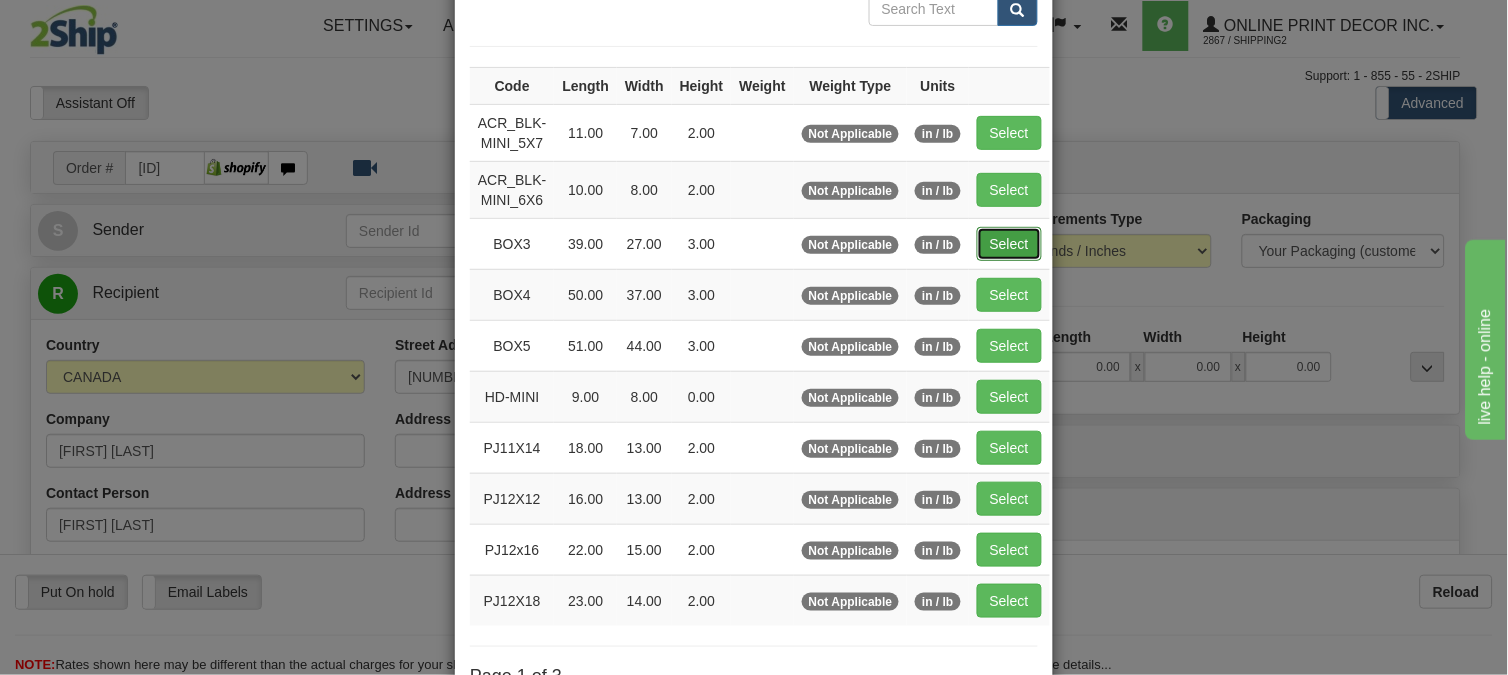 click on "Select" at bounding box center (1009, 244) 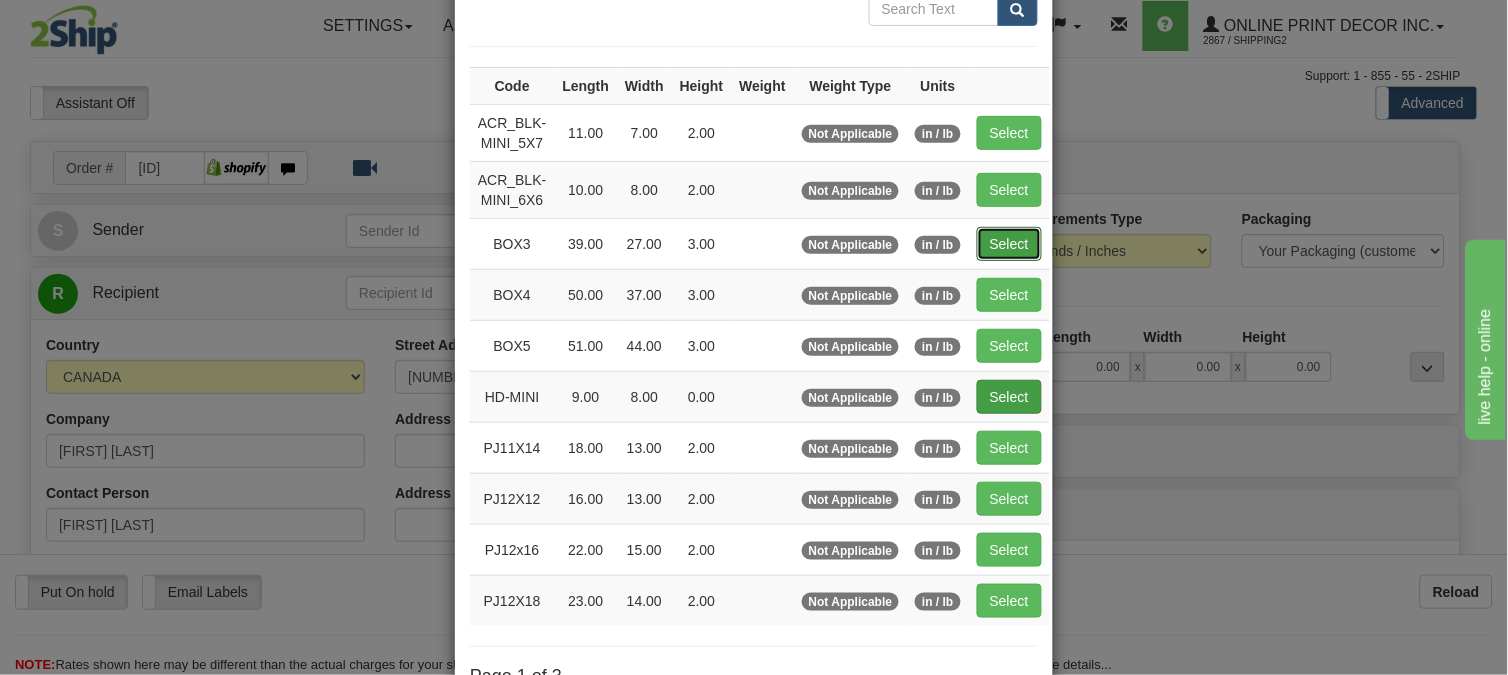 type on "39.00" 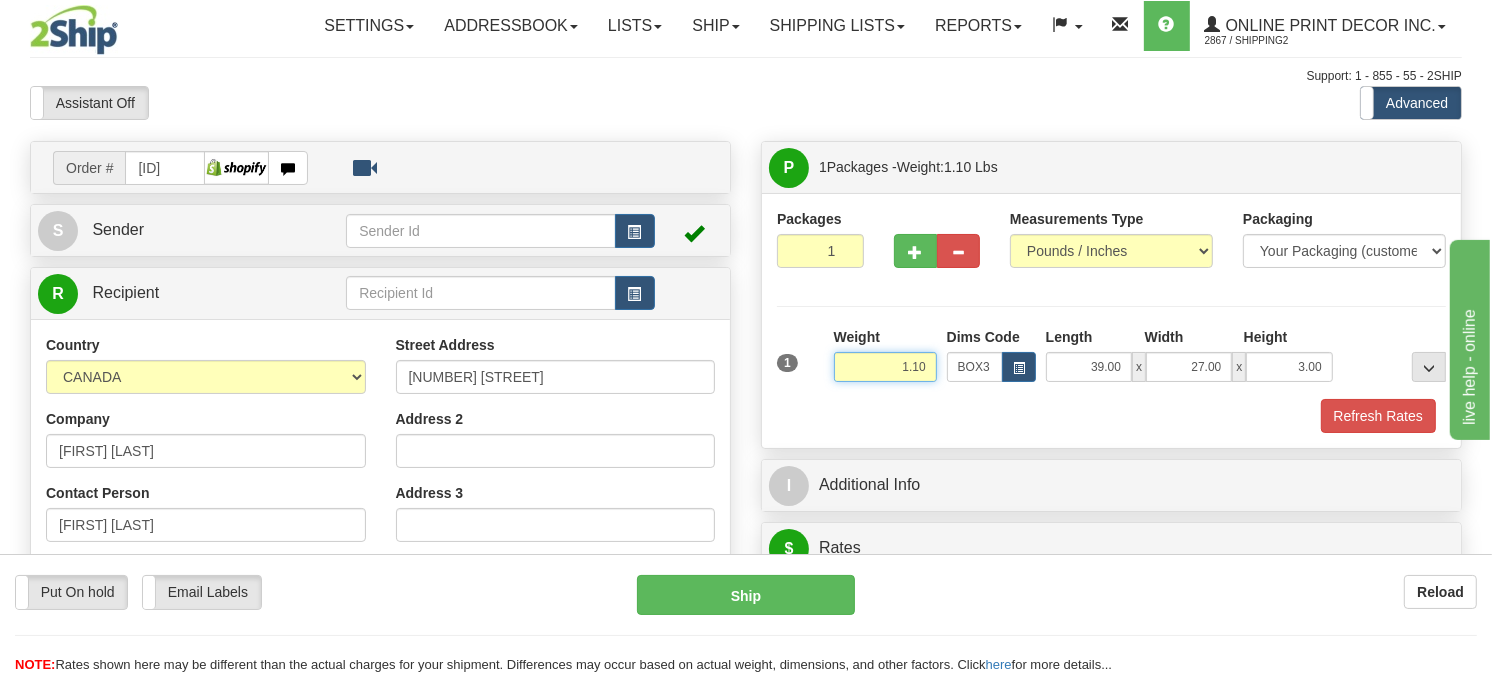 drag, startPoint x: 931, startPoint y: 415, endPoint x: 817, endPoint y: 406, distance: 114.35471 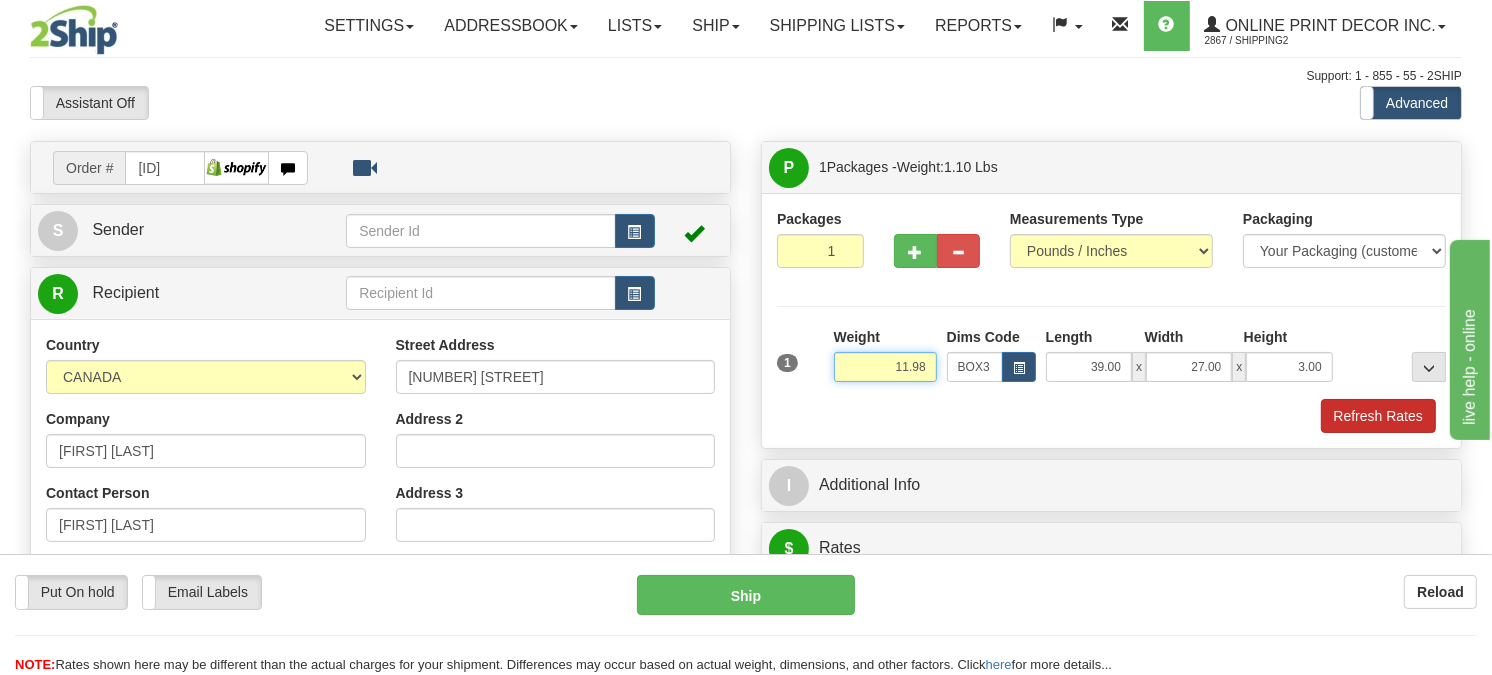 type on "11.98" 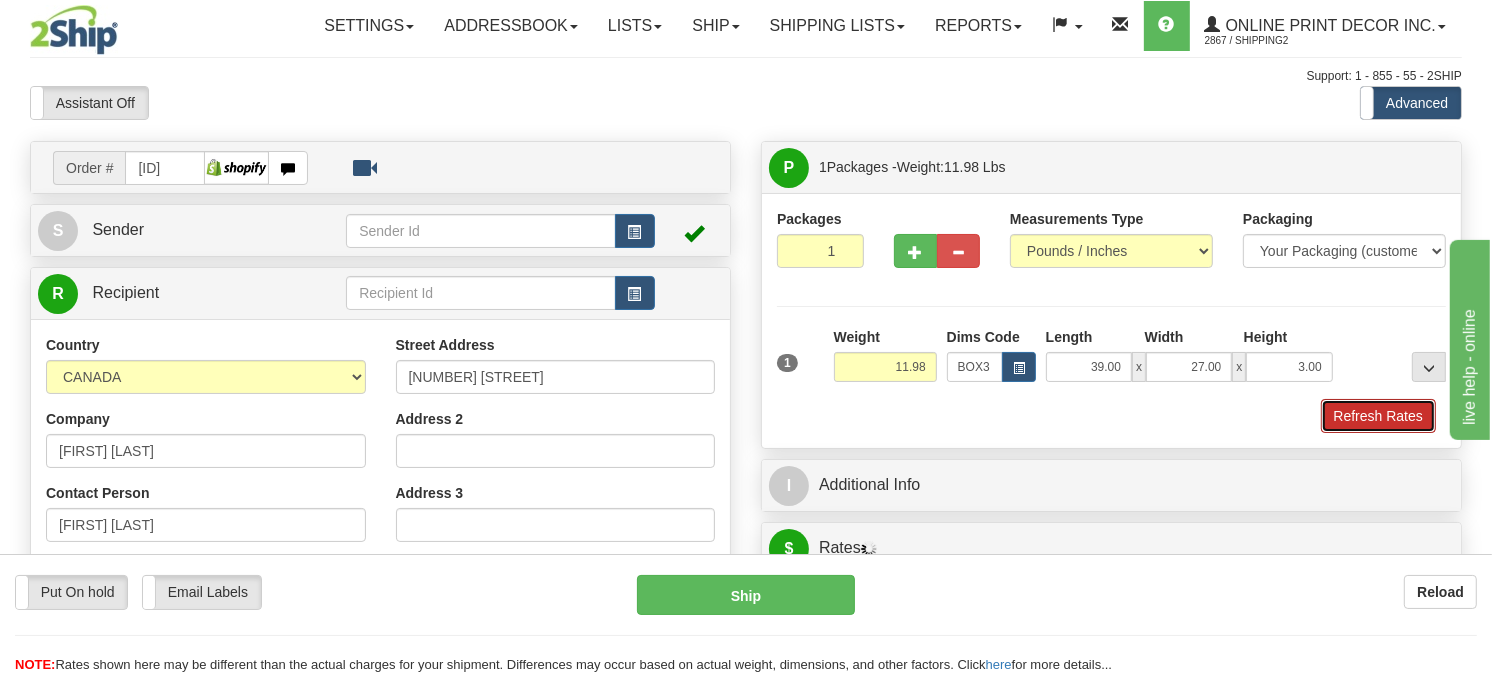 click on "Refresh Rates" at bounding box center (1378, 416) 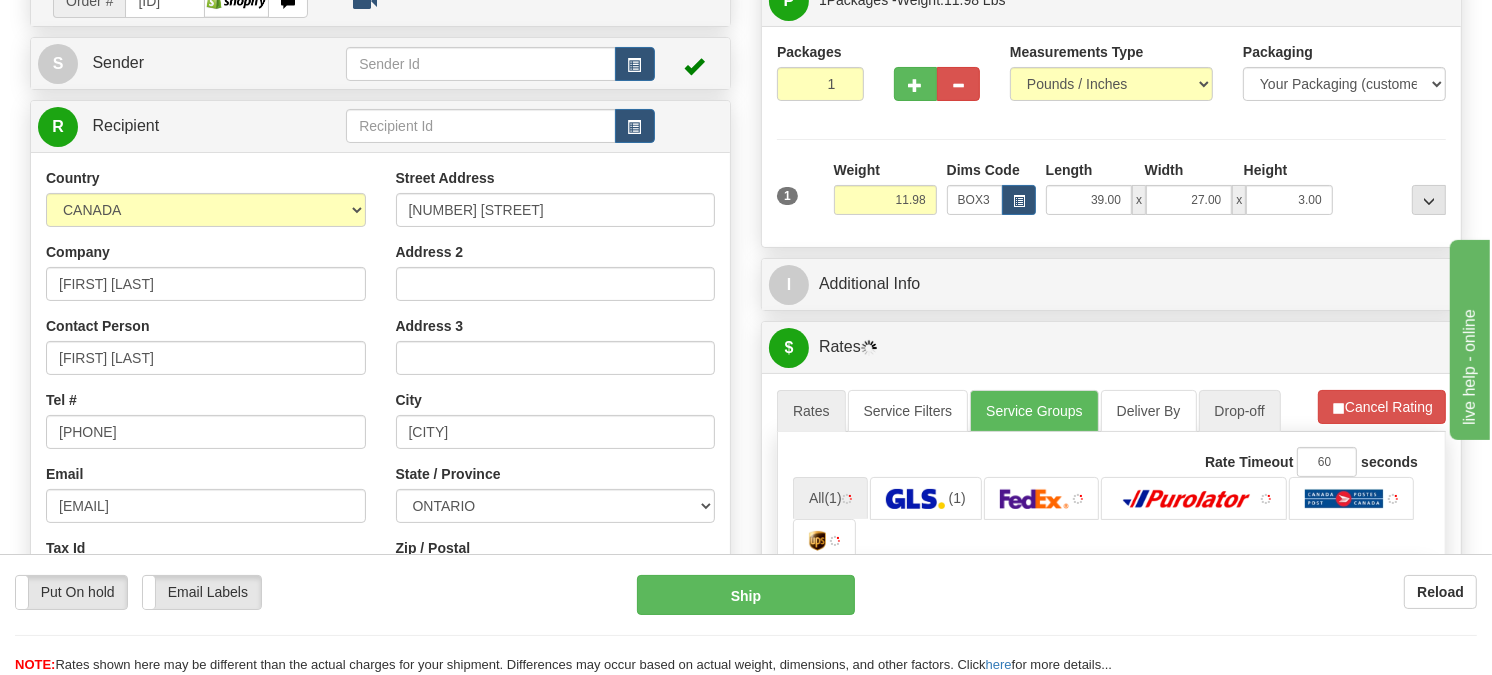 scroll, scrollTop: 222, scrollLeft: 0, axis: vertical 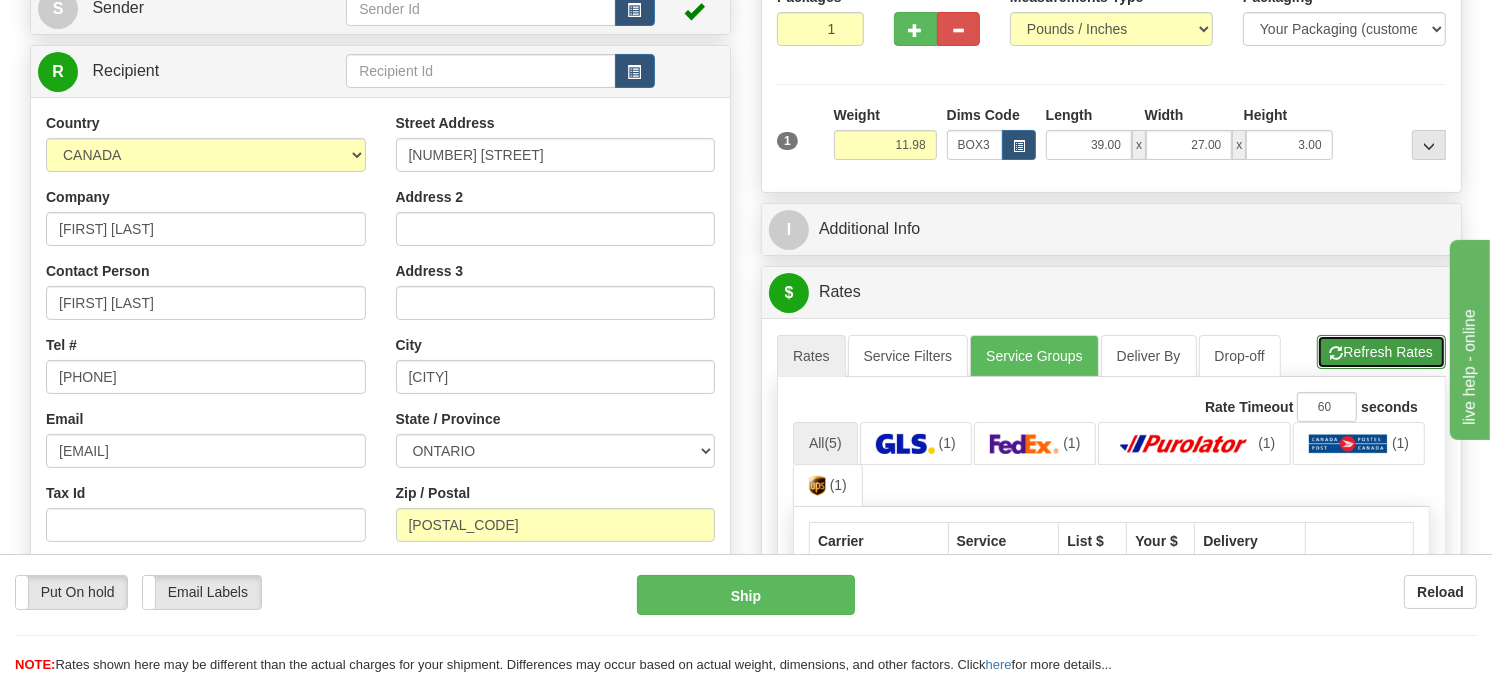 click on "Refresh Rates" at bounding box center [1381, 352] 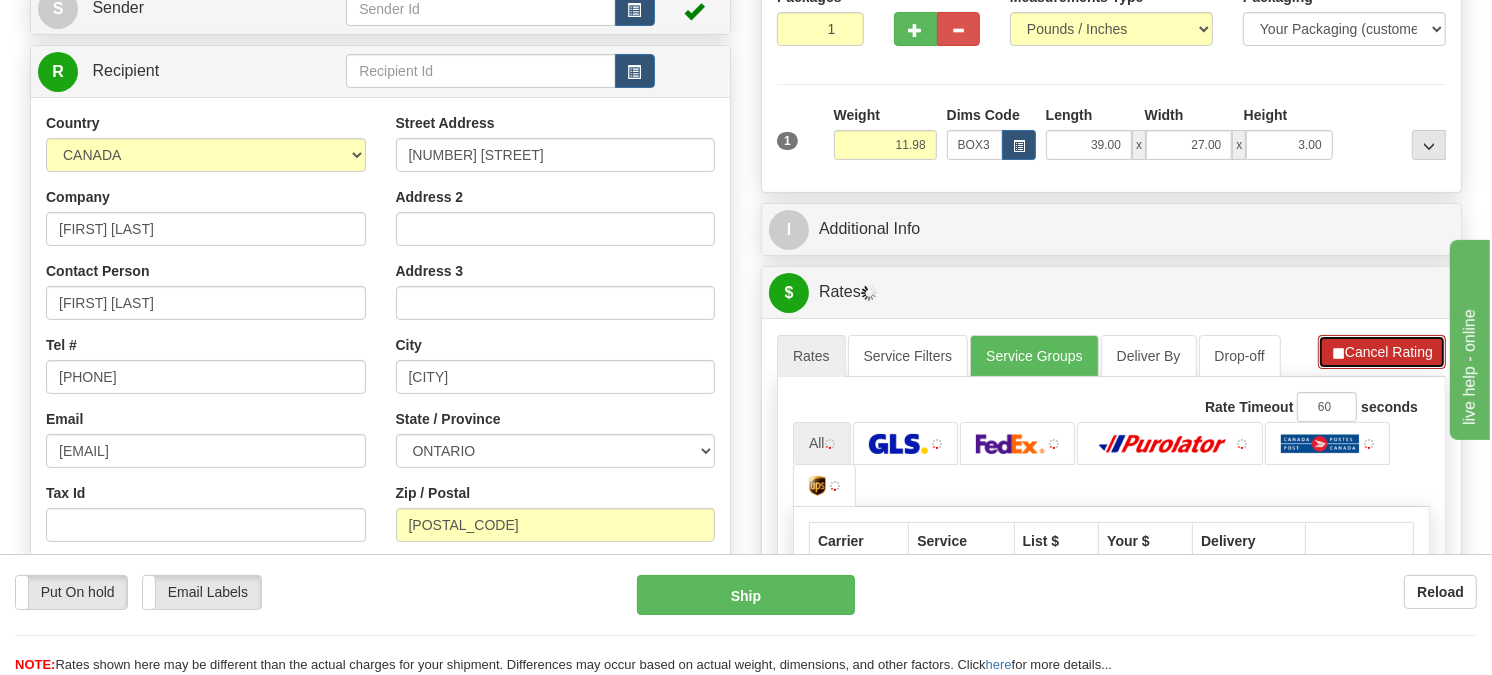 click on "Cancel Rating" at bounding box center [1382, 352] 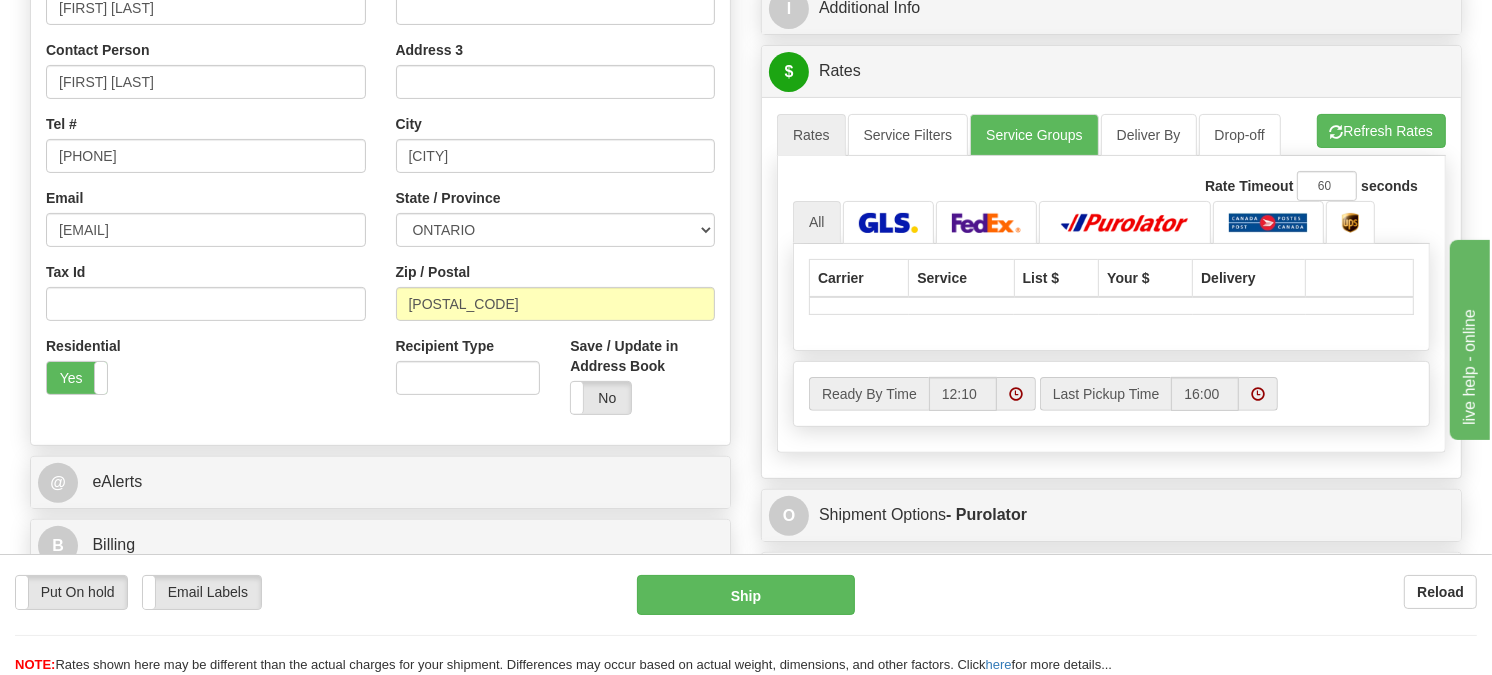 scroll, scrollTop: 444, scrollLeft: 0, axis: vertical 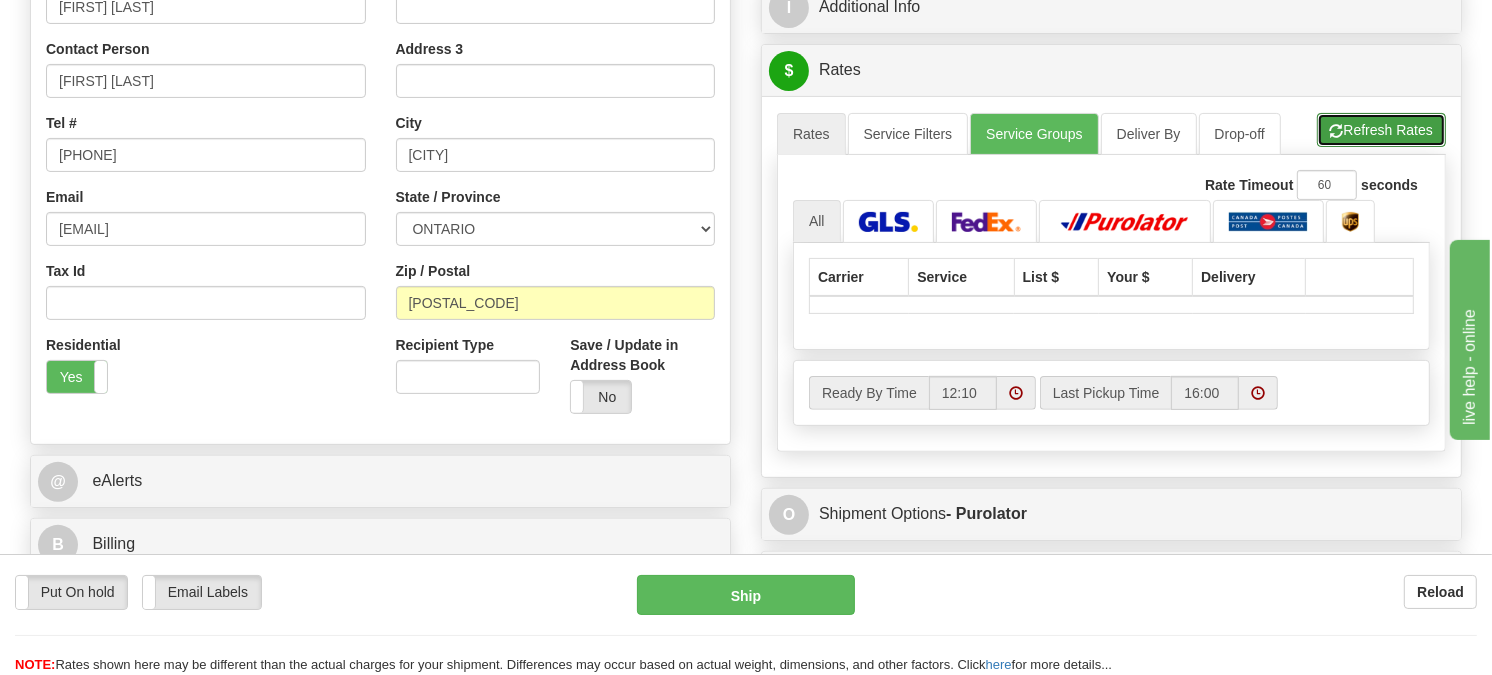 click on "Refresh Rates" at bounding box center (1381, 130) 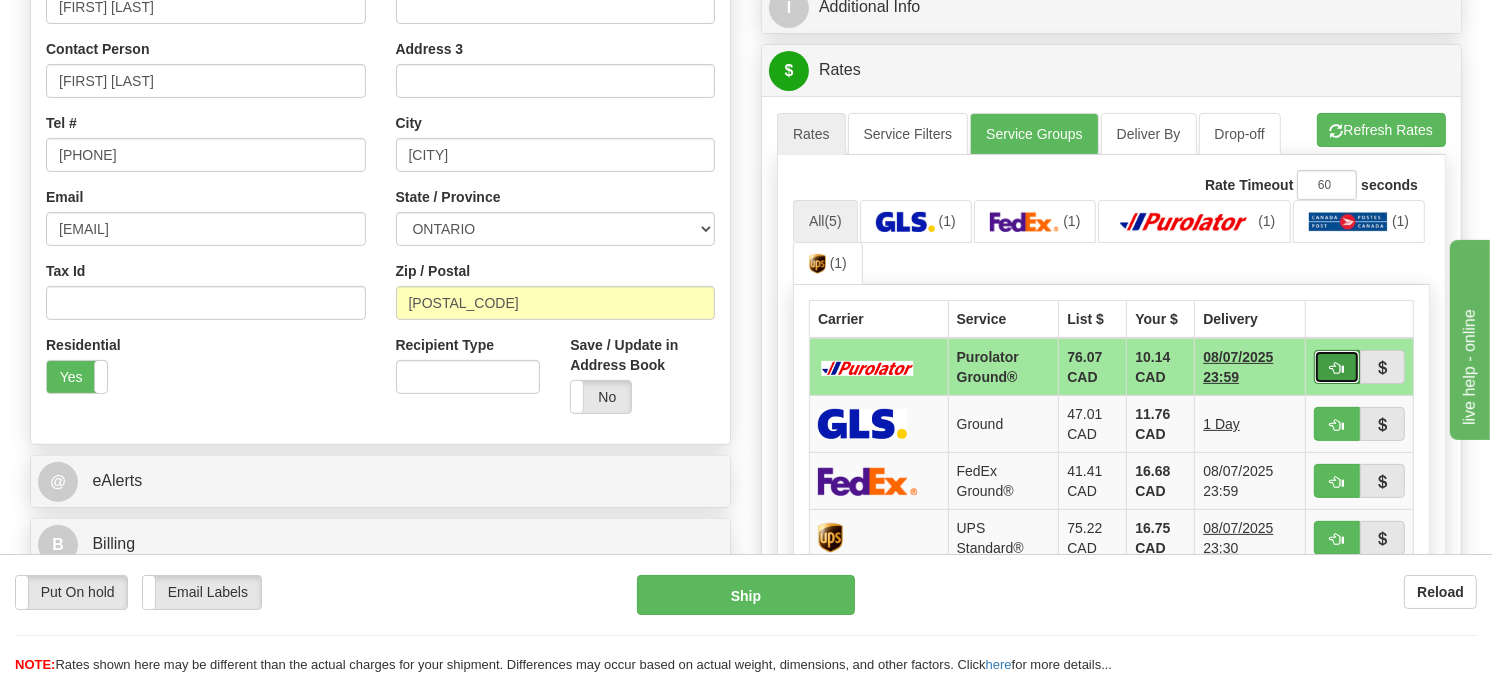 click at bounding box center (1337, 368) 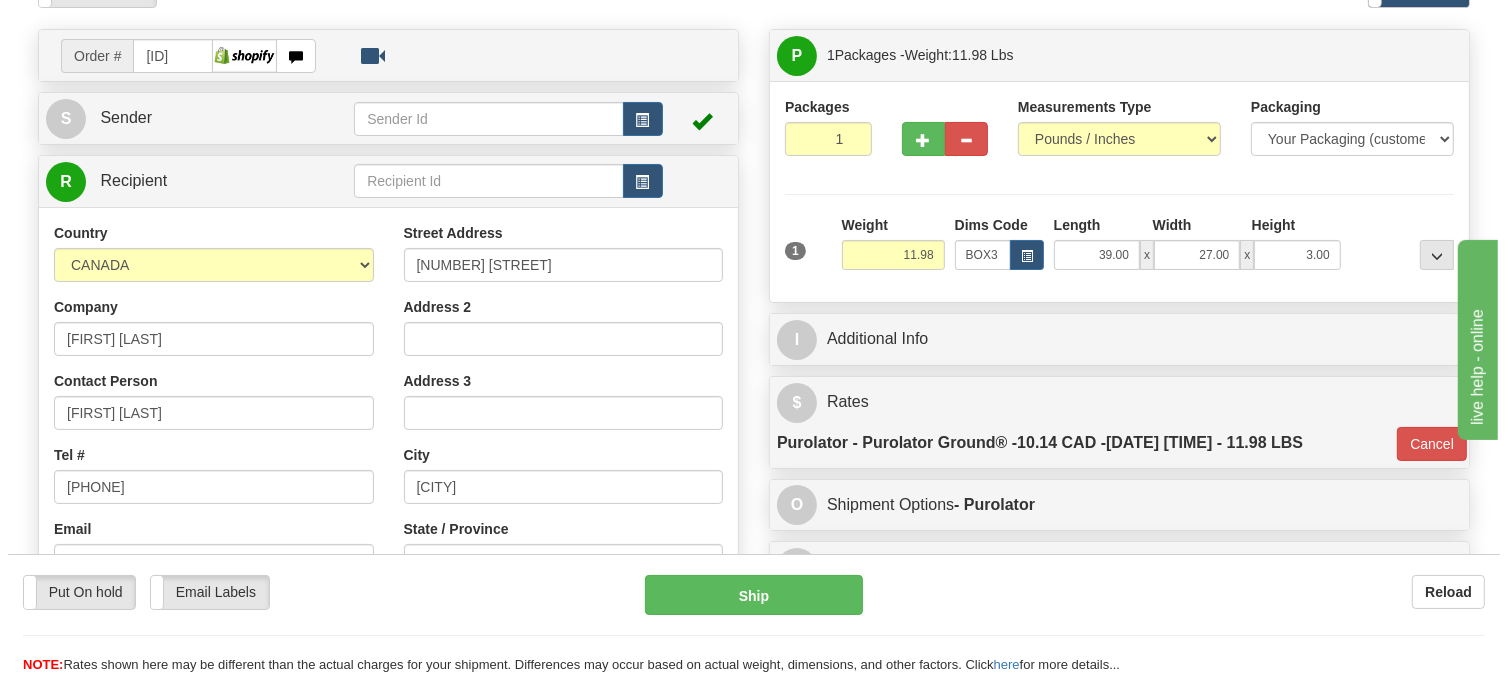 scroll, scrollTop: 111, scrollLeft: 0, axis: vertical 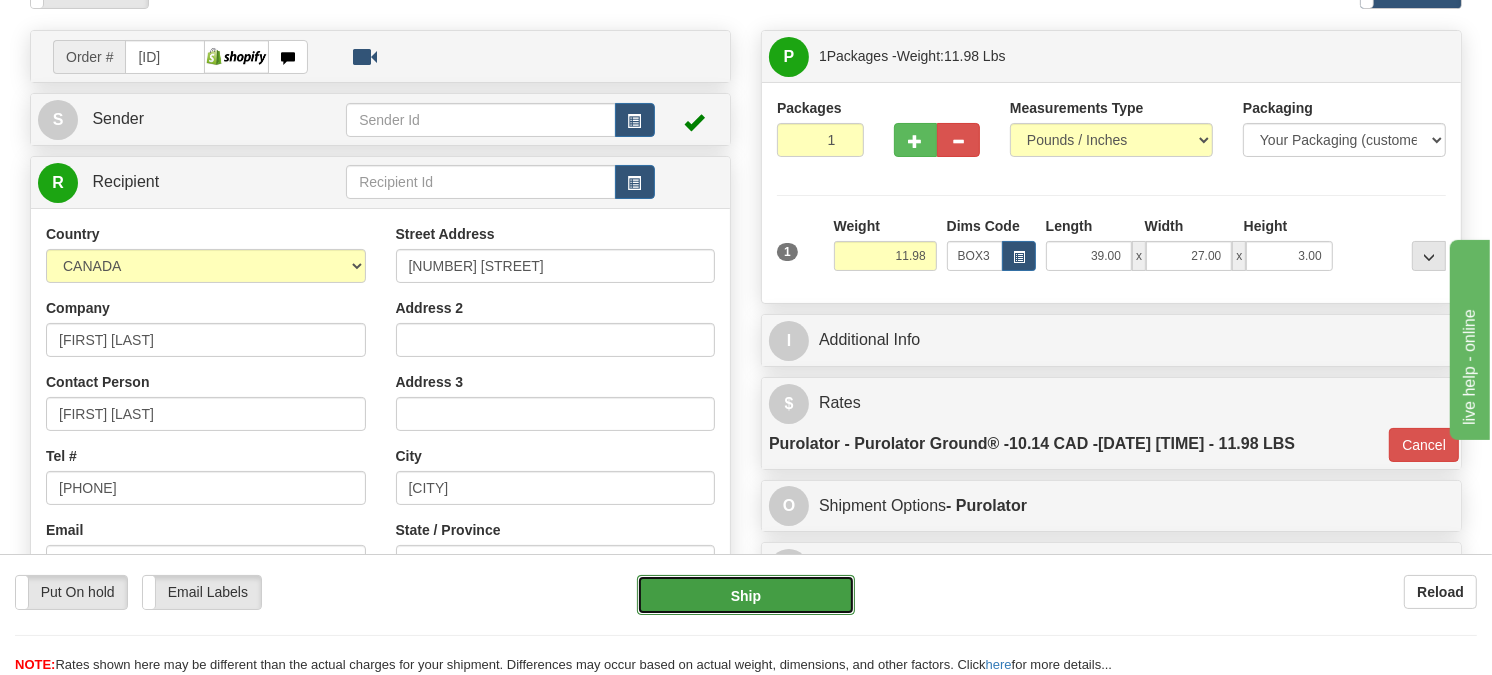 click on "Ship" at bounding box center (746, 595) 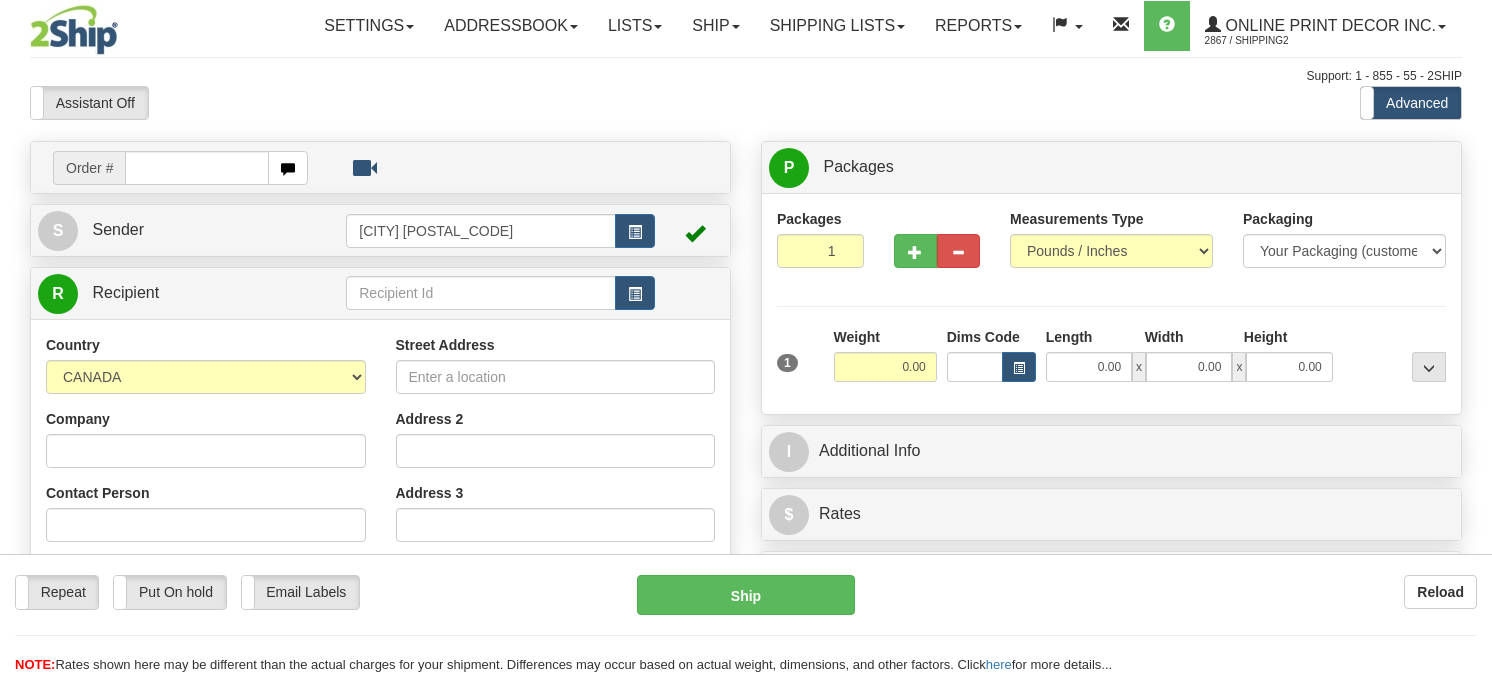 scroll, scrollTop: 0, scrollLeft: 0, axis: both 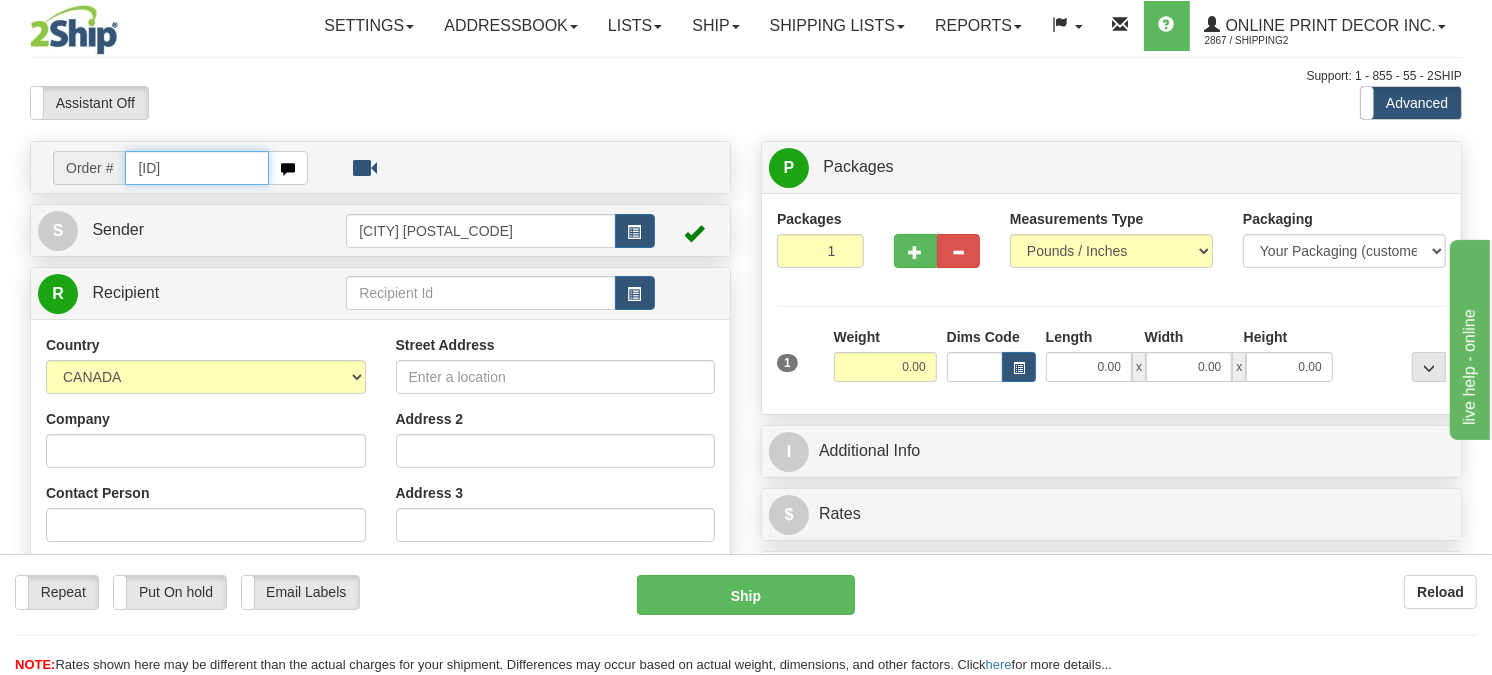 type on "[ID]" 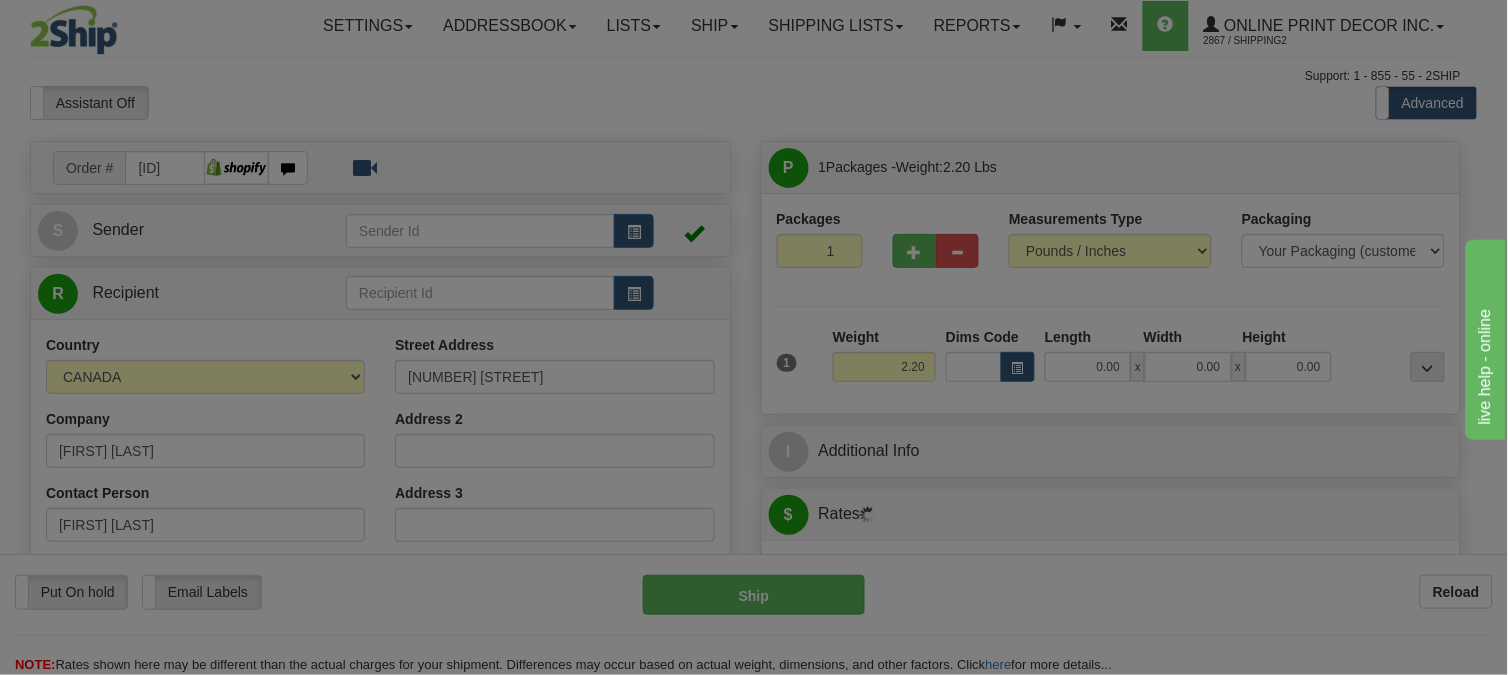 type on "[CITY]" 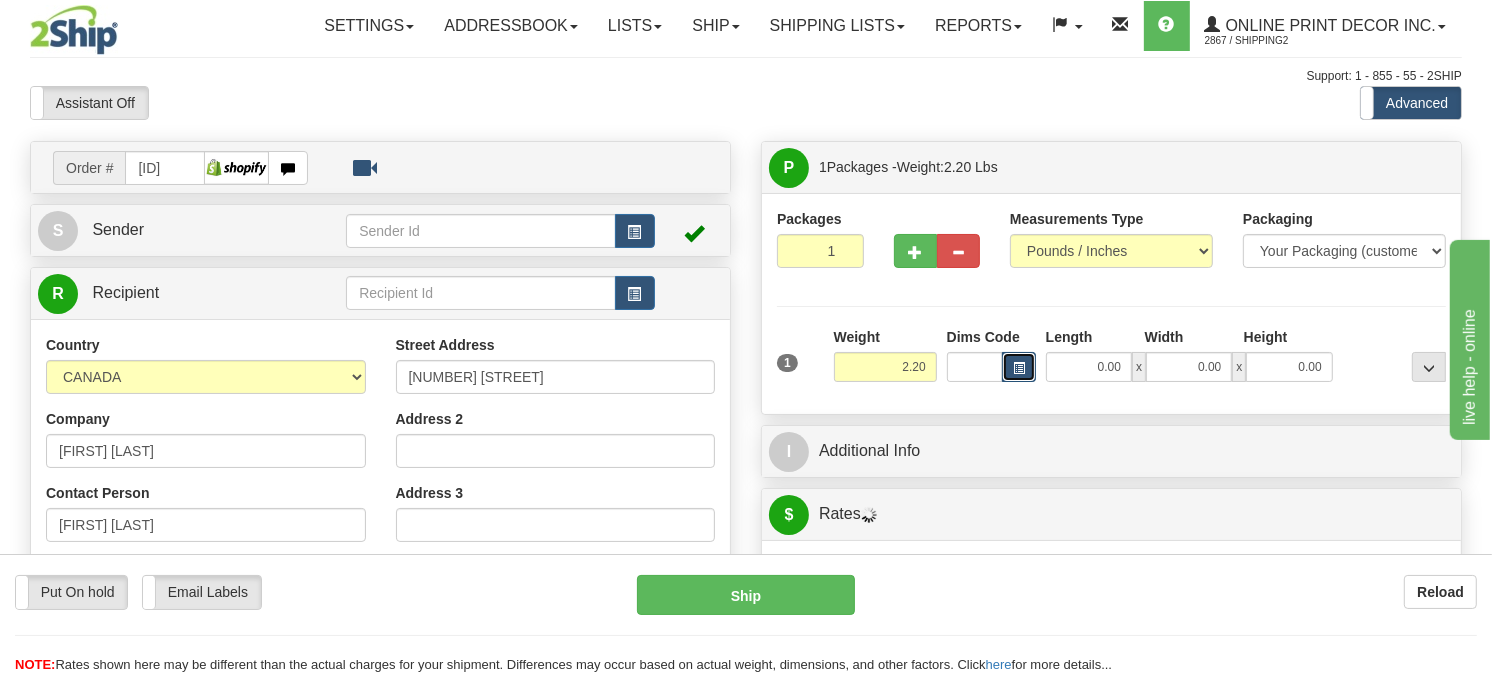 click at bounding box center (1019, 368) 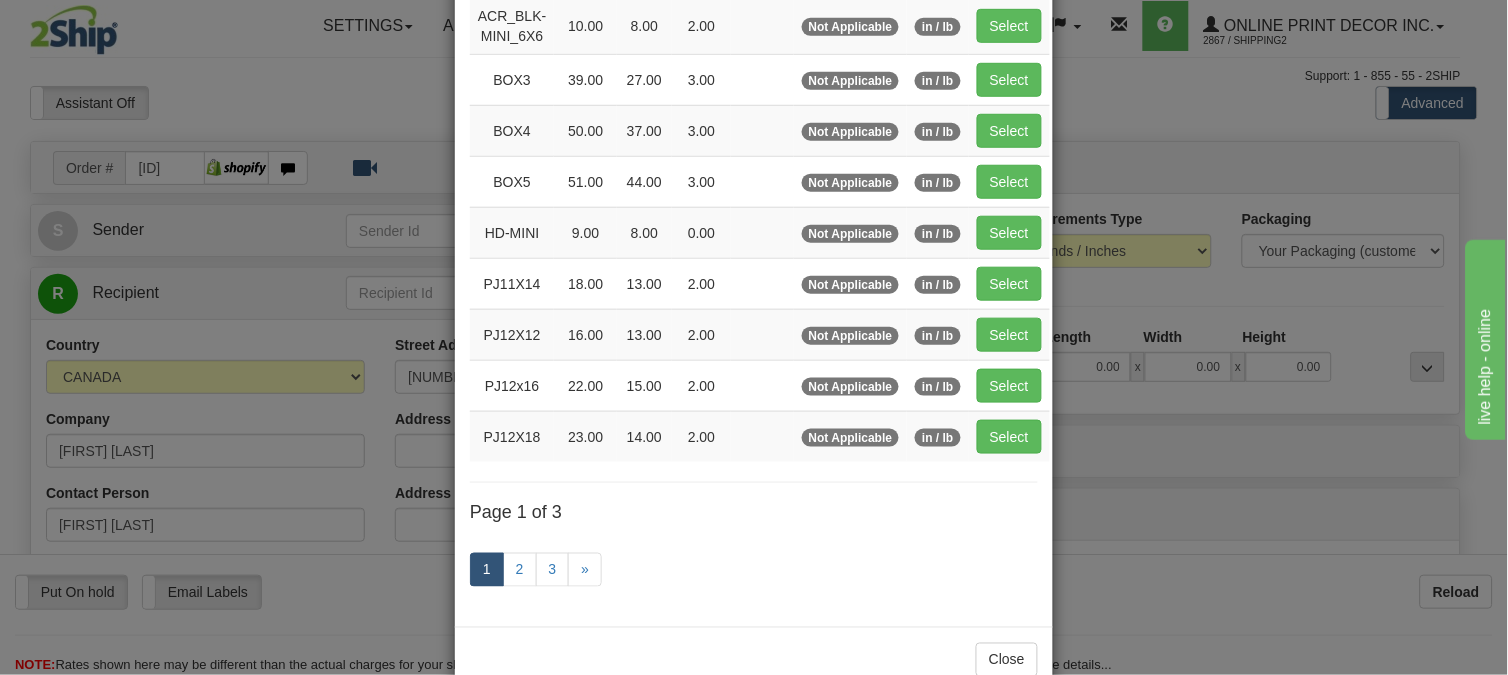 scroll, scrollTop: 326, scrollLeft: 0, axis: vertical 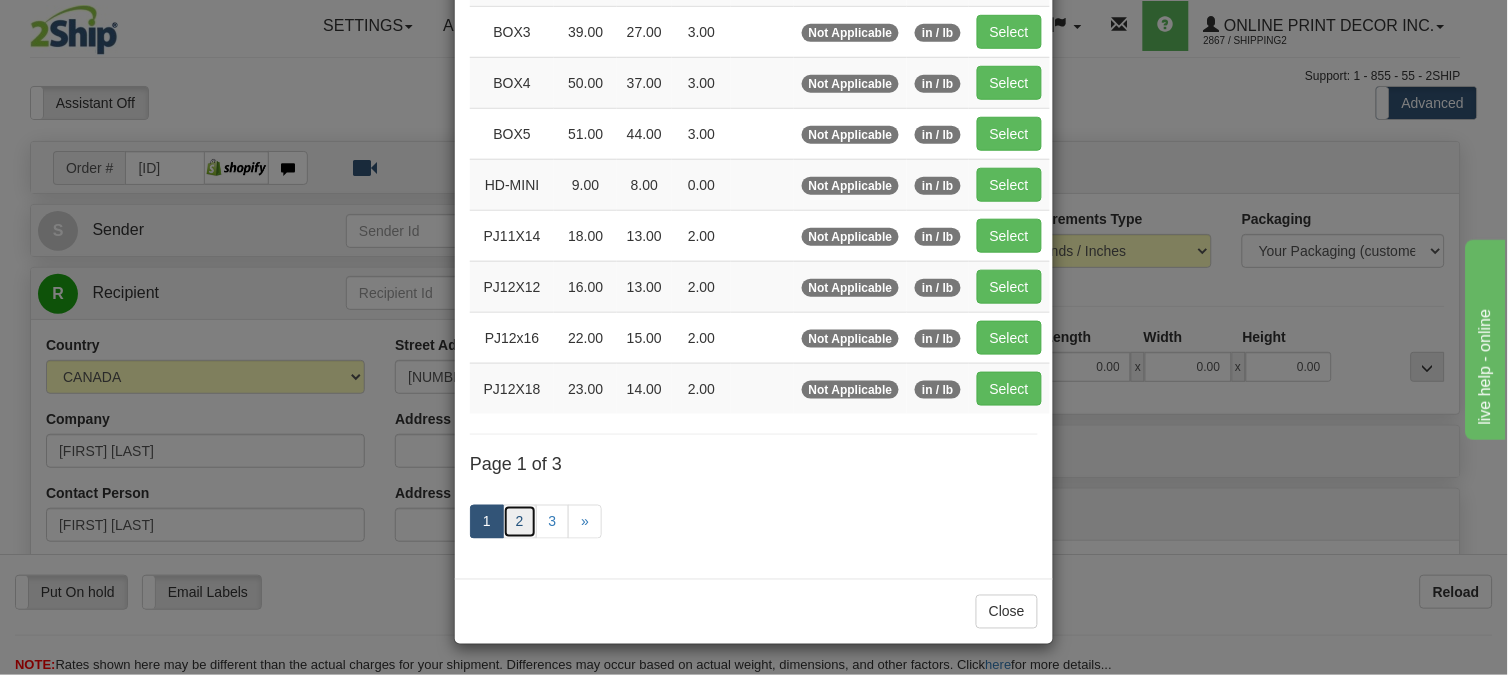 click on "2" at bounding box center [520, 522] 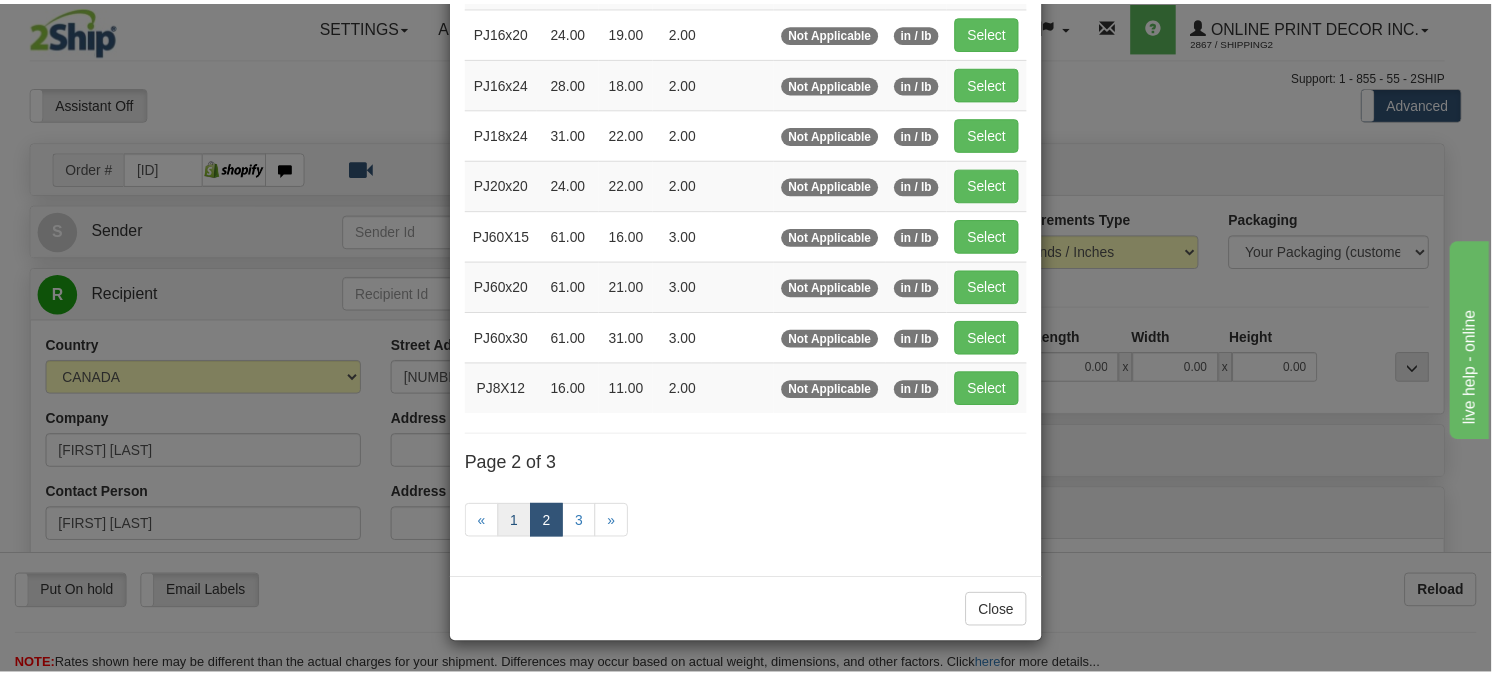scroll, scrollTop: 93, scrollLeft: 0, axis: vertical 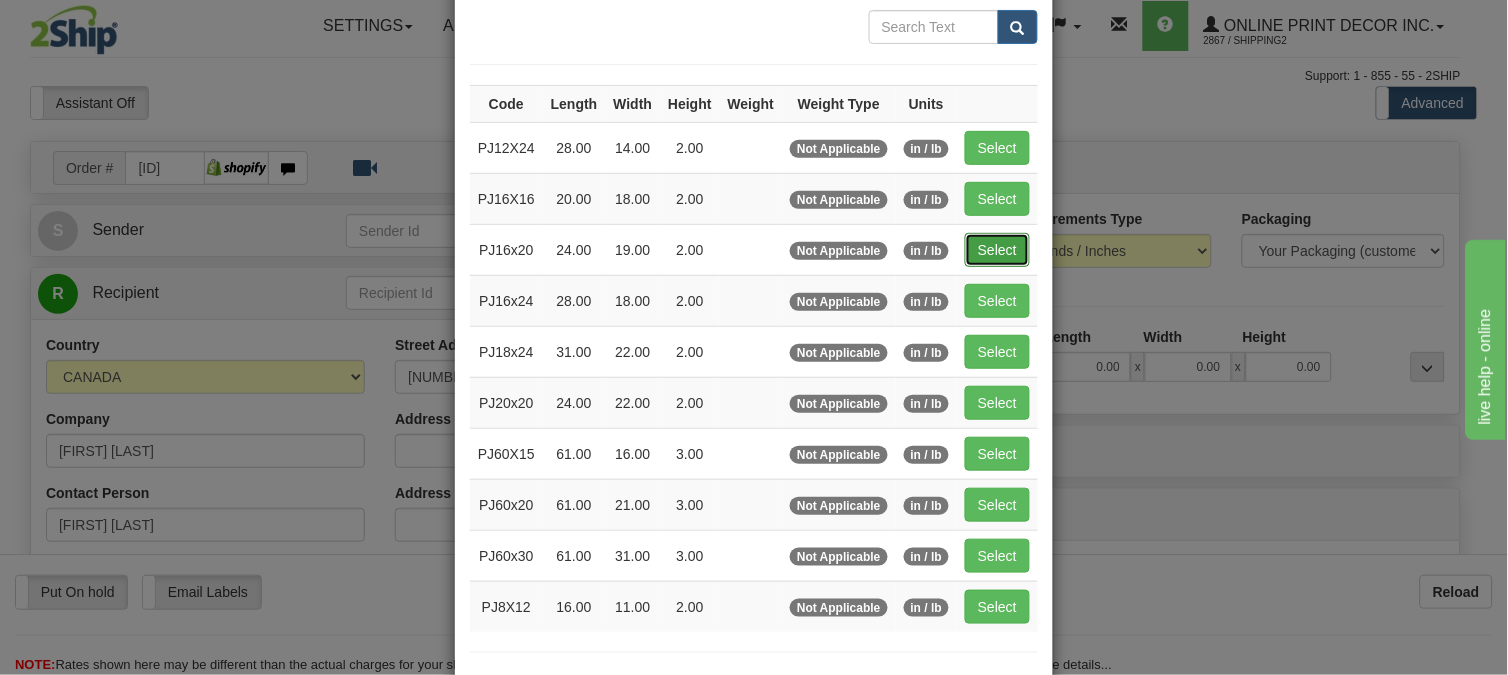 click on "Select" at bounding box center (997, 250) 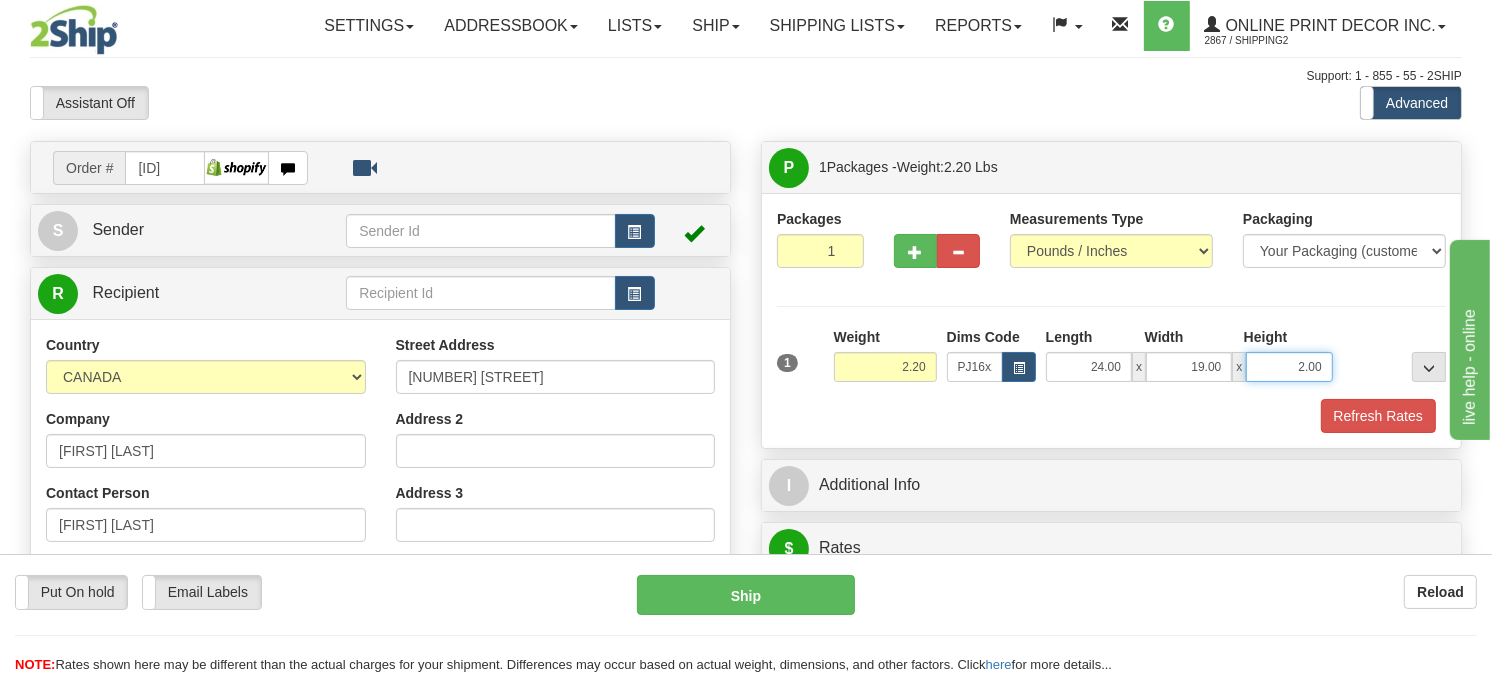 drag, startPoint x: 1322, startPoint y: 417, endPoint x: 1247, endPoint y: 444, distance: 79.71198 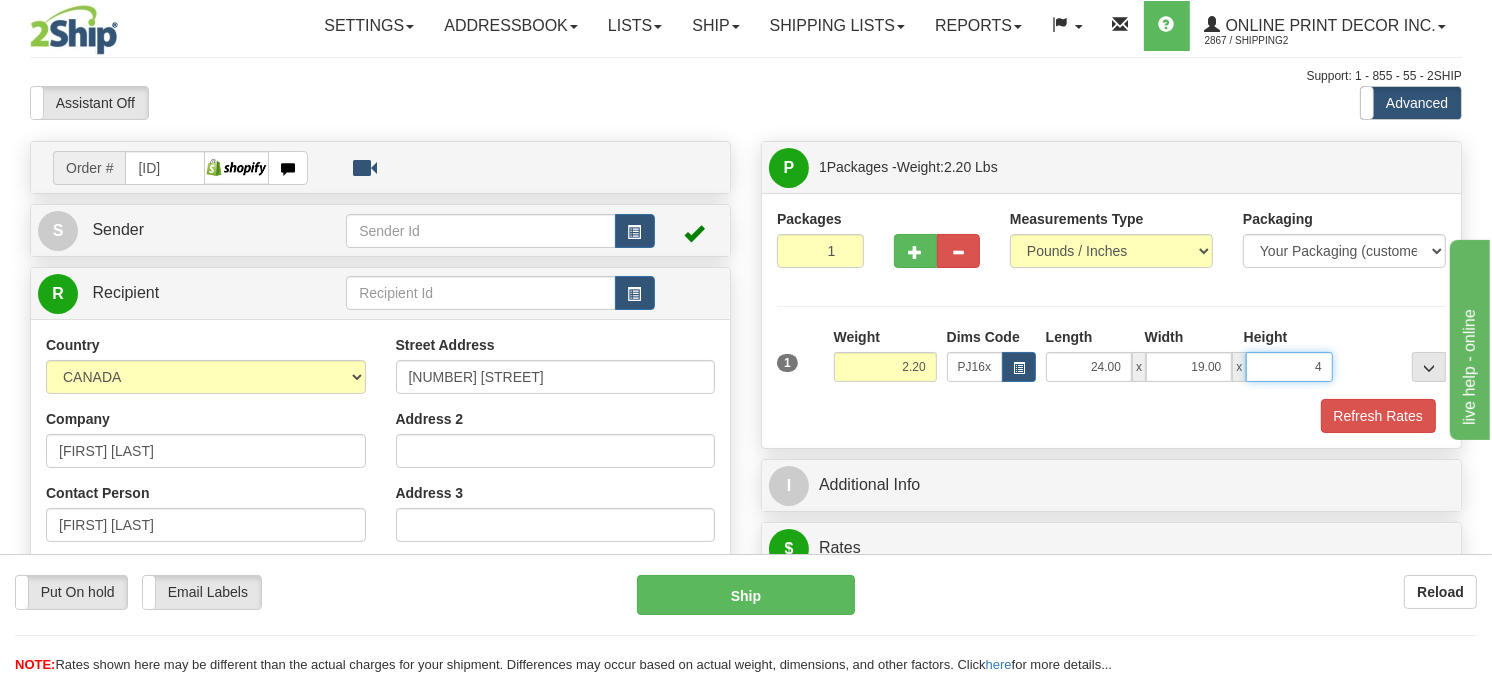 click on "Delete" at bounding box center (0, 0) 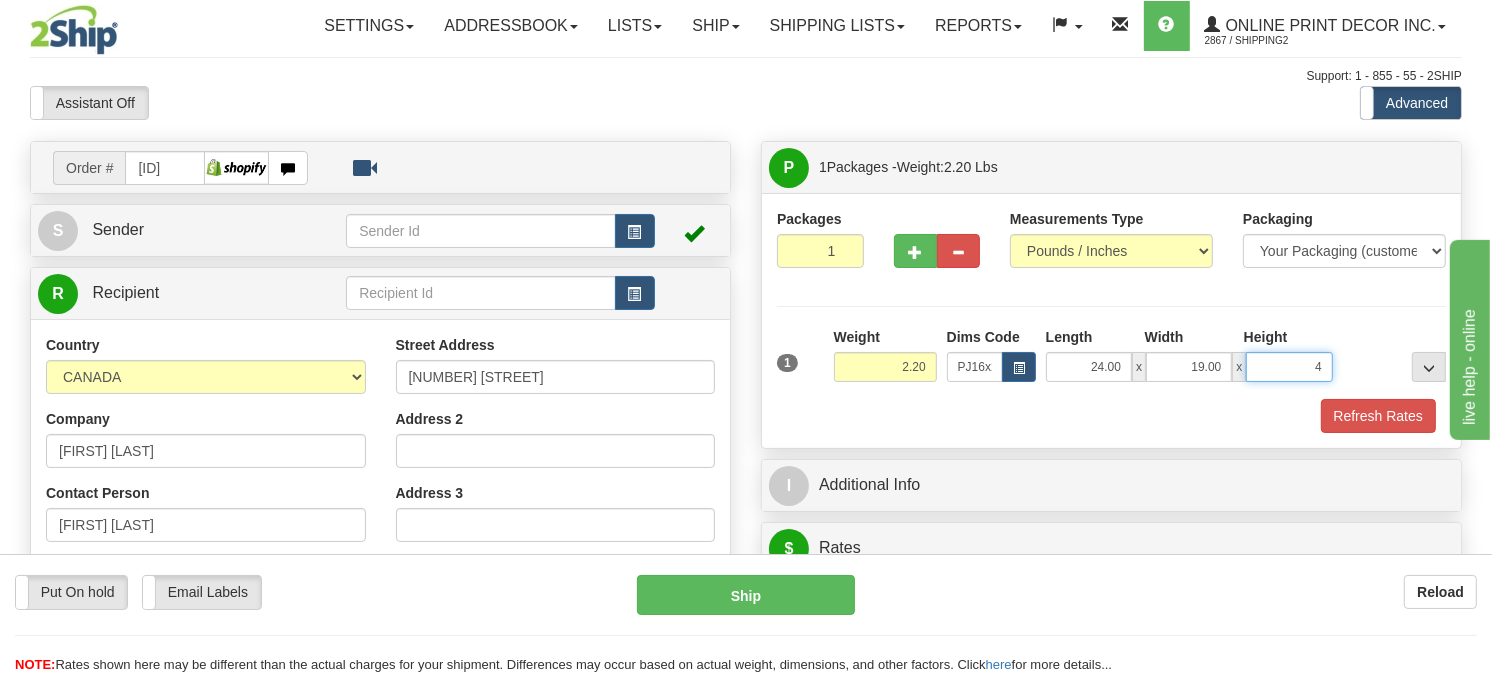 type on "4.00" 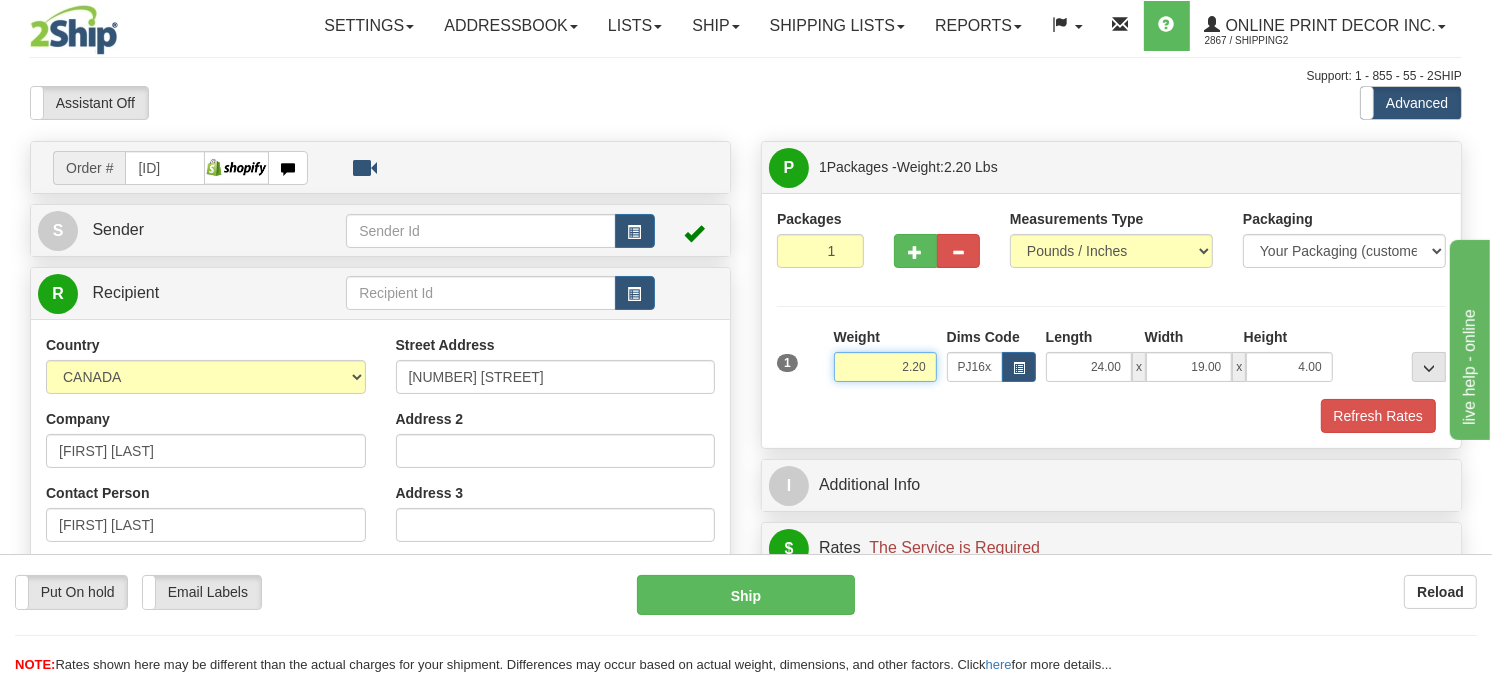 drag, startPoint x: 928, startPoint y: 422, endPoint x: 872, endPoint y: 428, distance: 56.32051 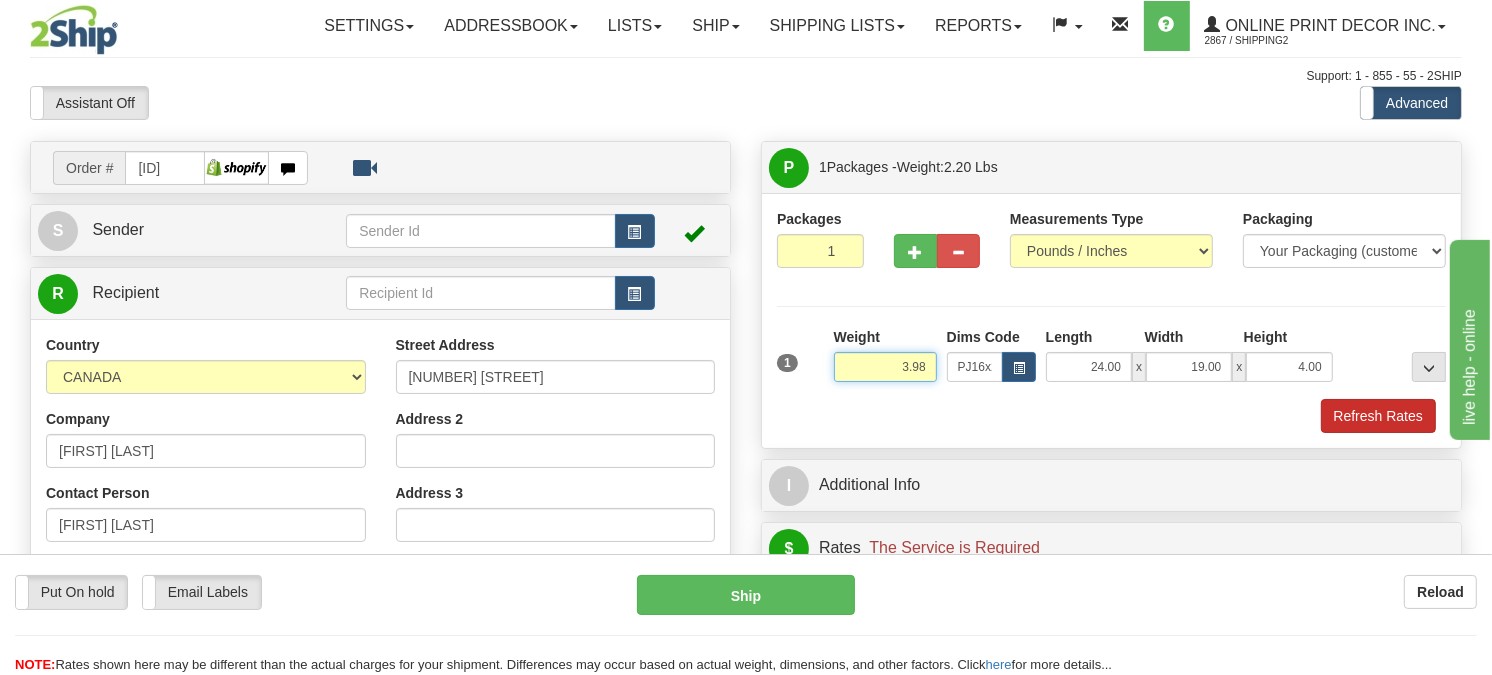 type on "3.98" 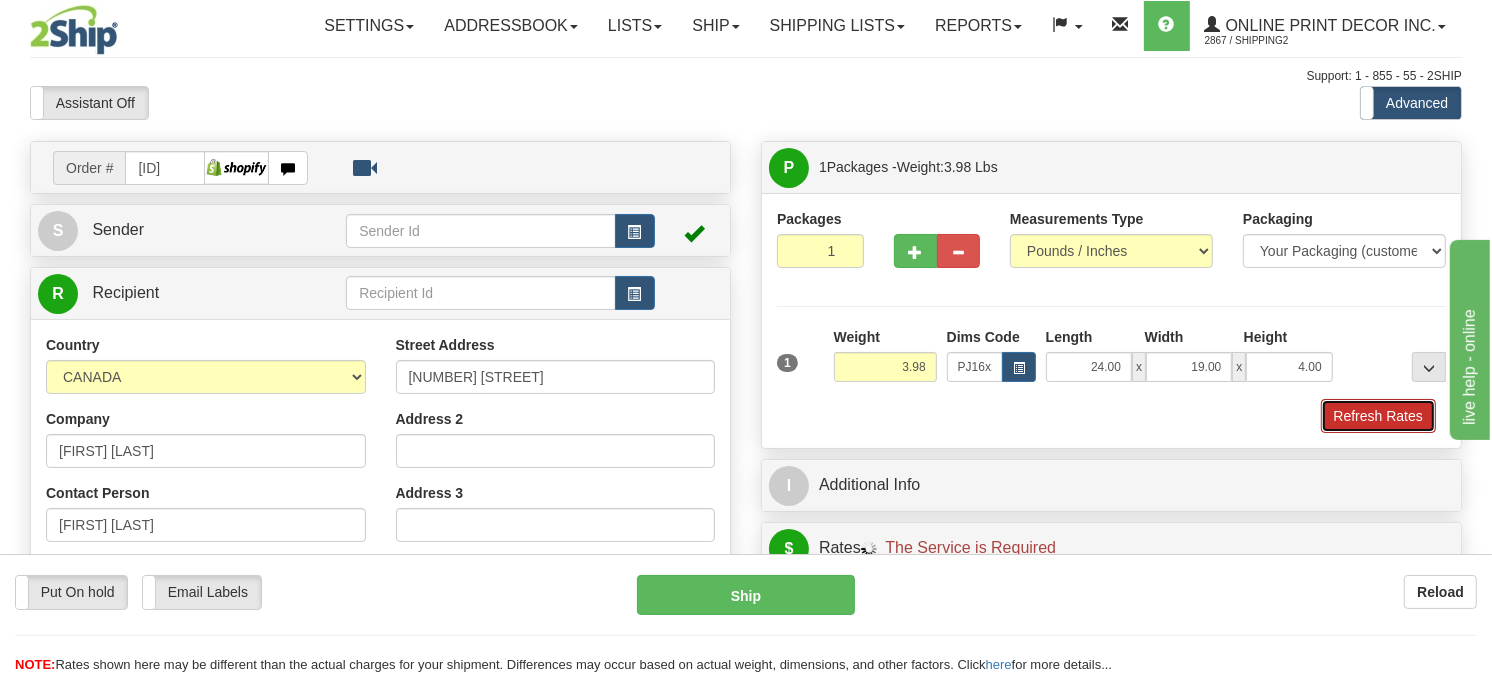 click on "Refresh Rates" at bounding box center (1378, 416) 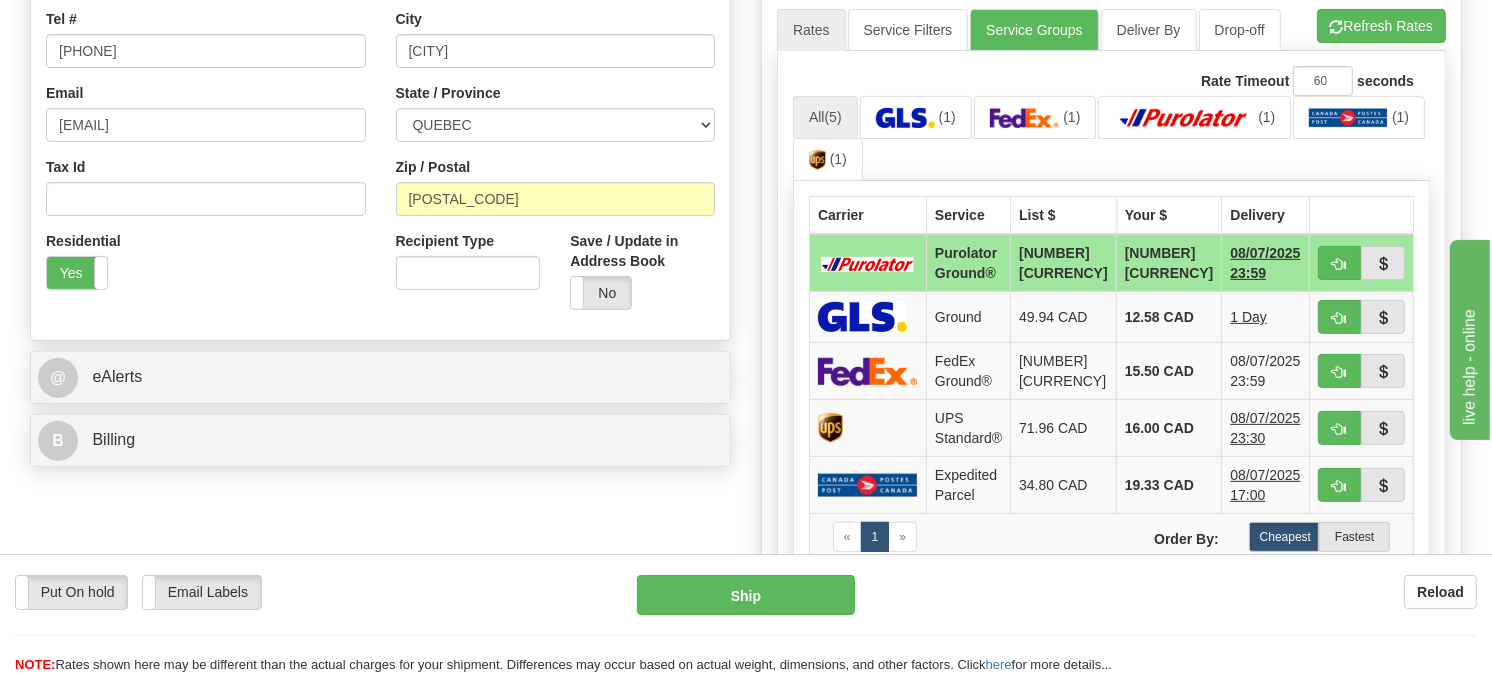 drag, startPoint x: 1503, startPoint y: 75, endPoint x: 188, endPoint y: 22, distance: 1316.0676 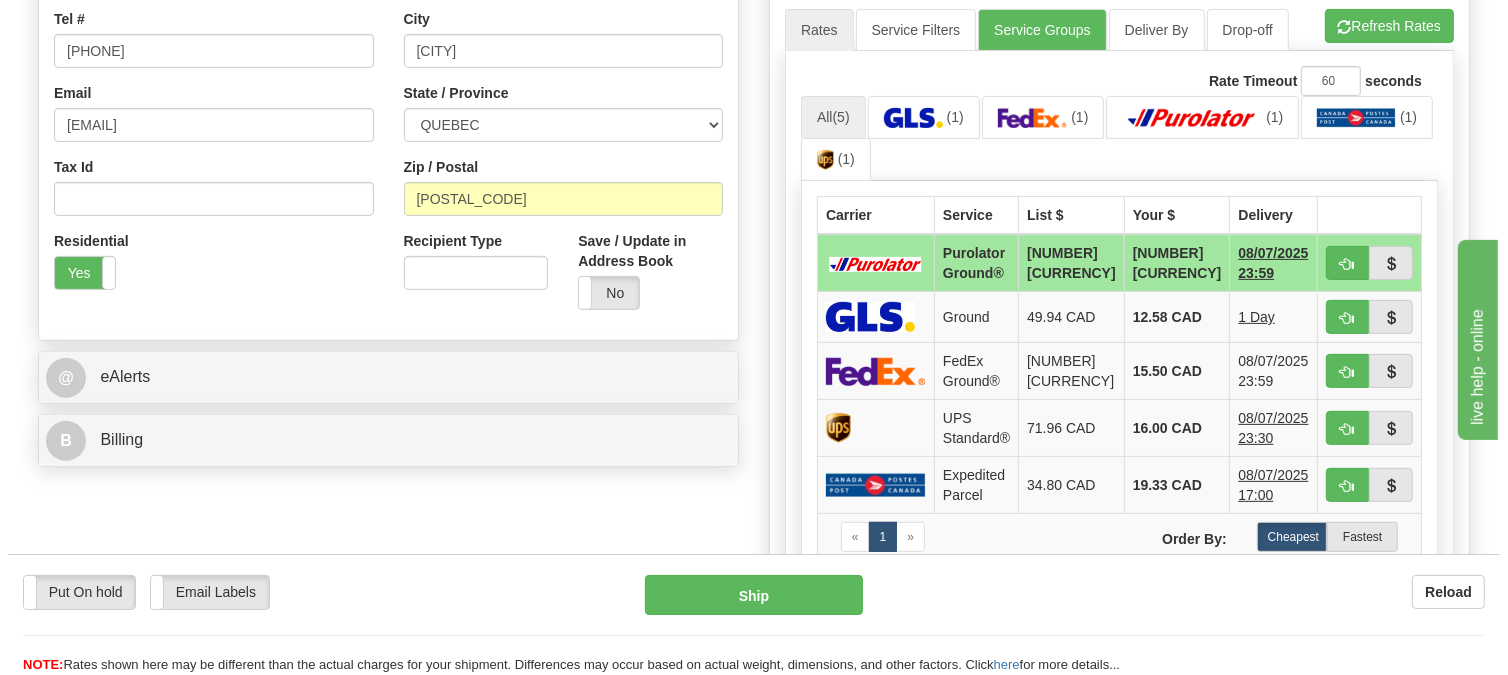scroll, scrollTop: 563, scrollLeft: 0, axis: vertical 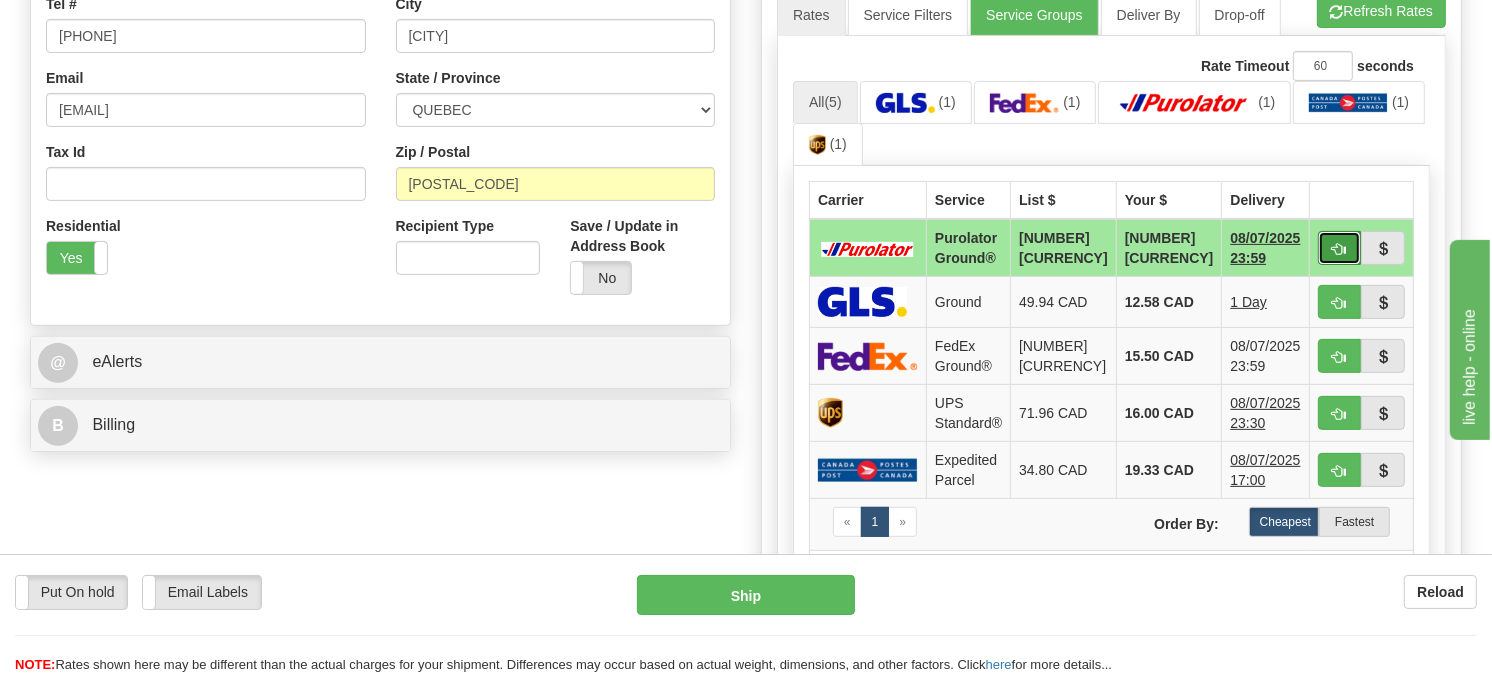 click at bounding box center (1340, 248) 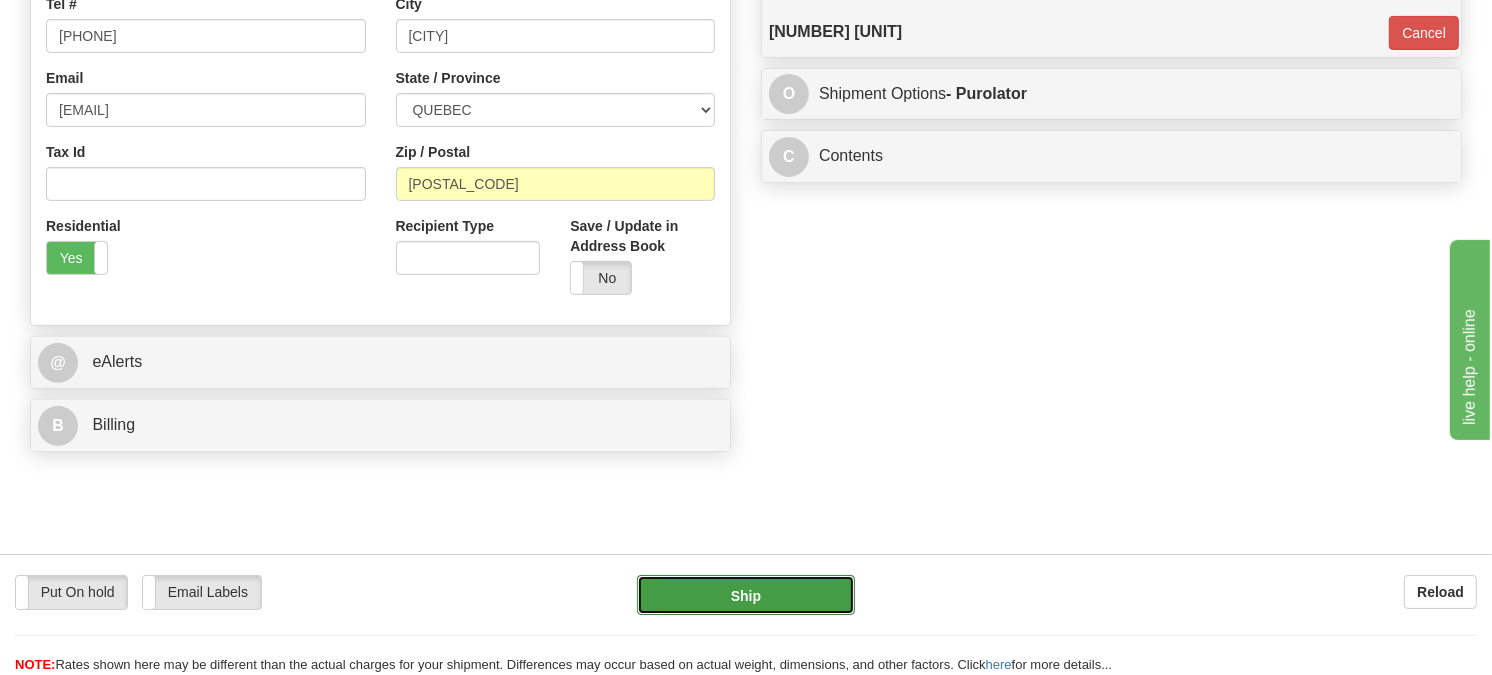 click on "Ship" at bounding box center (746, 595) 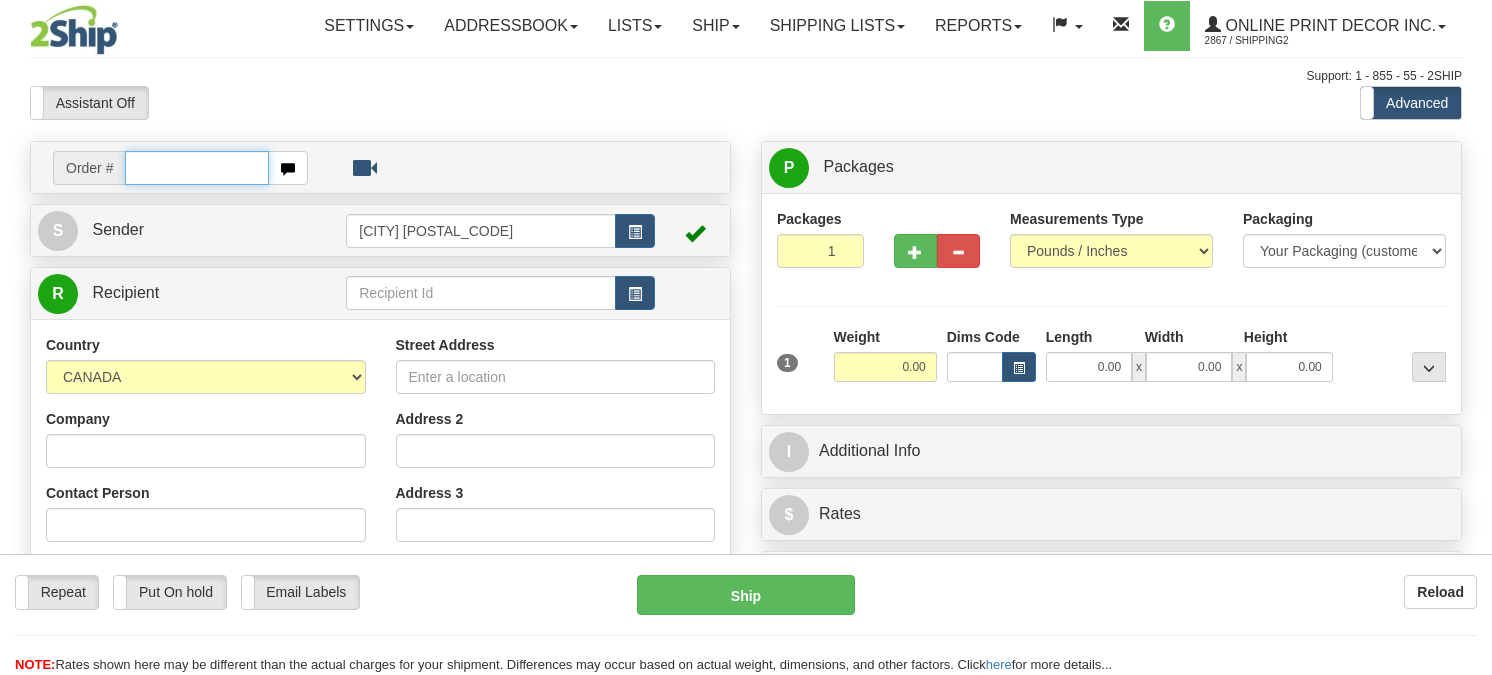 scroll, scrollTop: 0, scrollLeft: 0, axis: both 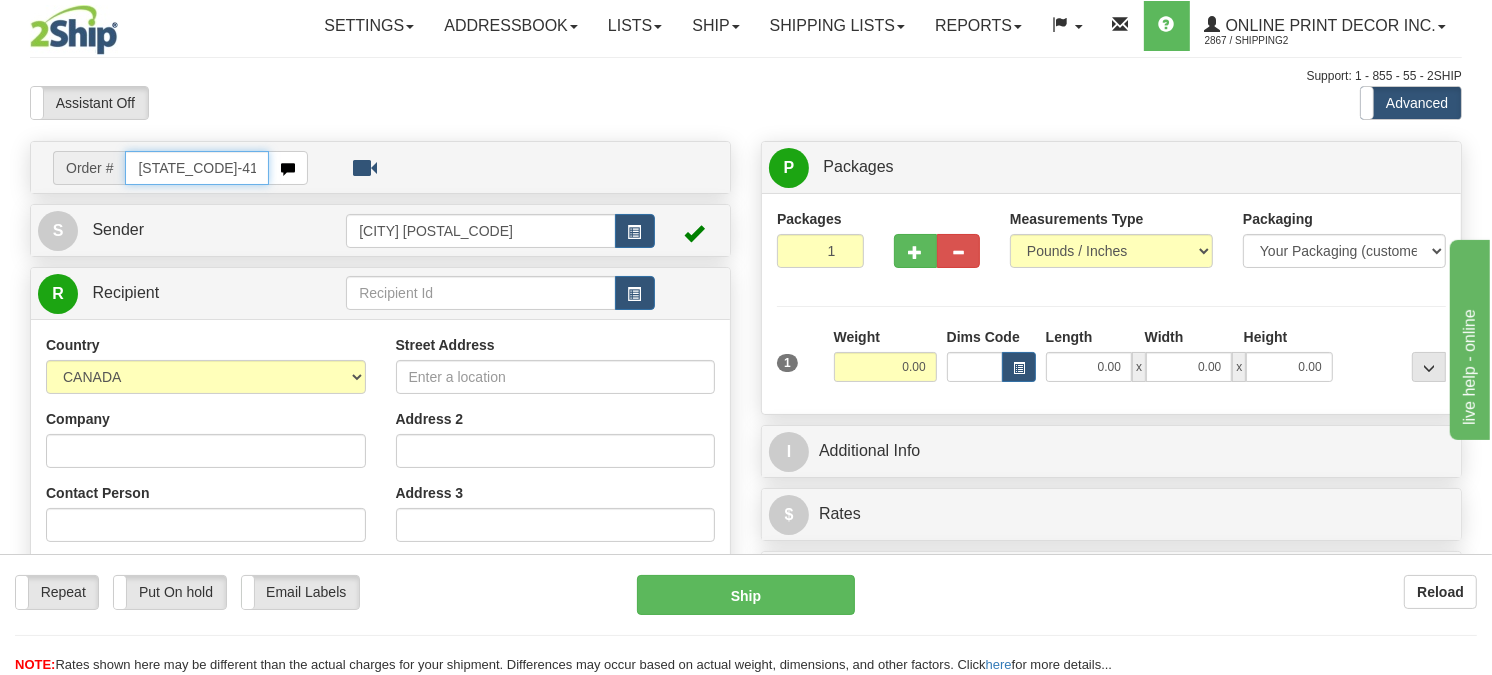 type on "[STATE_CODE]-418779" 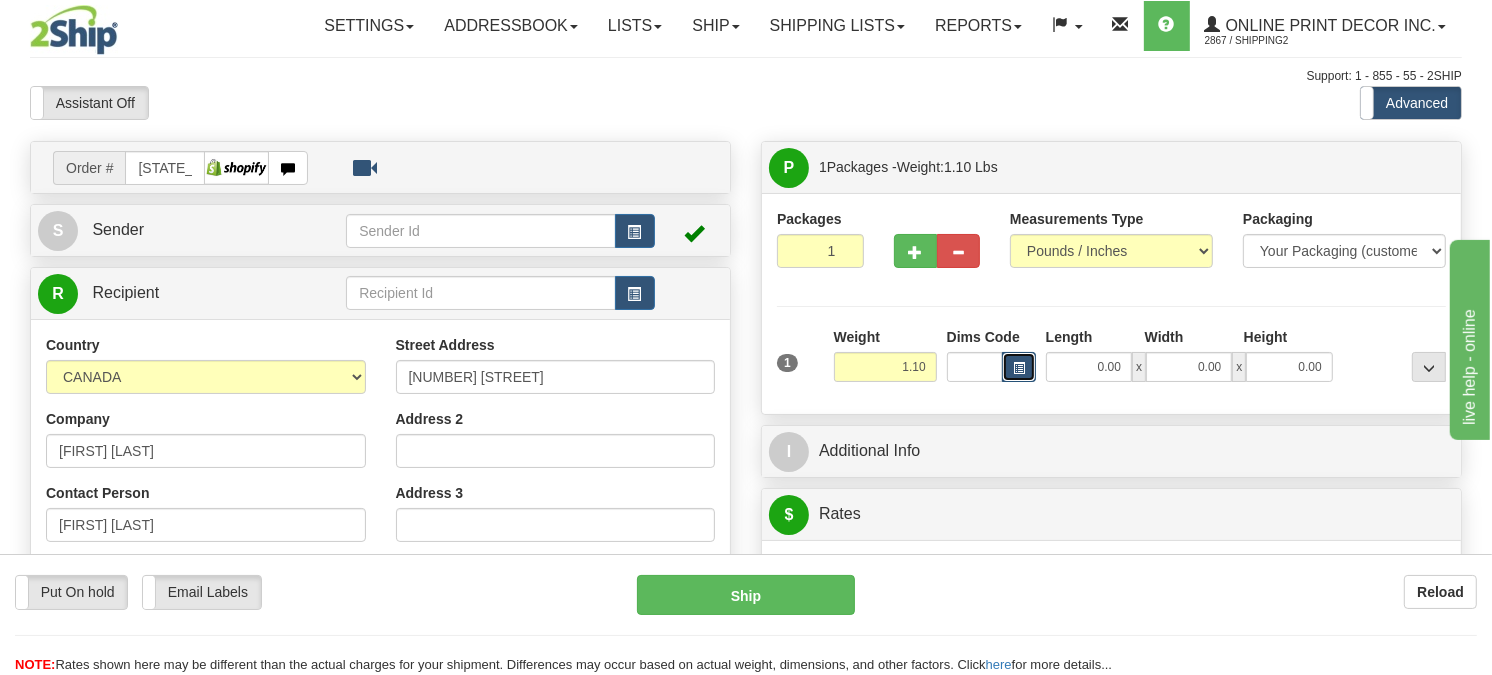 click at bounding box center [1019, 368] 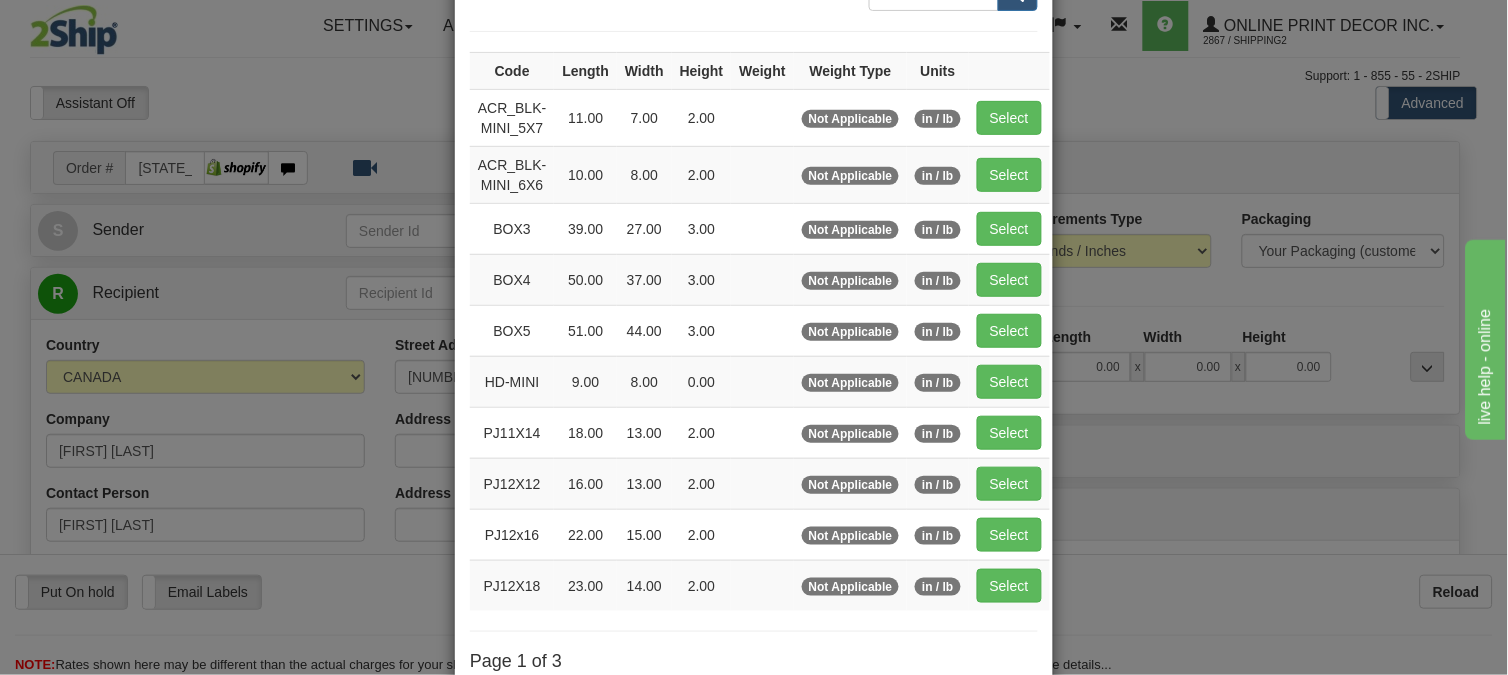 scroll, scrollTop: 326, scrollLeft: 0, axis: vertical 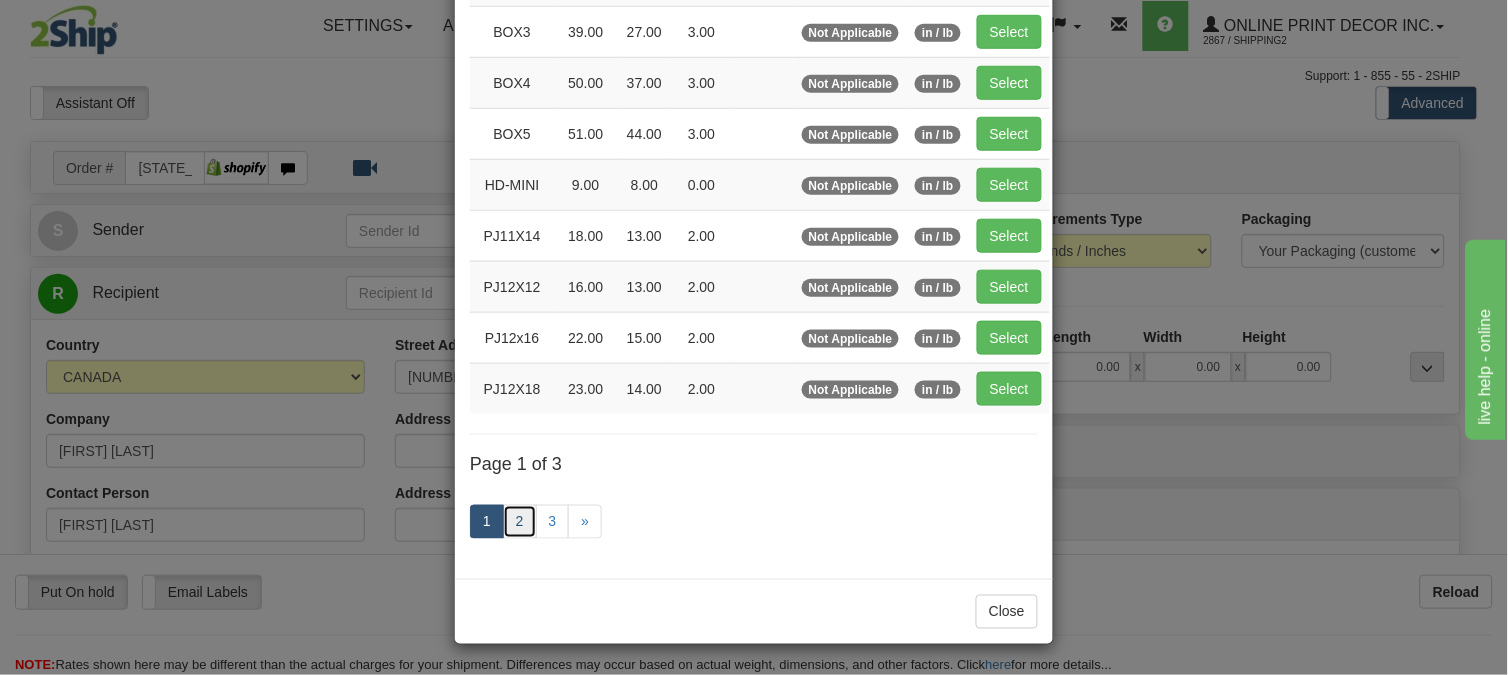 click on "2" at bounding box center (520, 522) 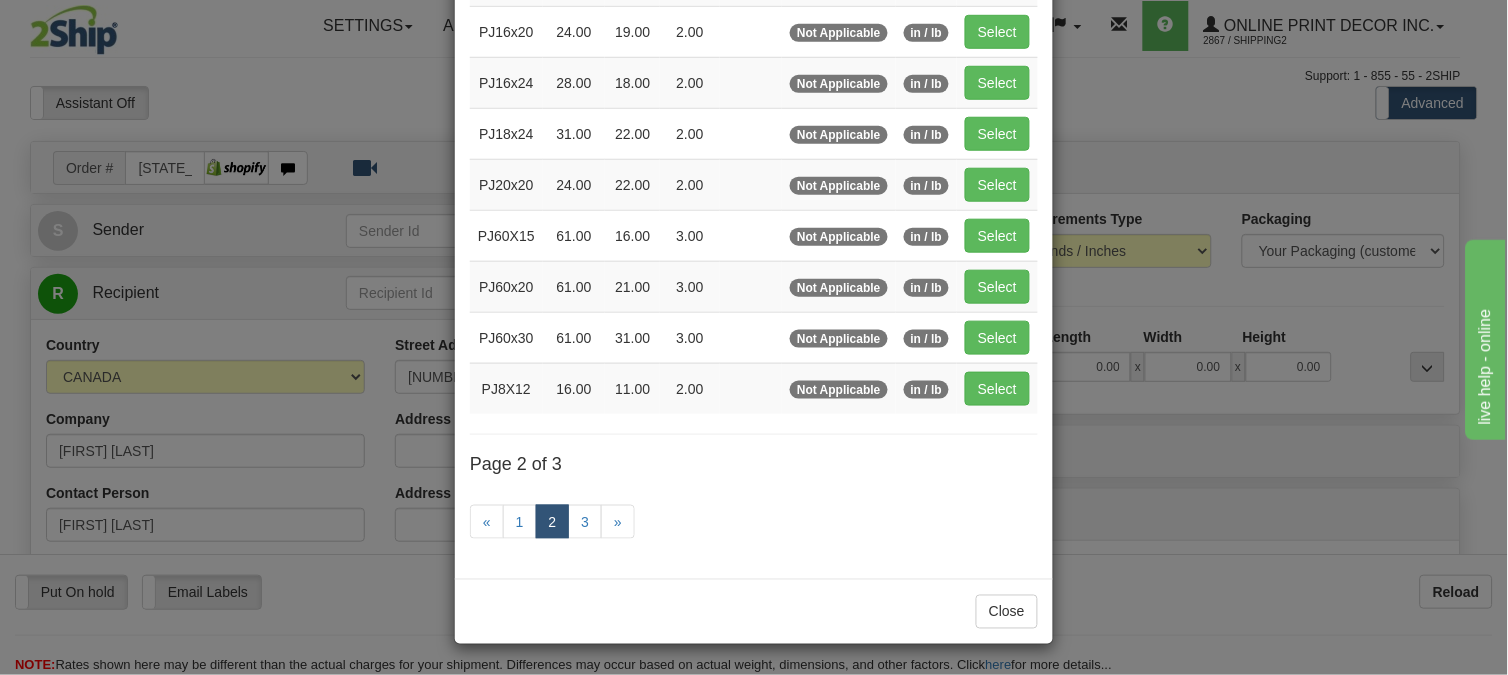 scroll, scrollTop: 315, scrollLeft: 0, axis: vertical 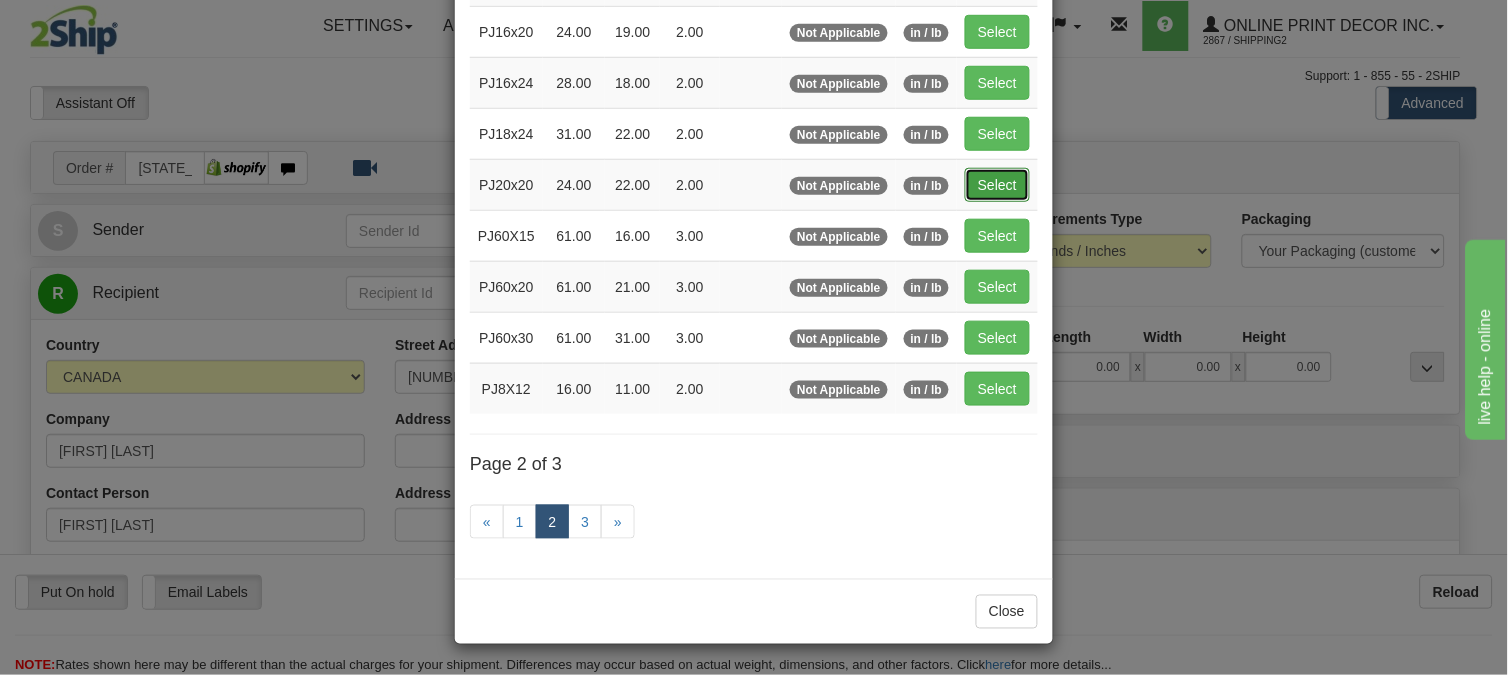 click on "Select" at bounding box center (997, 185) 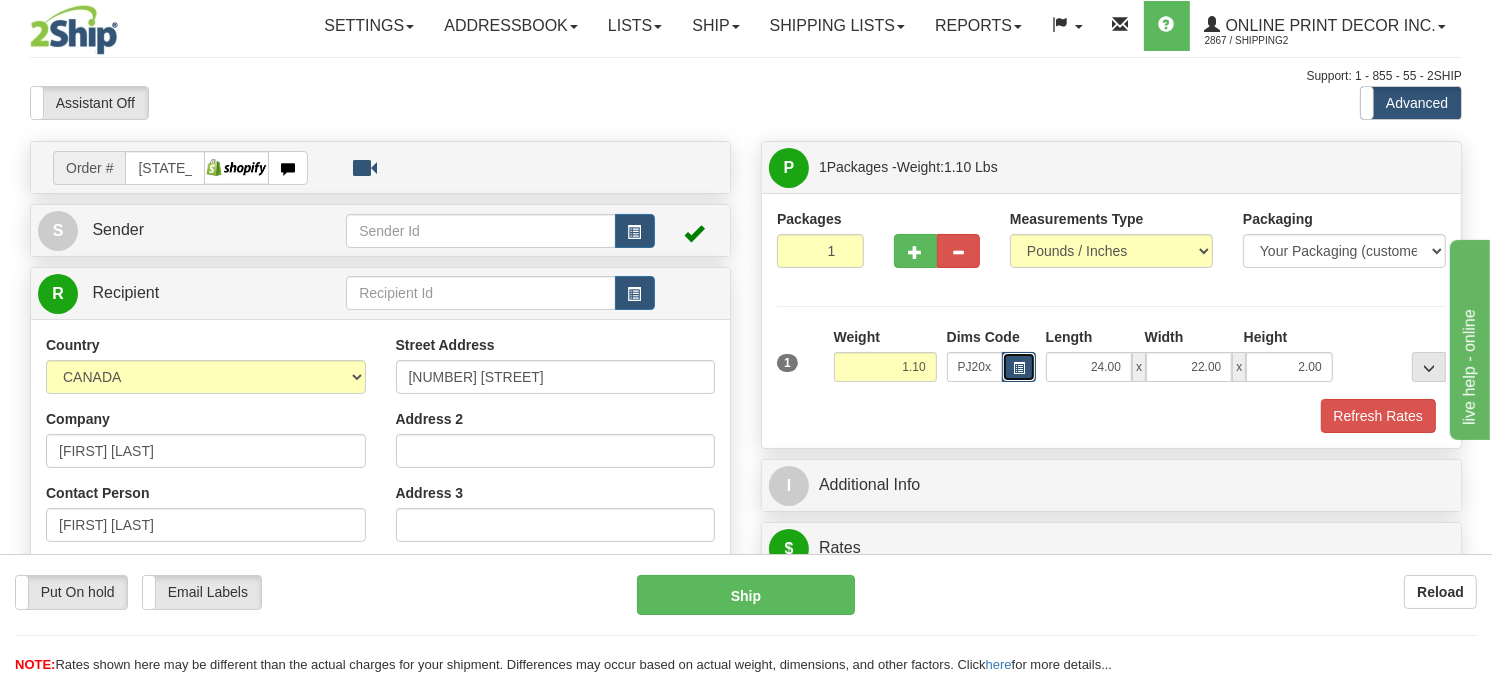 click at bounding box center (1019, 367) 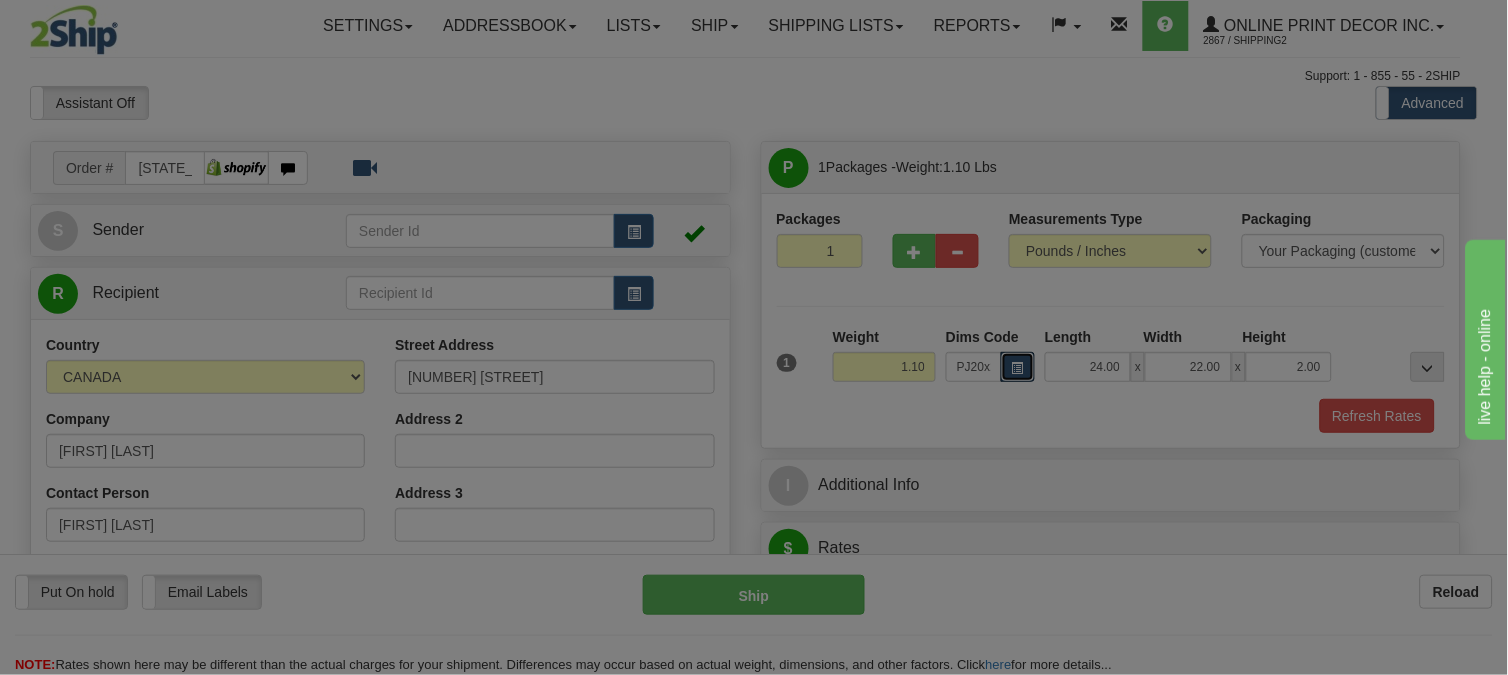 scroll, scrollTop: 0, scrollLeft: 0, axis: both 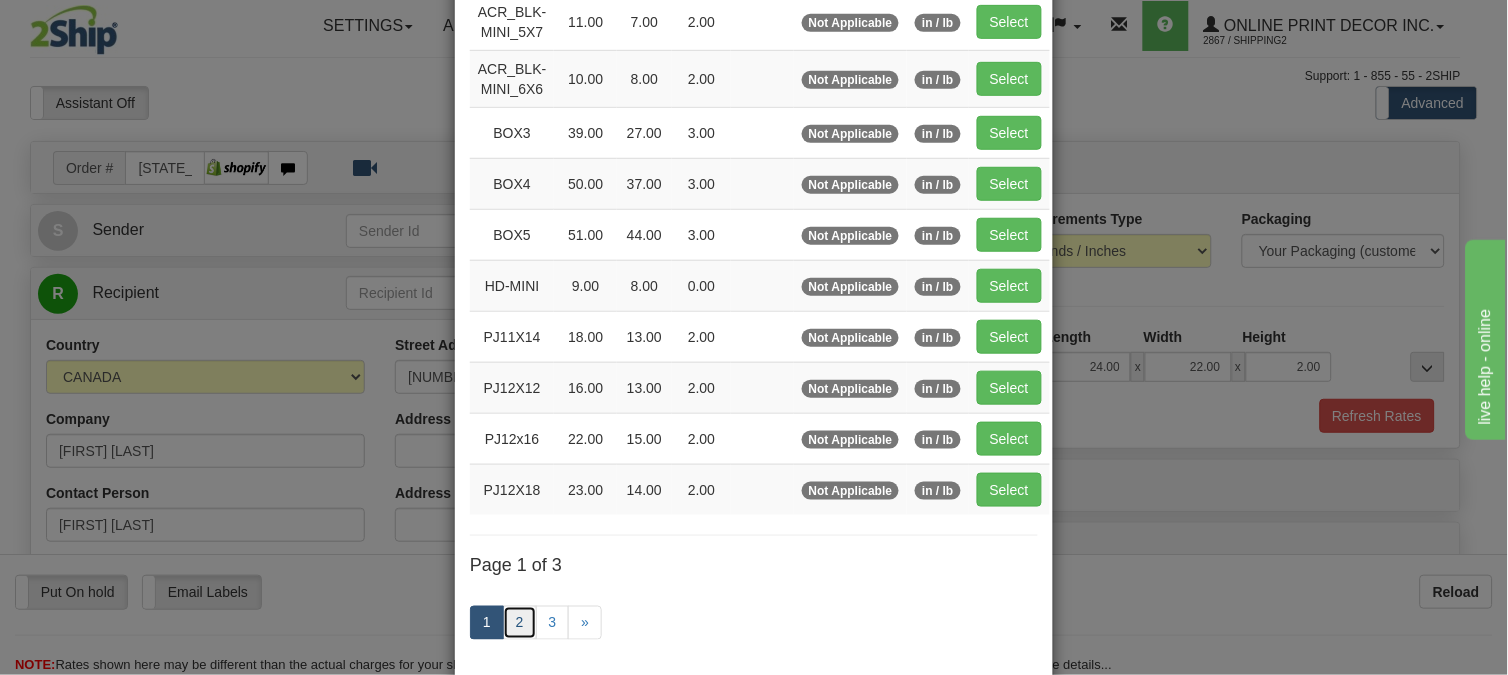 click on "2" at bounding box center (520, 623) 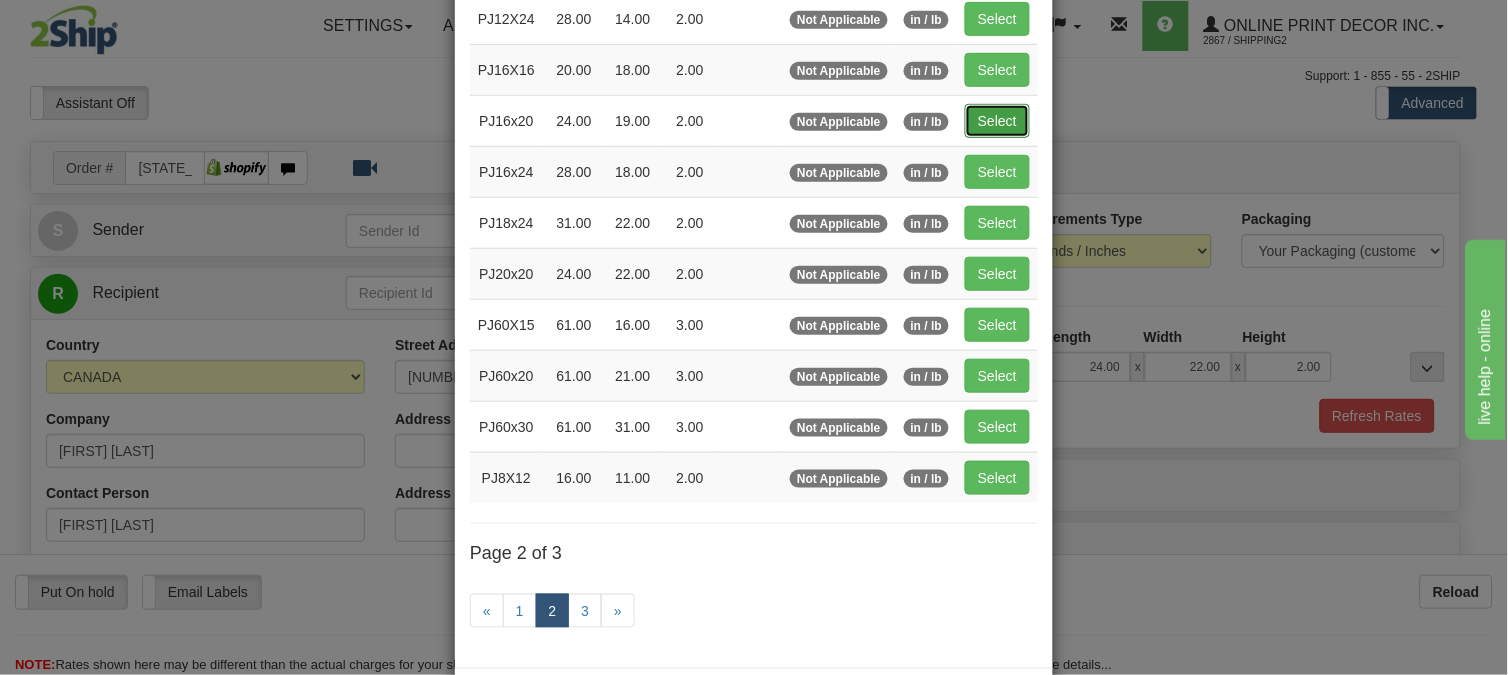 click on "Select" at bounding box center (997, 121) 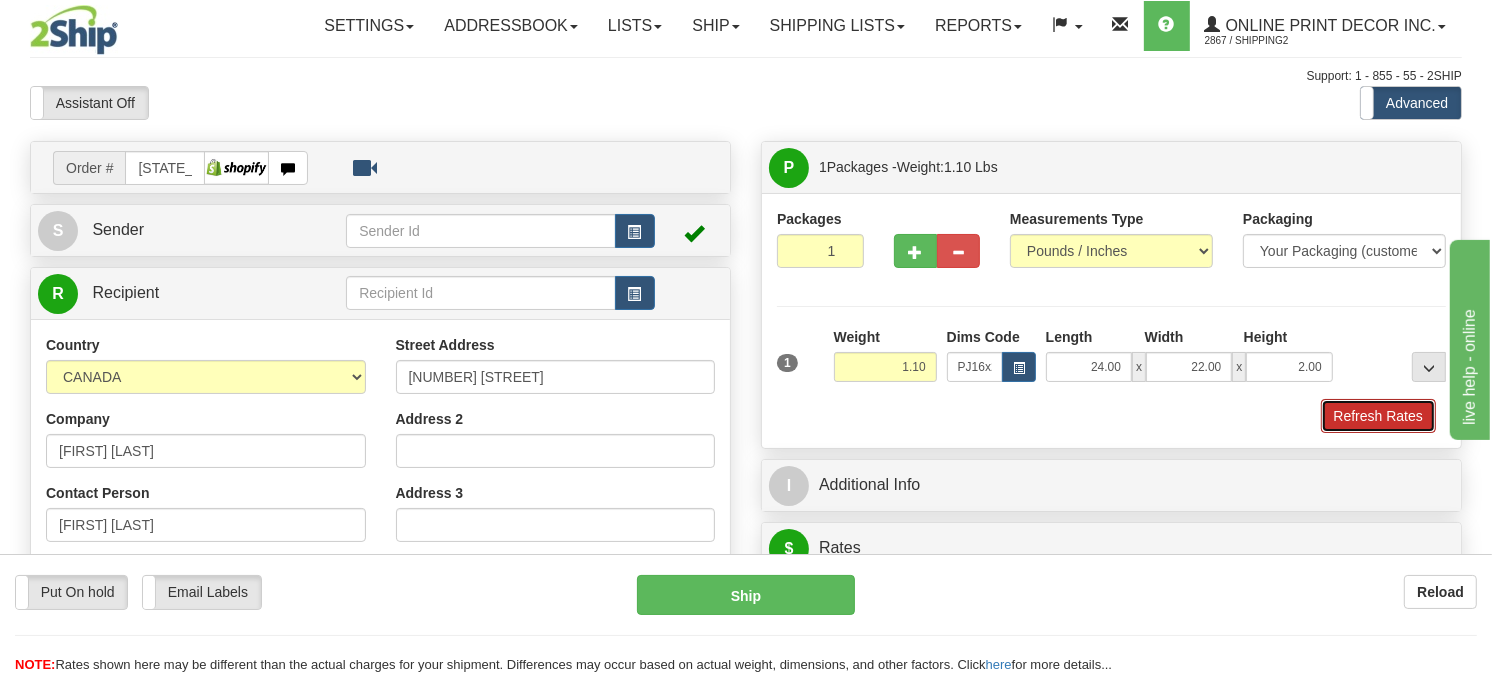 type on "19.00" 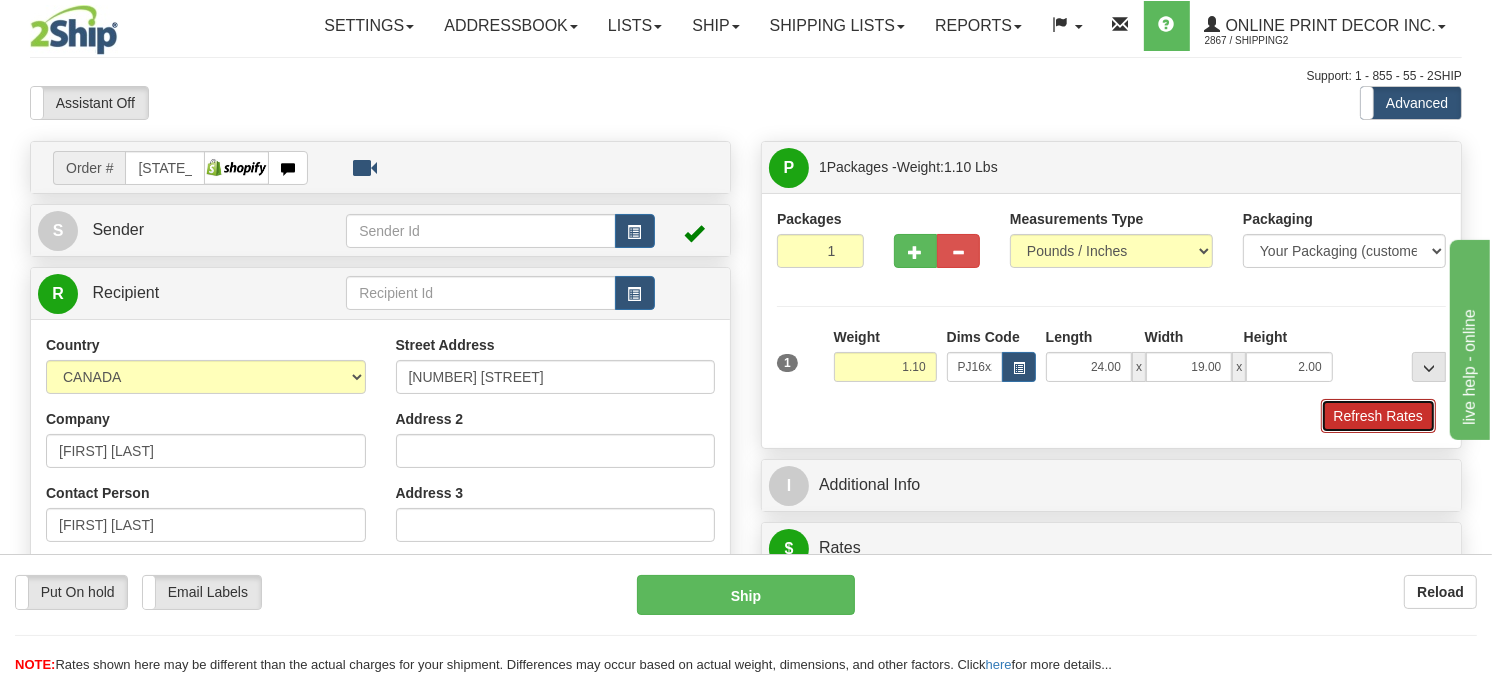 click on "Refresh Rates" at bounding box center (1378, 416) 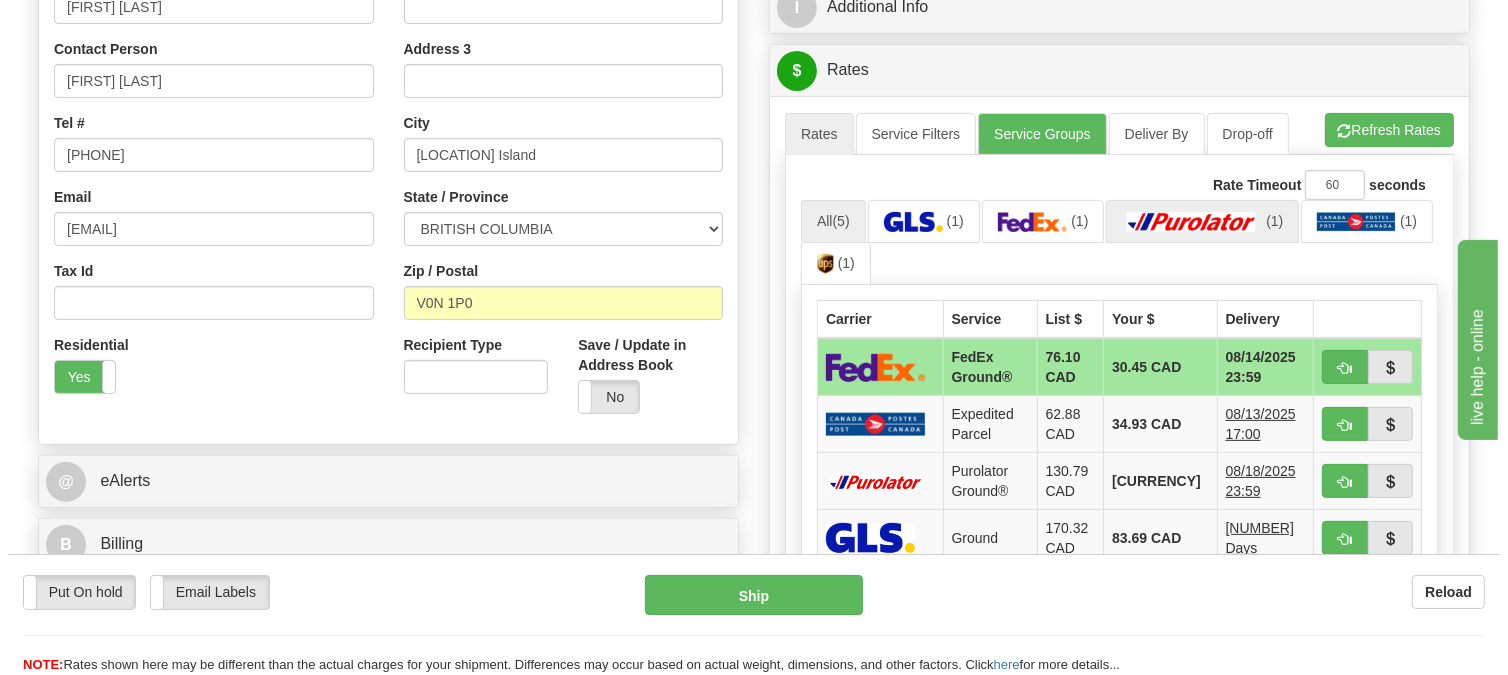 scroll, scrollTop: 555, scrollLeft: 0, axis: vertical 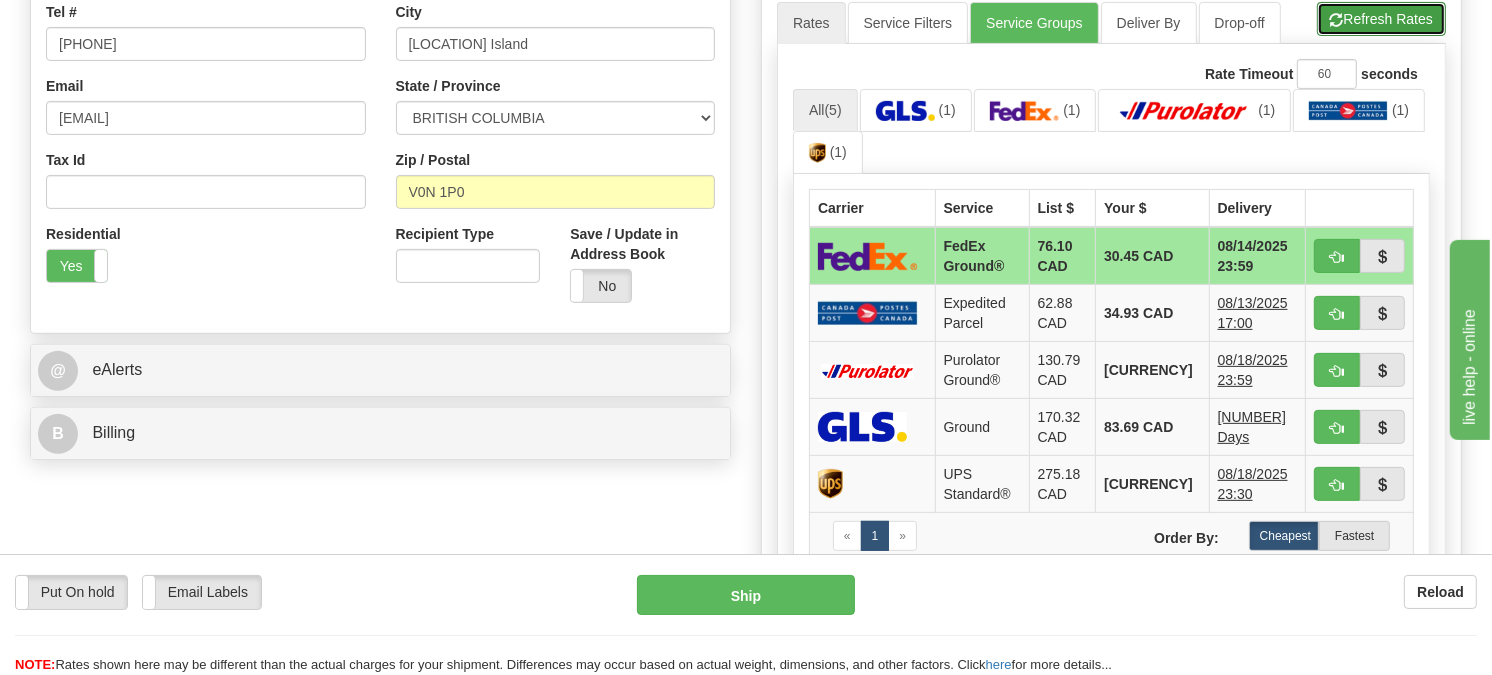 click on "Refresh Rates" at bounding box center (1381, 19) 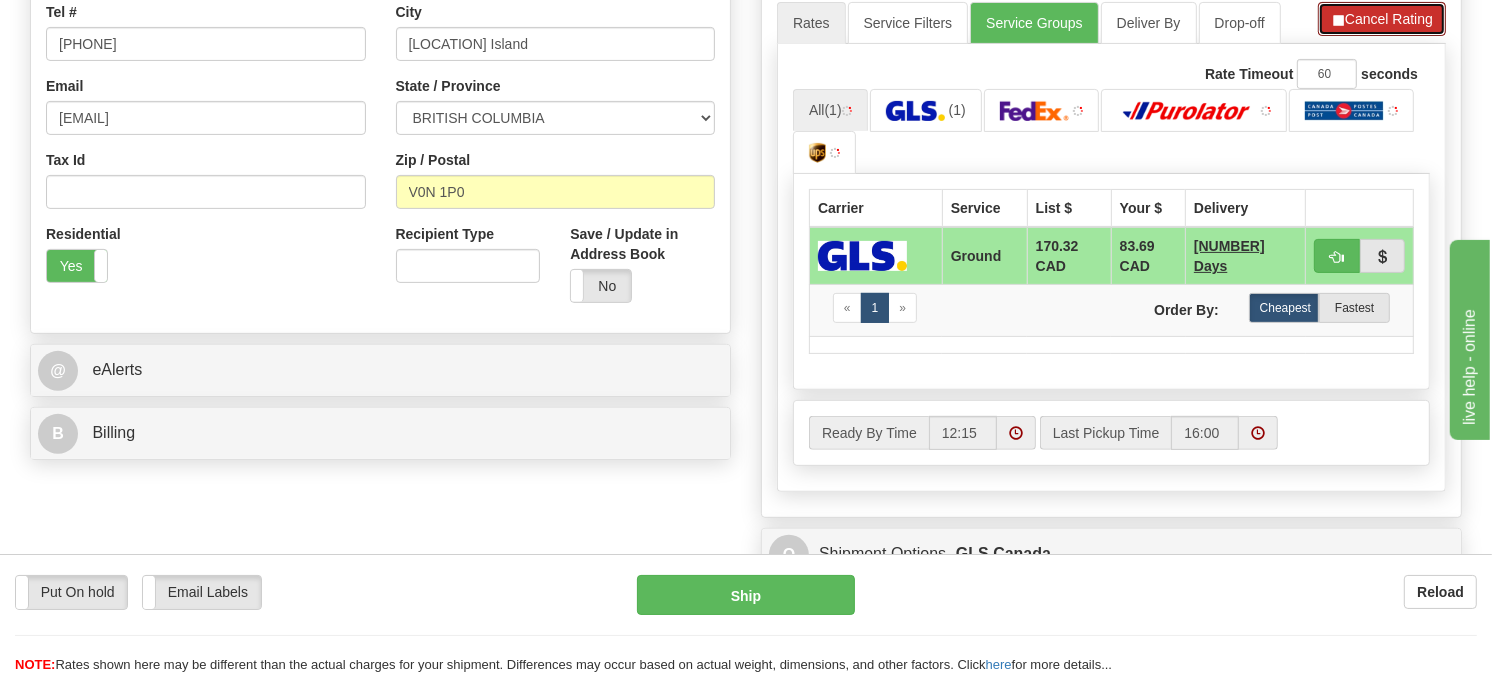 click on "Cancel Rating" at bounding box center (1382, 19) 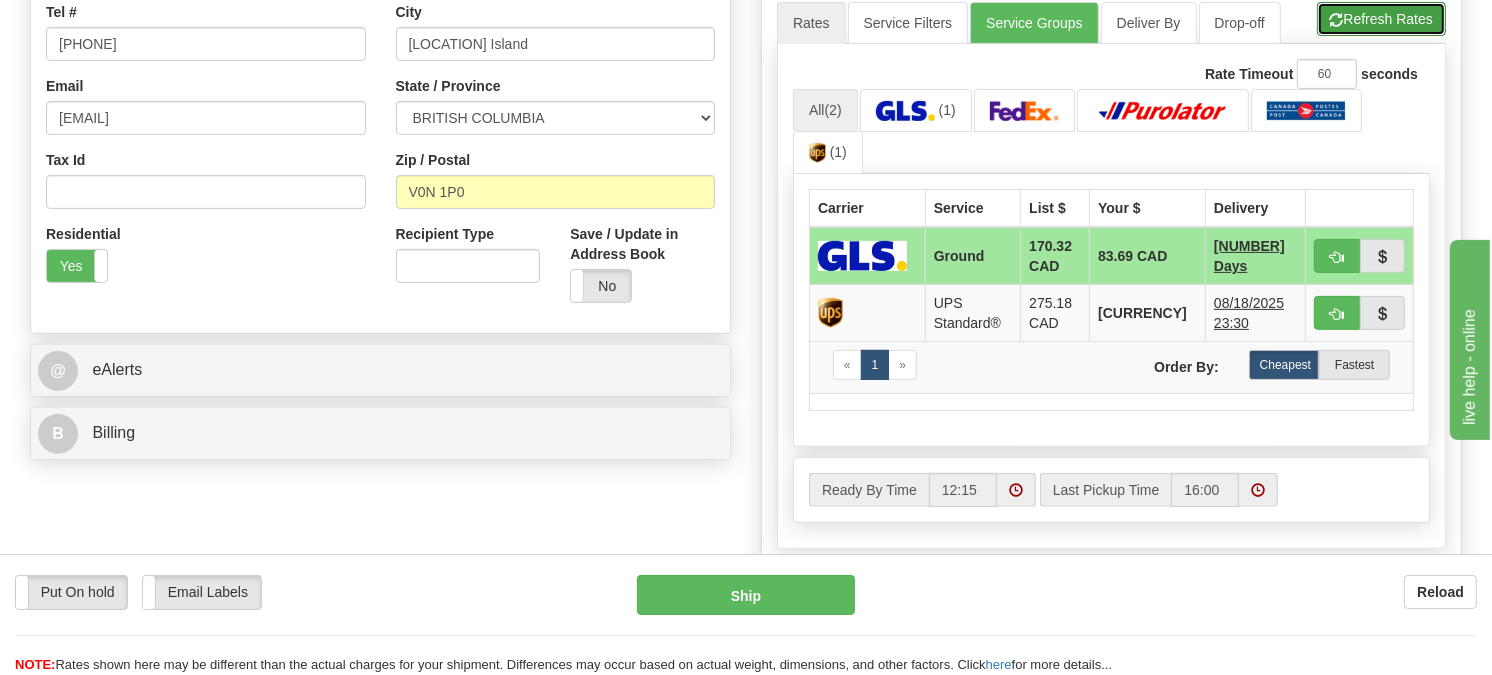 click on "Refresh Rates" at bounding box center (1381, 19) 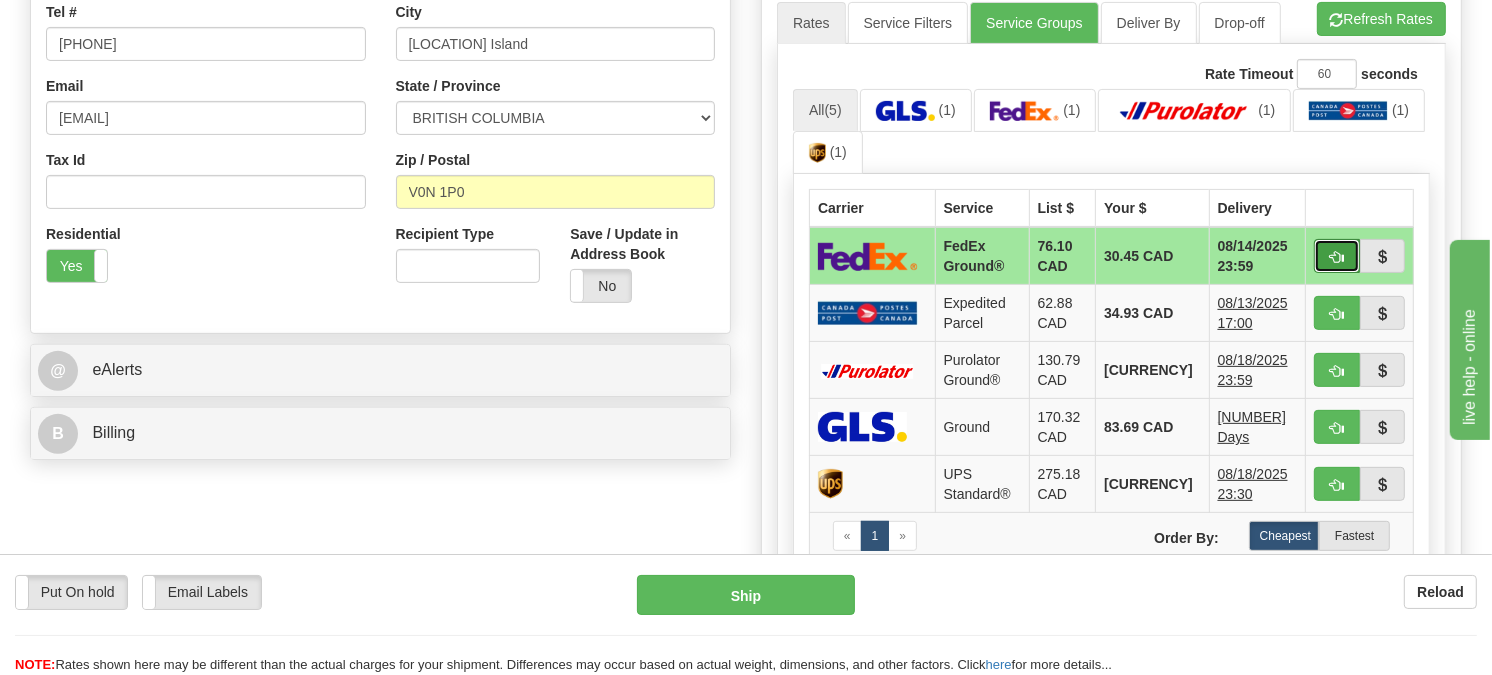 click at bounding box center (1337, 256) 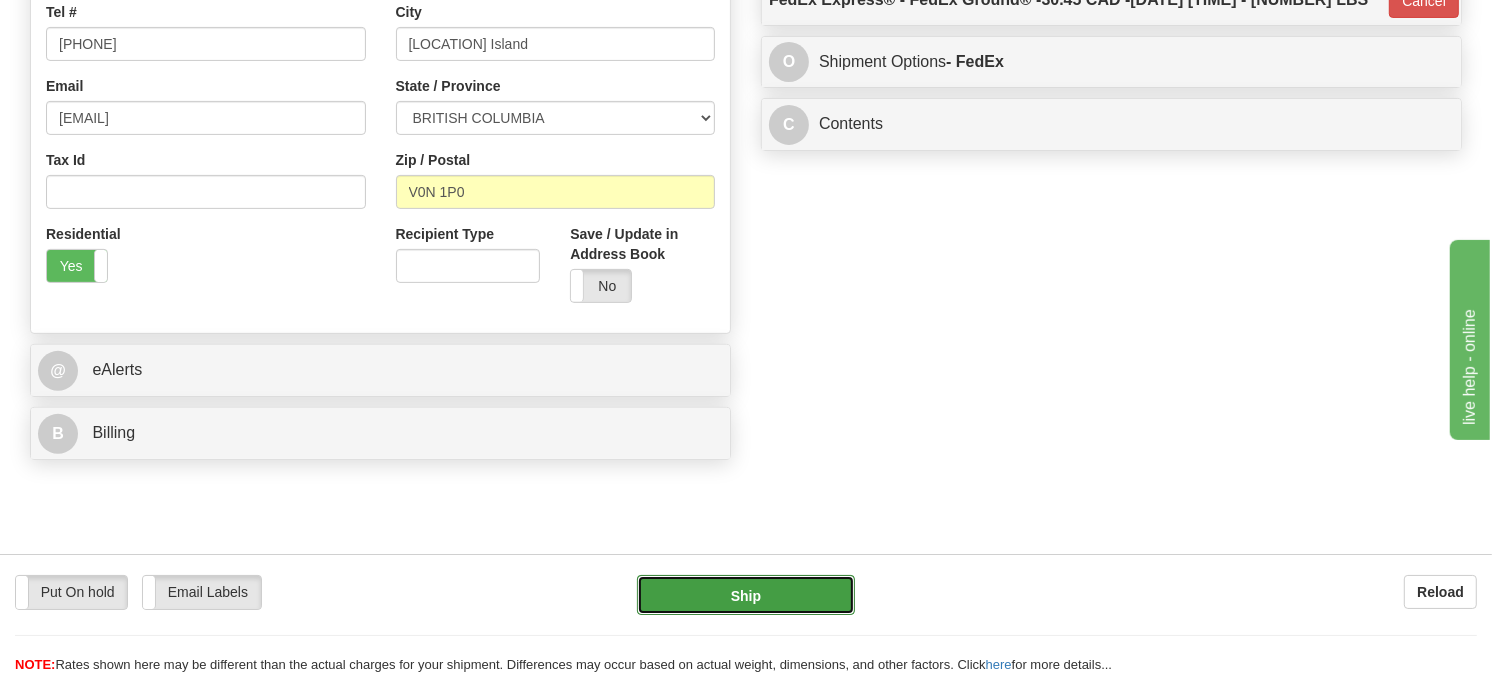click on "Ship" at bounding box center (746, 595) 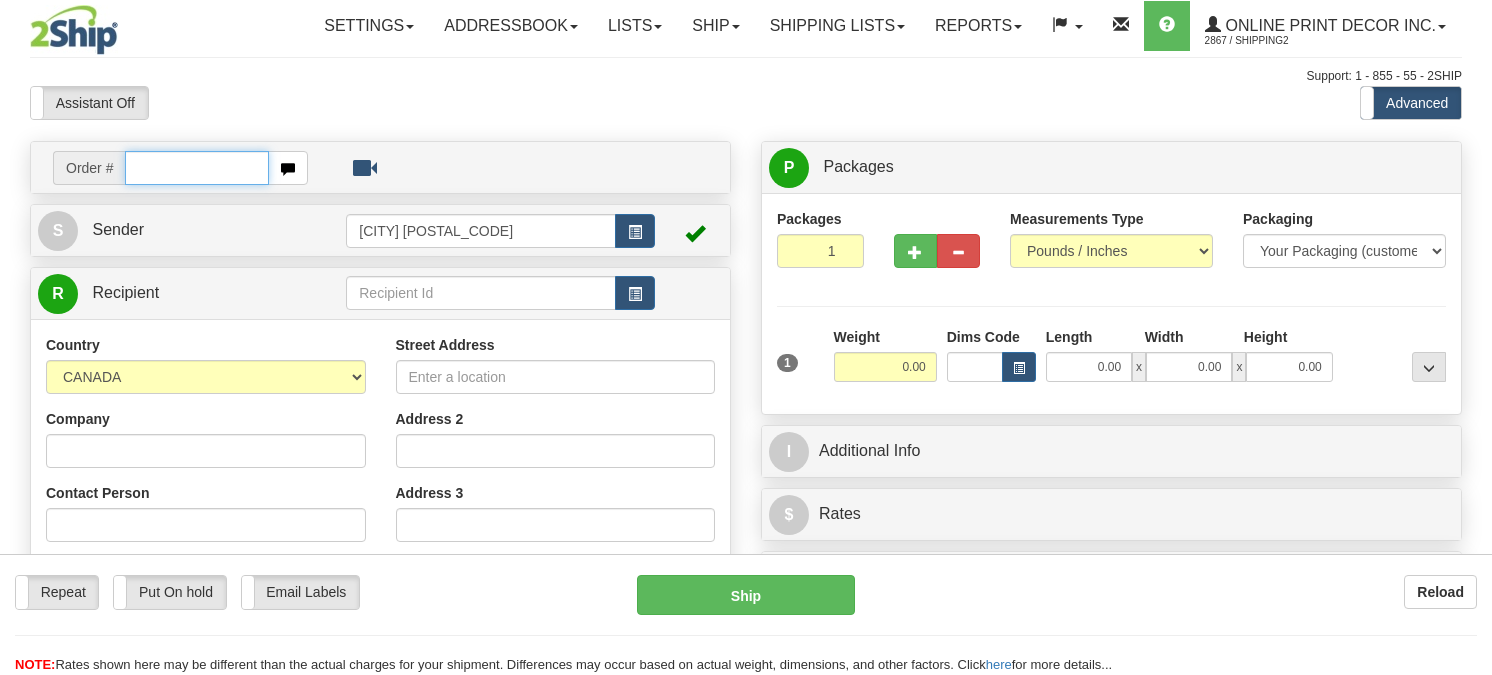 scroll, scrollTop: 0, scrollLeft: 0, axis: both 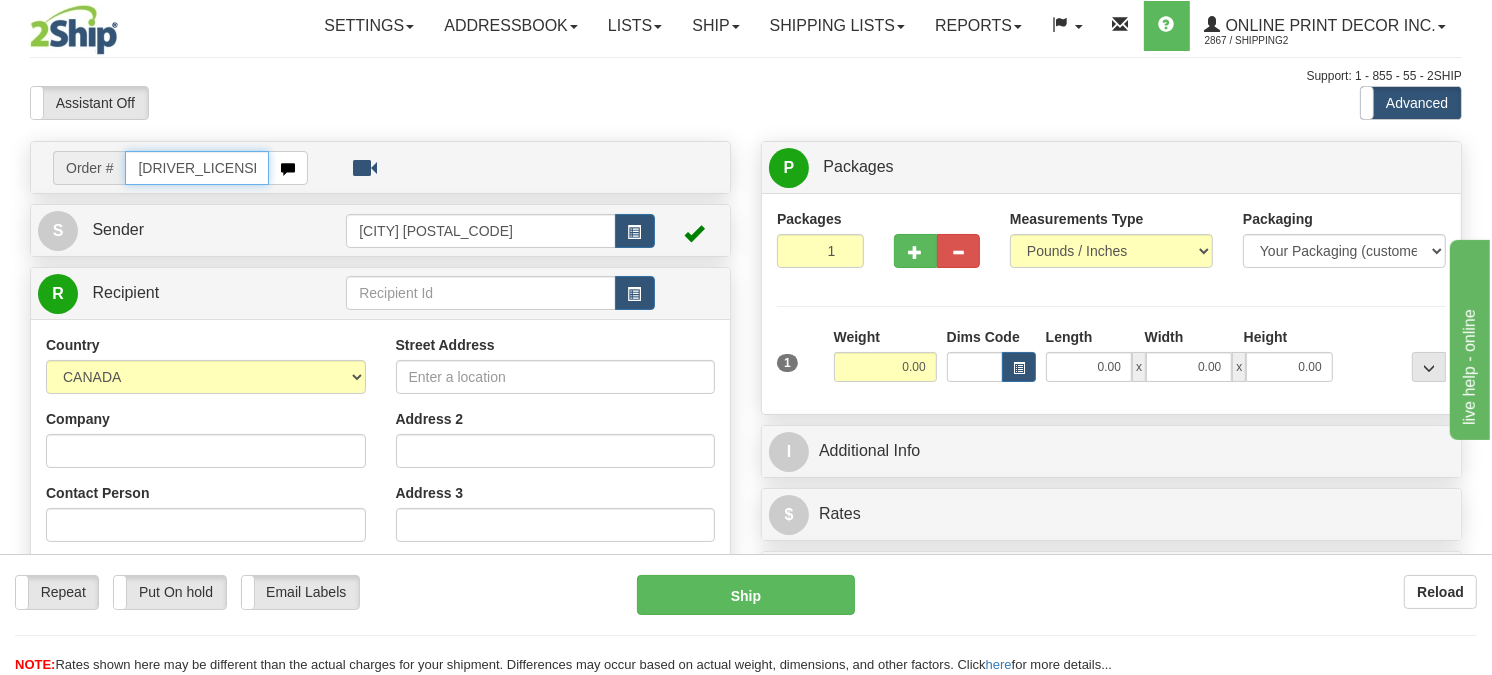 type on "ca-418635" 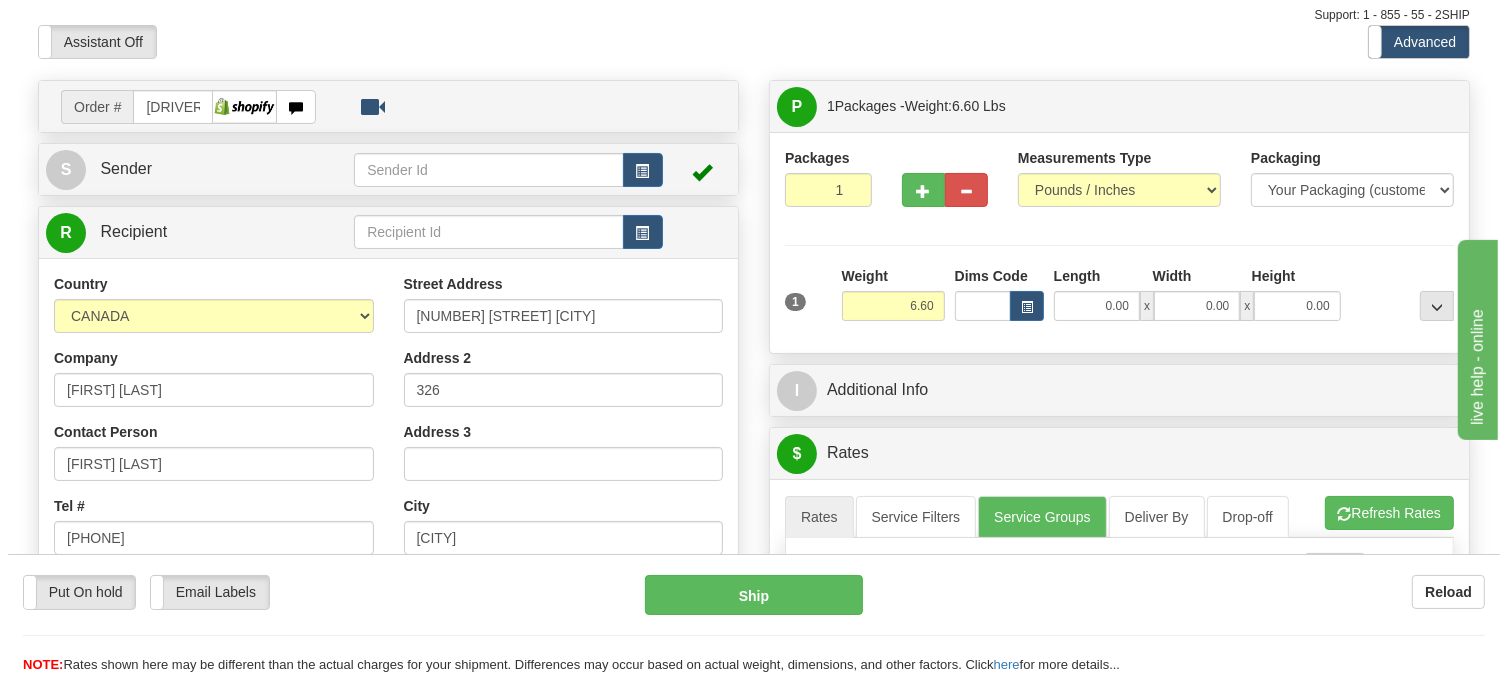 scroll, scrollTop: 222, scrollLeft: 0, axis: vertical 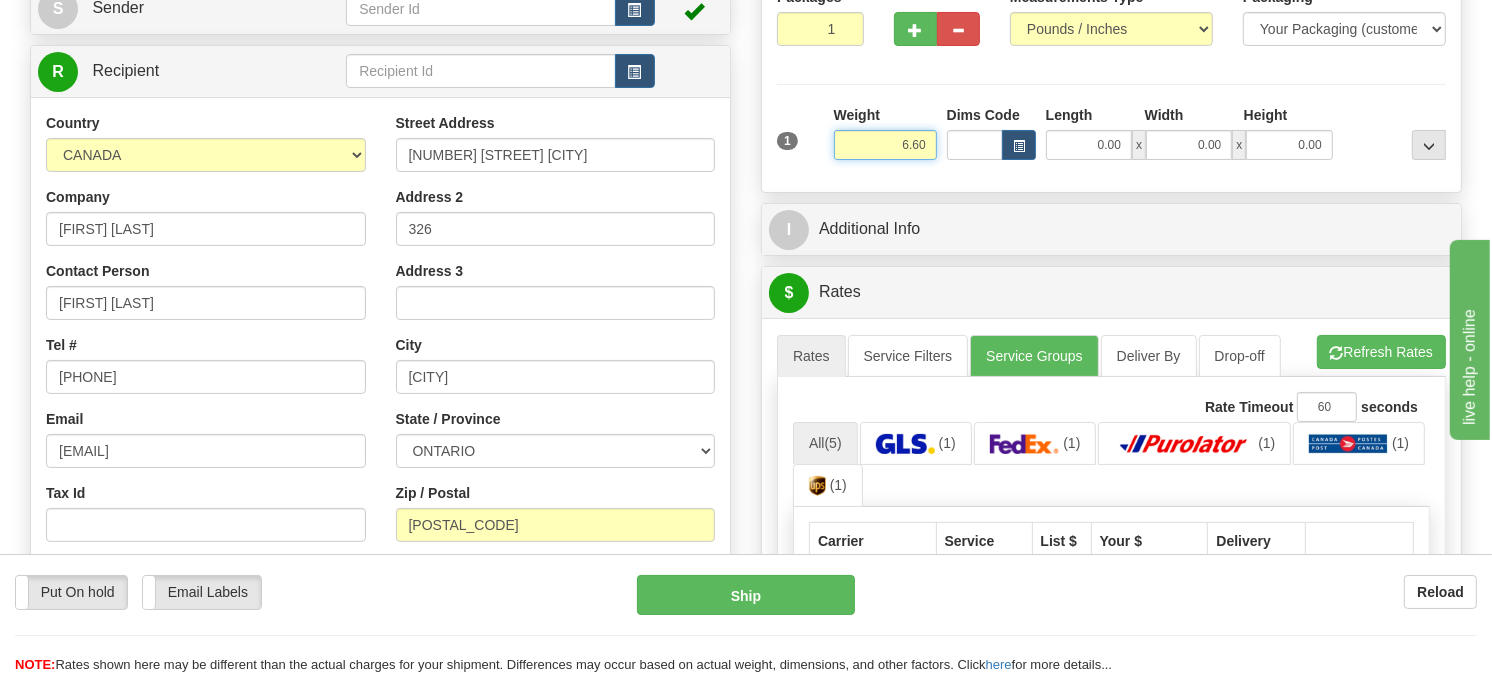 drag, startPoint x: 931, startPoint y: 203, endPoint x: 837, endPoint y: 203, distance: 94 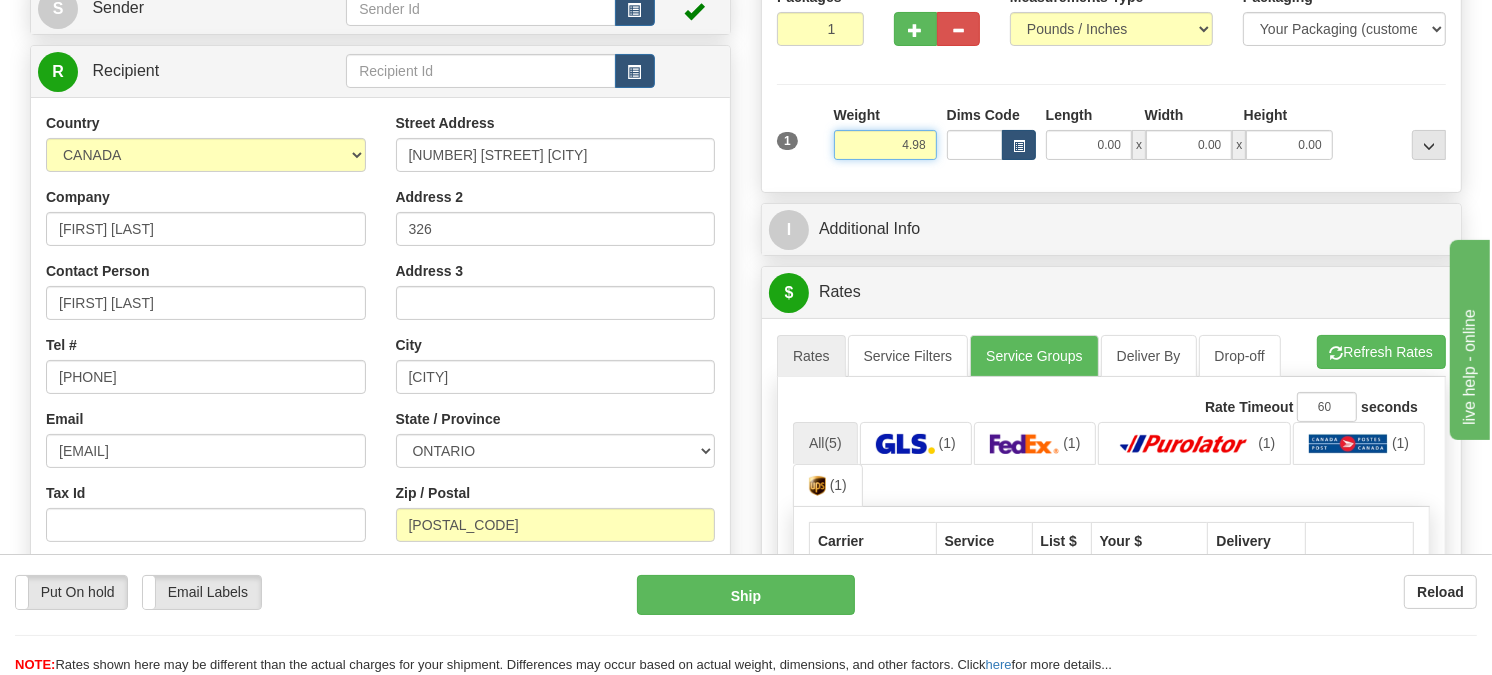 type on "4.98" 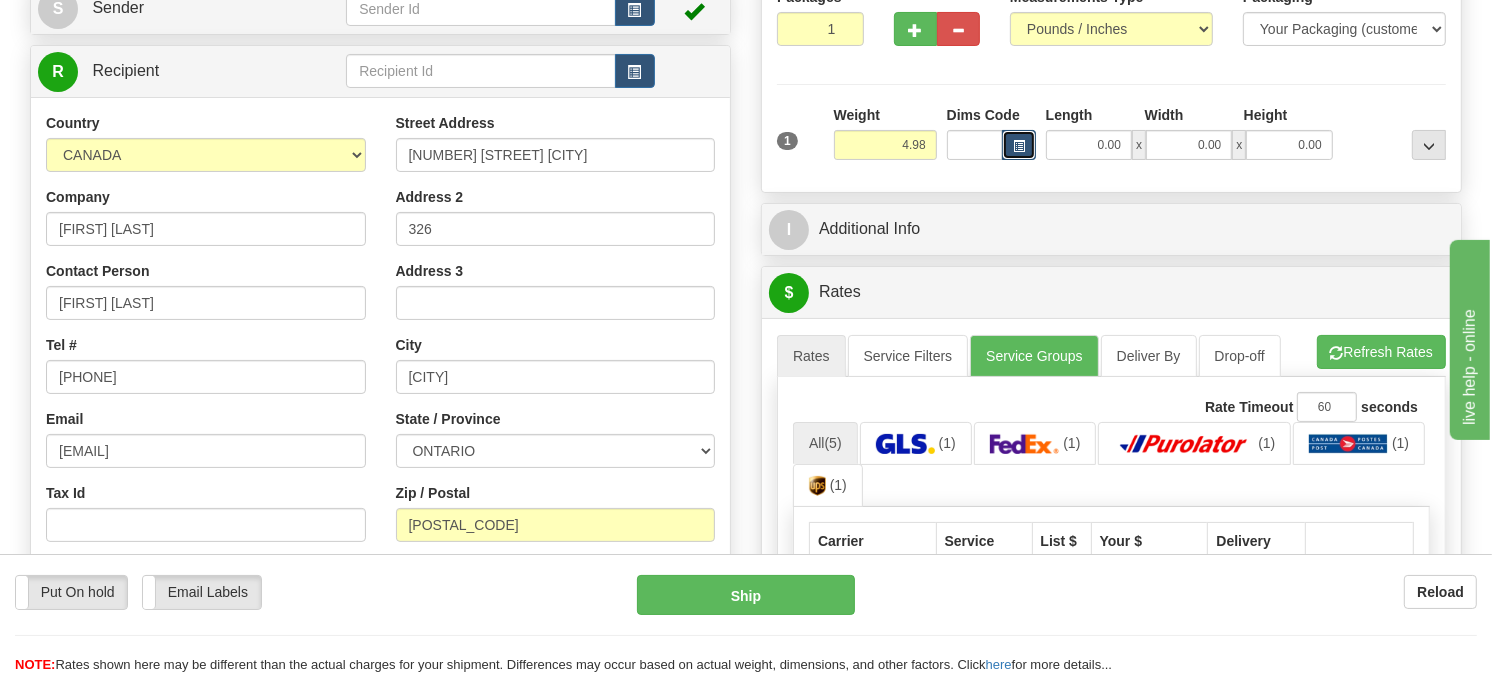 click at bounding box center [1019, 145] 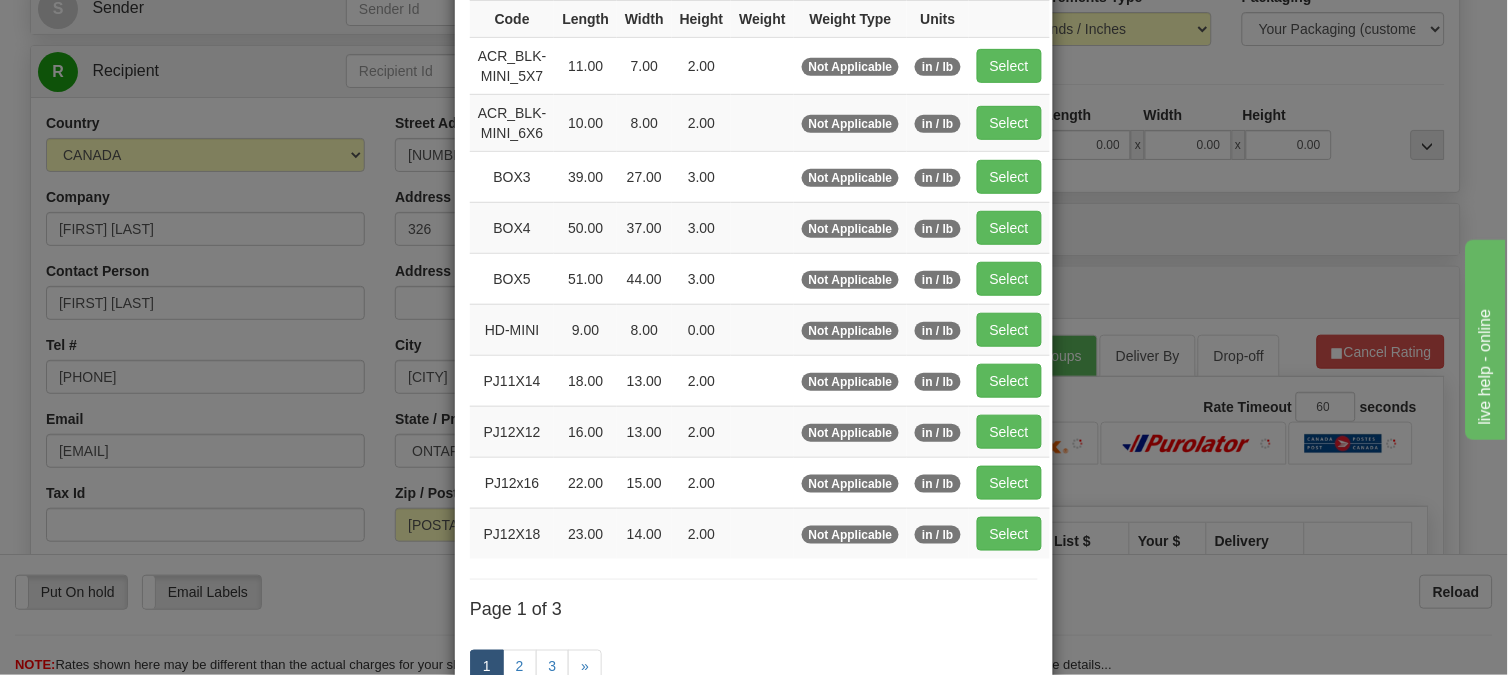 scroll, scrollTop: 222, scrollLeft: 0, axis: vertical 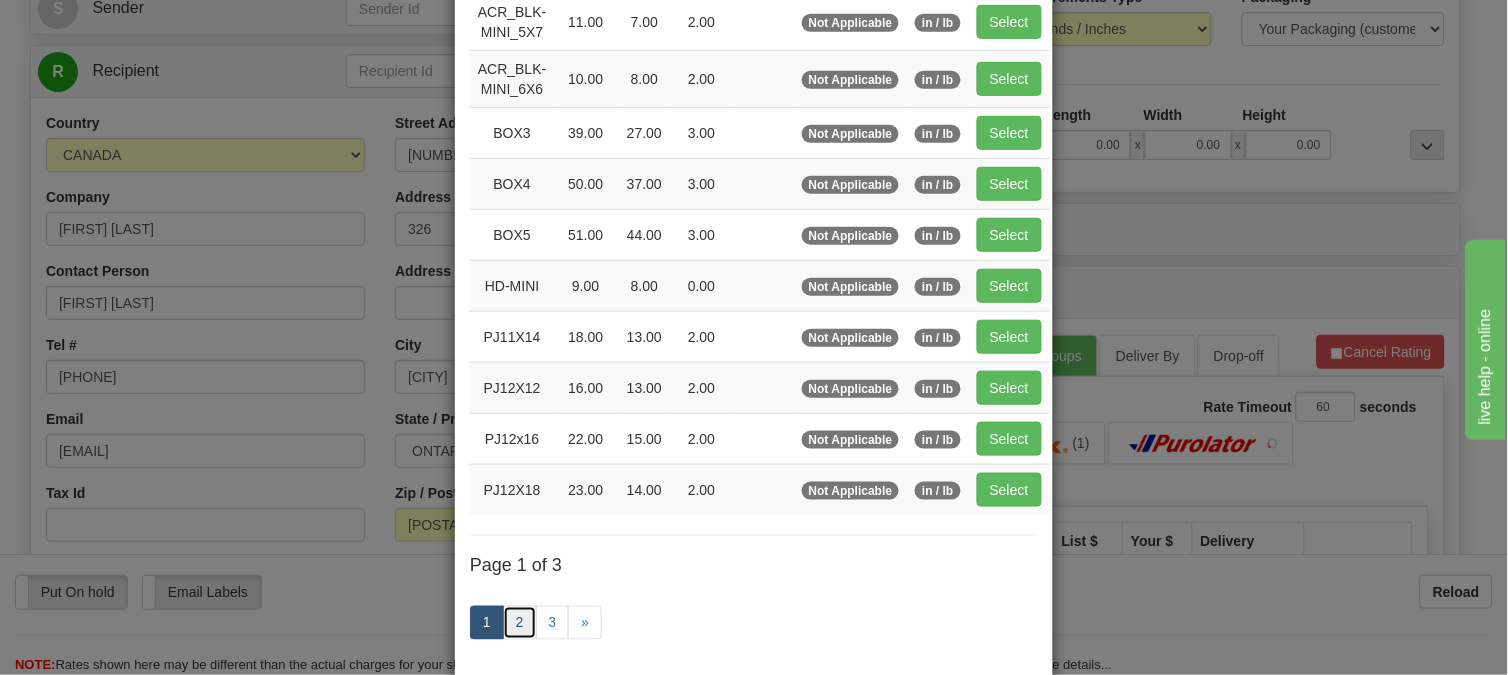 click on "2" at bounding box center (520, 623) 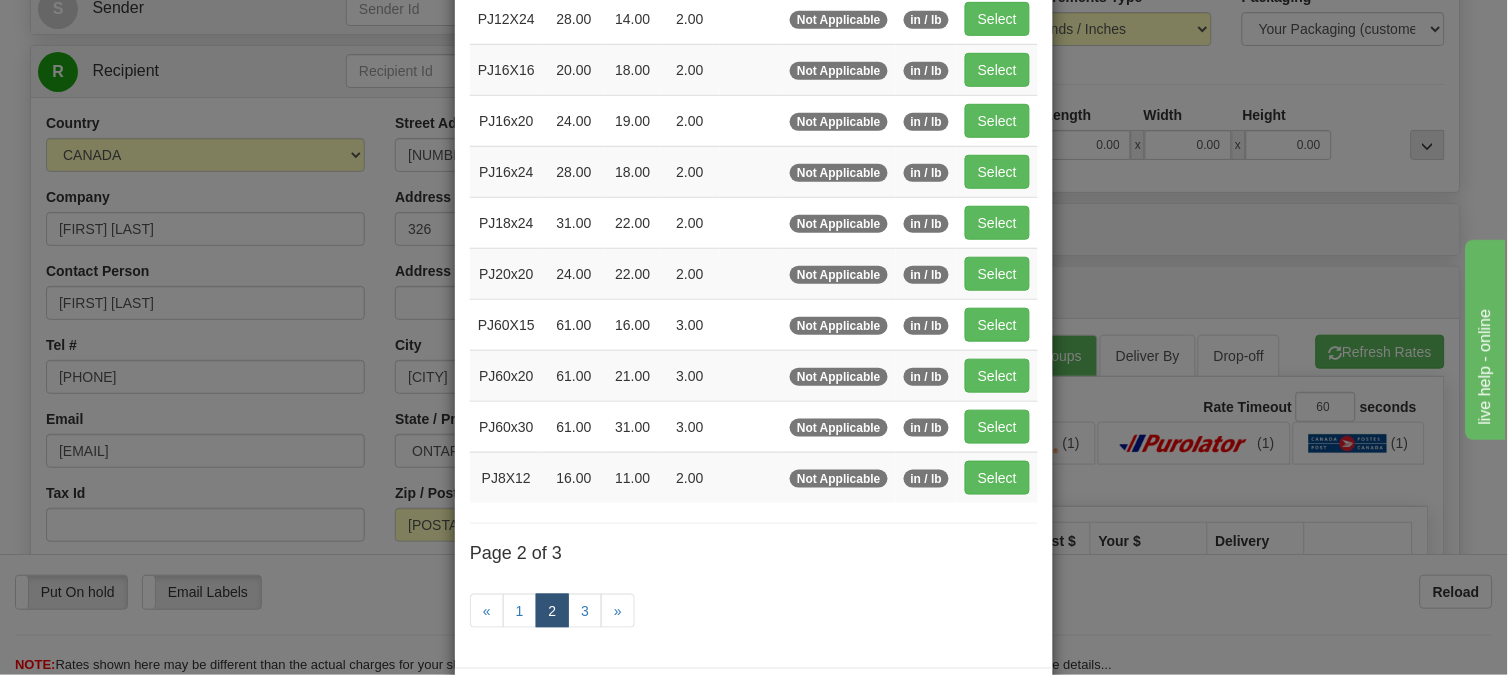 click on "Select" at bounding box center [997, 120] 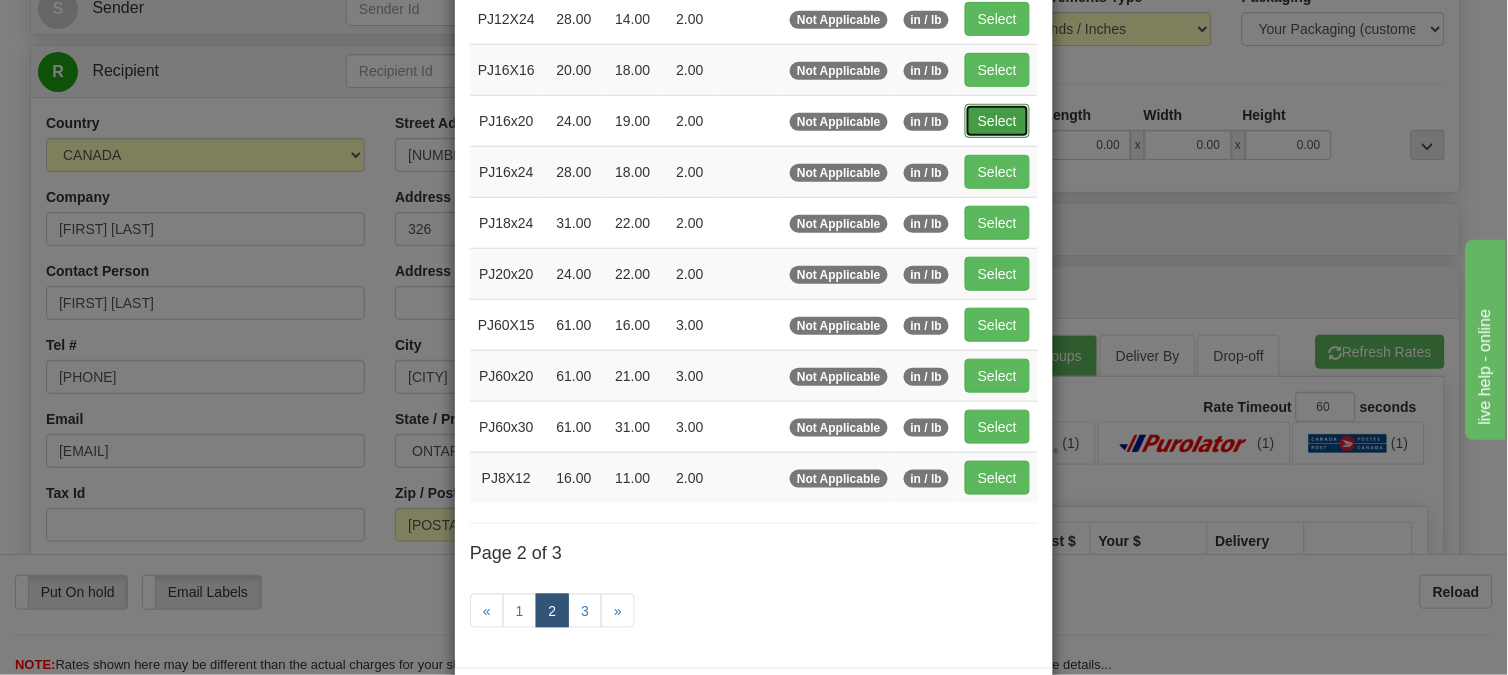 click on "Select" at bounding box center (997, 121) 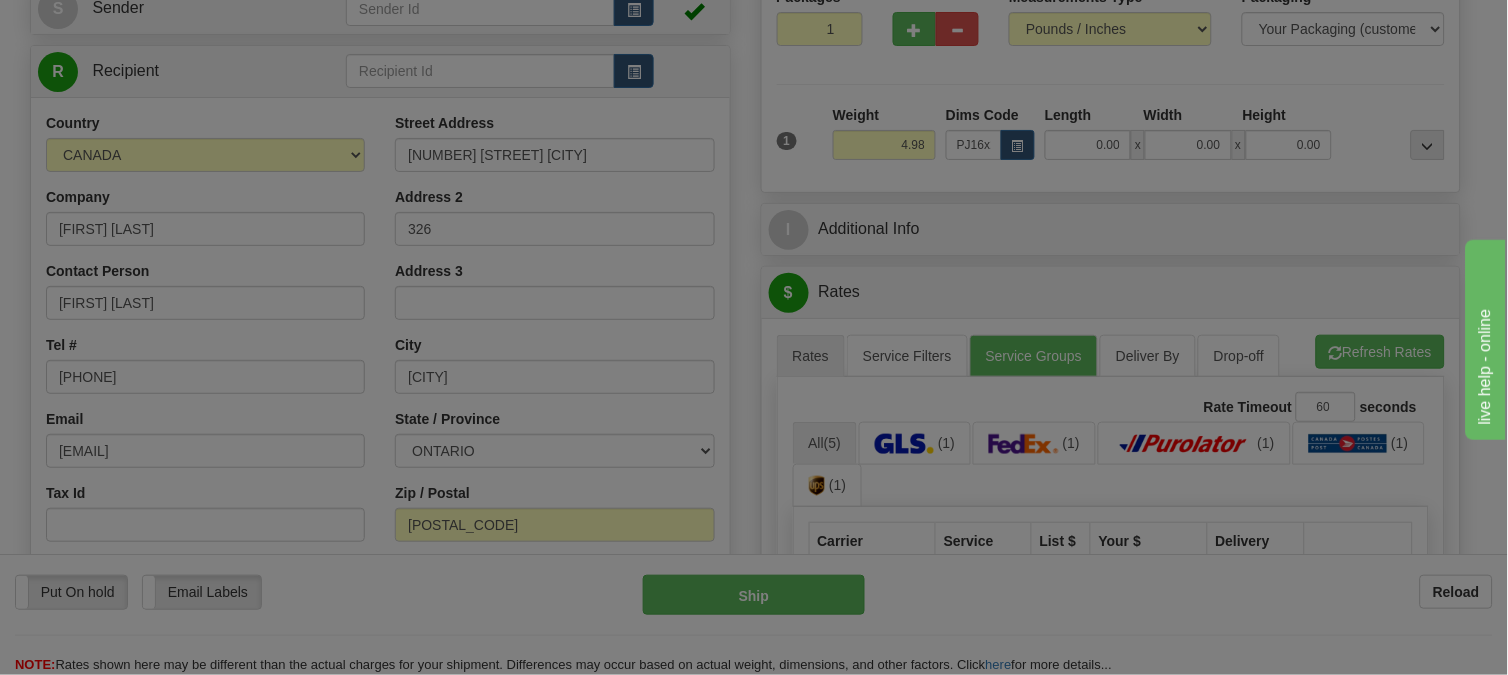 type on "24.00" 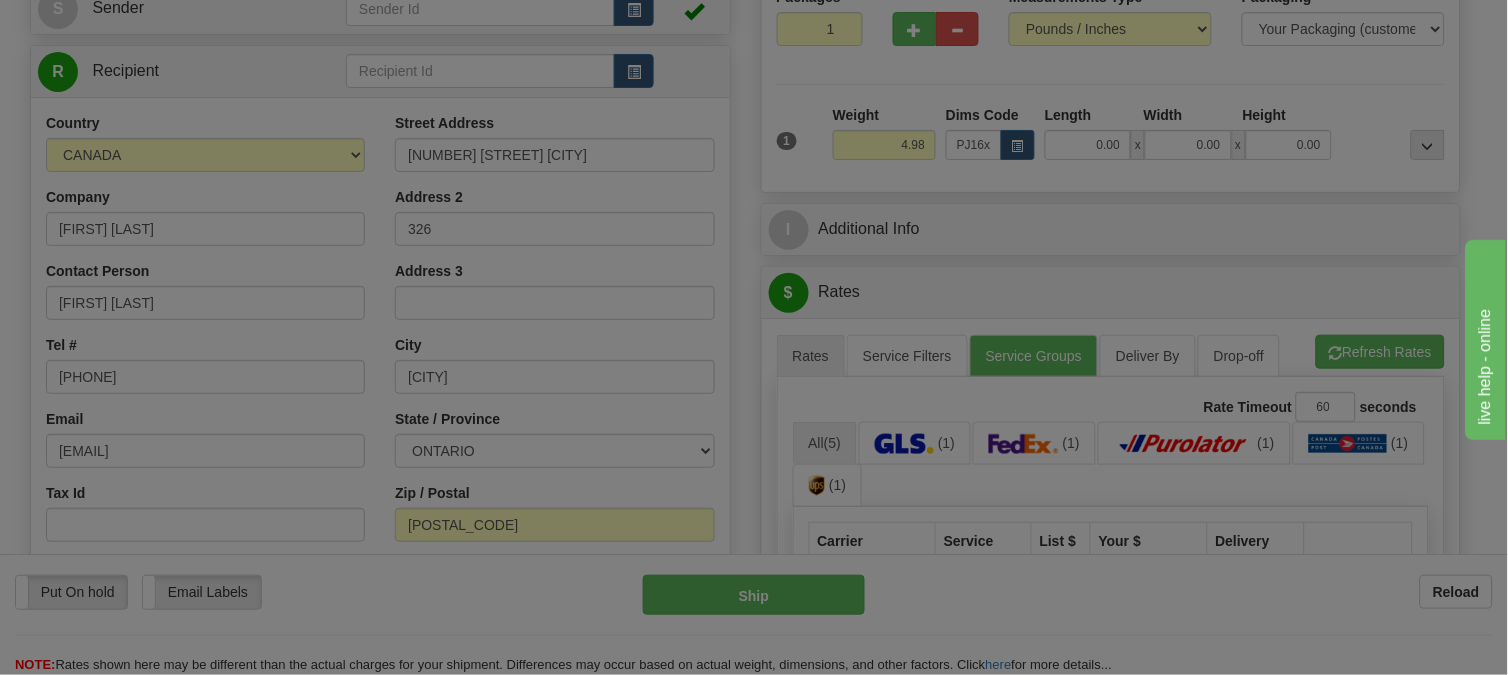type on "19.00" 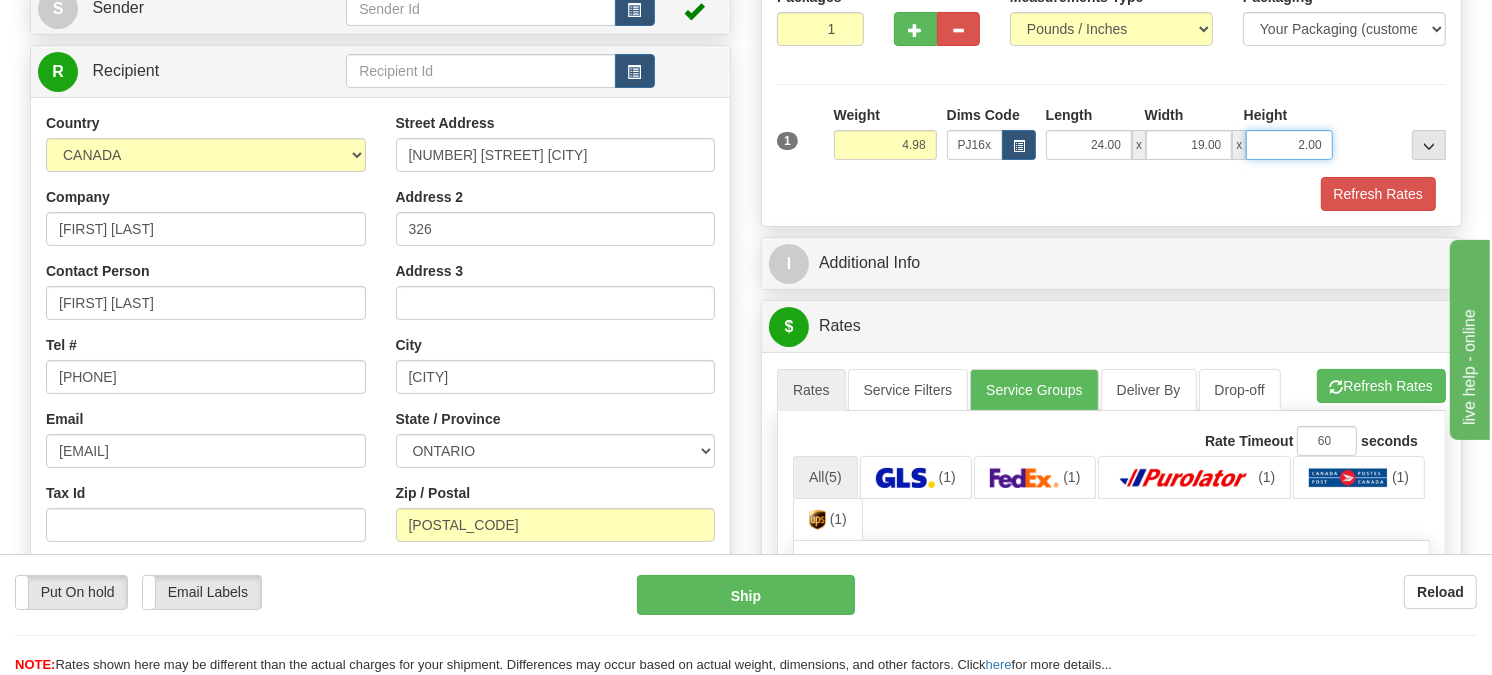 drag, startPoint x: 1331, startPoint y: 185, endPoint x: 1247, endPoint y: 215, distance: 89.19641 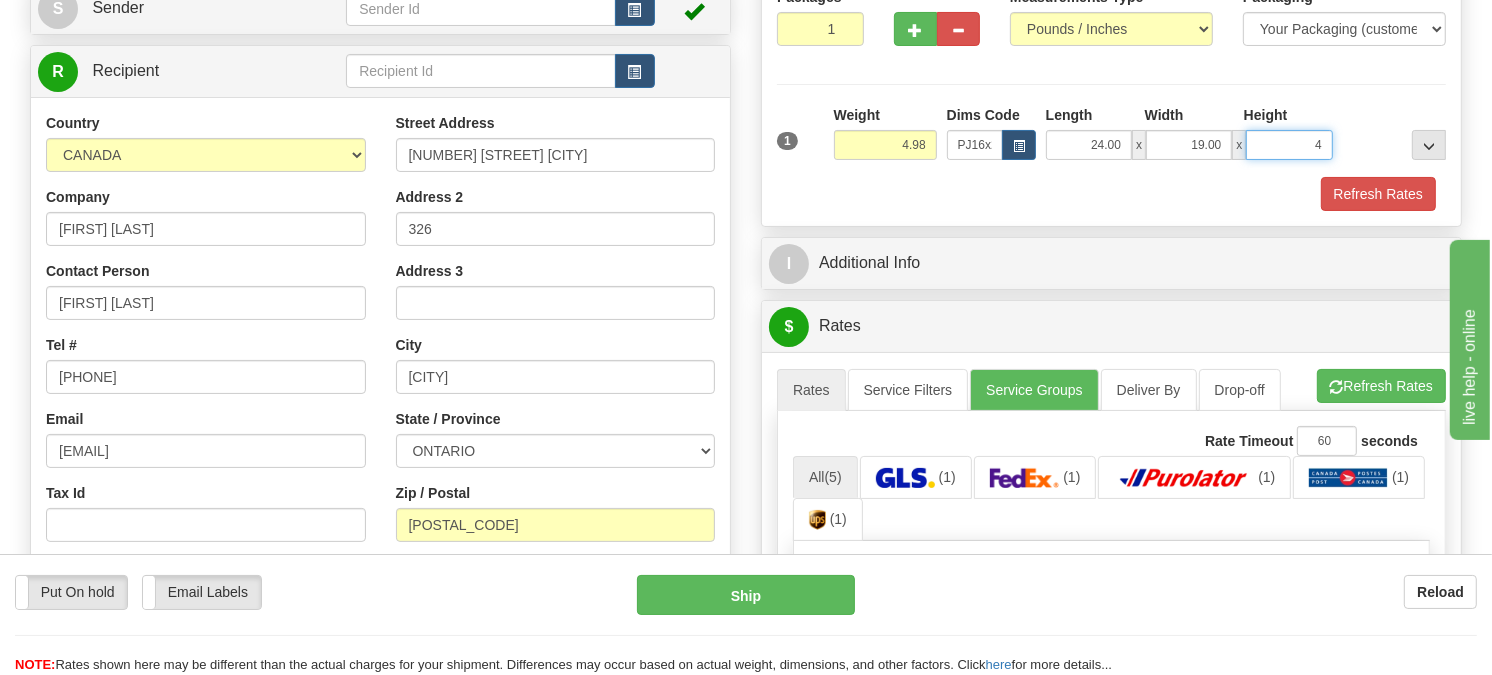 click on "Delete" at bounding box center (0, 0) 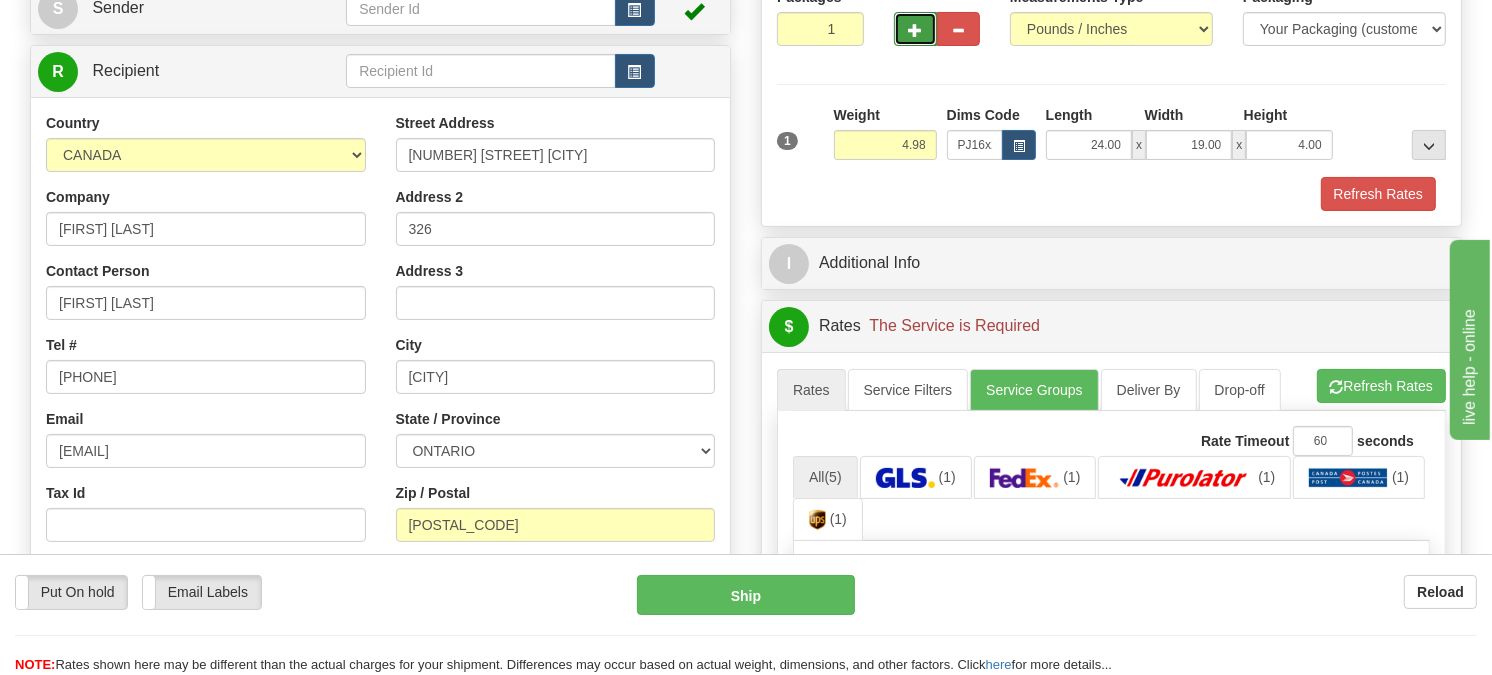 click at bounding box center (915, 29) 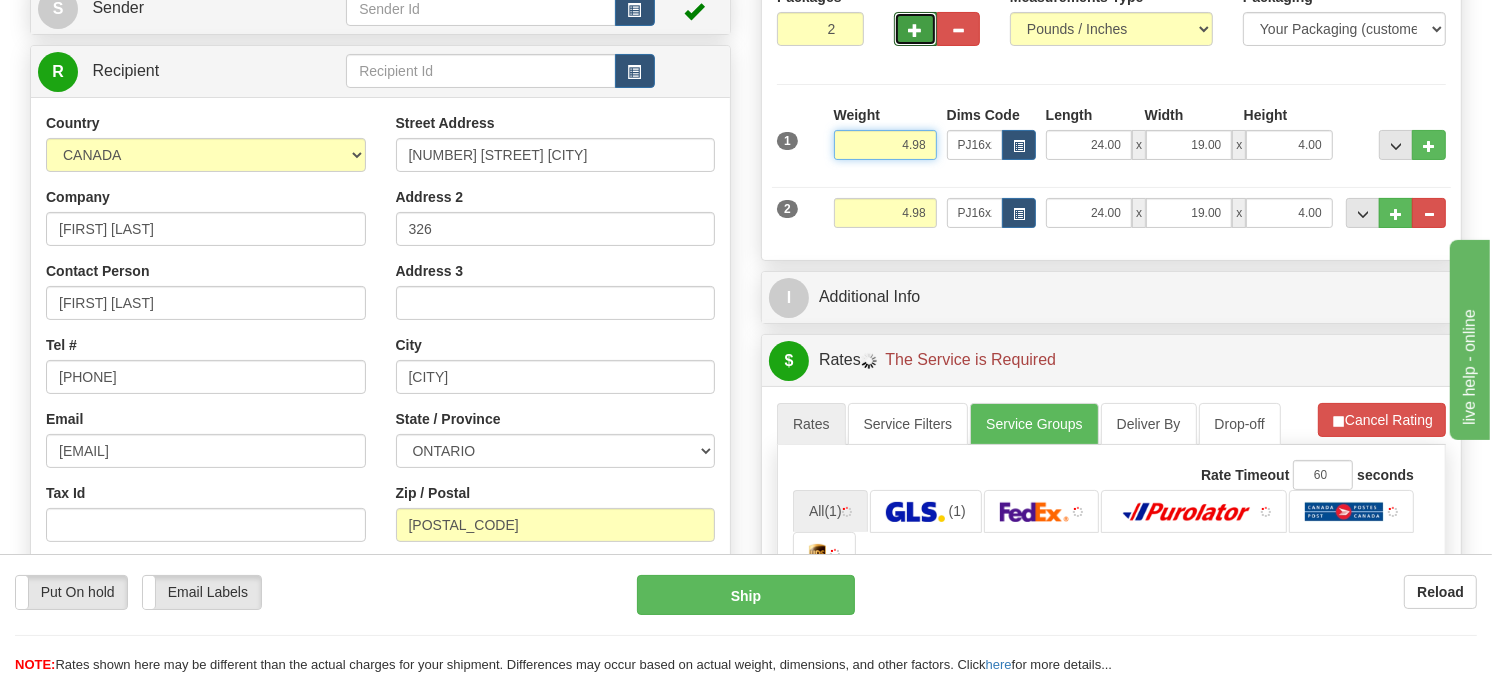 click on "4.98" at bounding box center [885, 145] 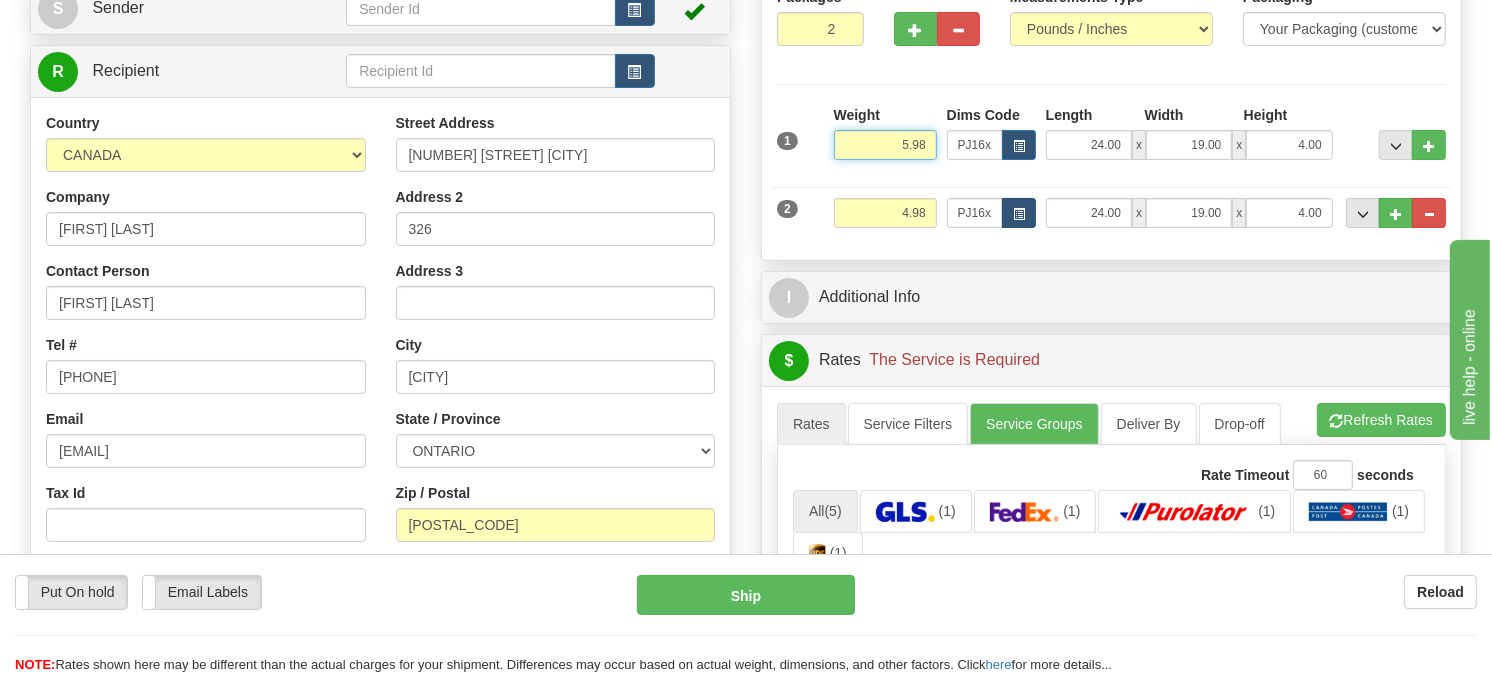 type on "5.98" 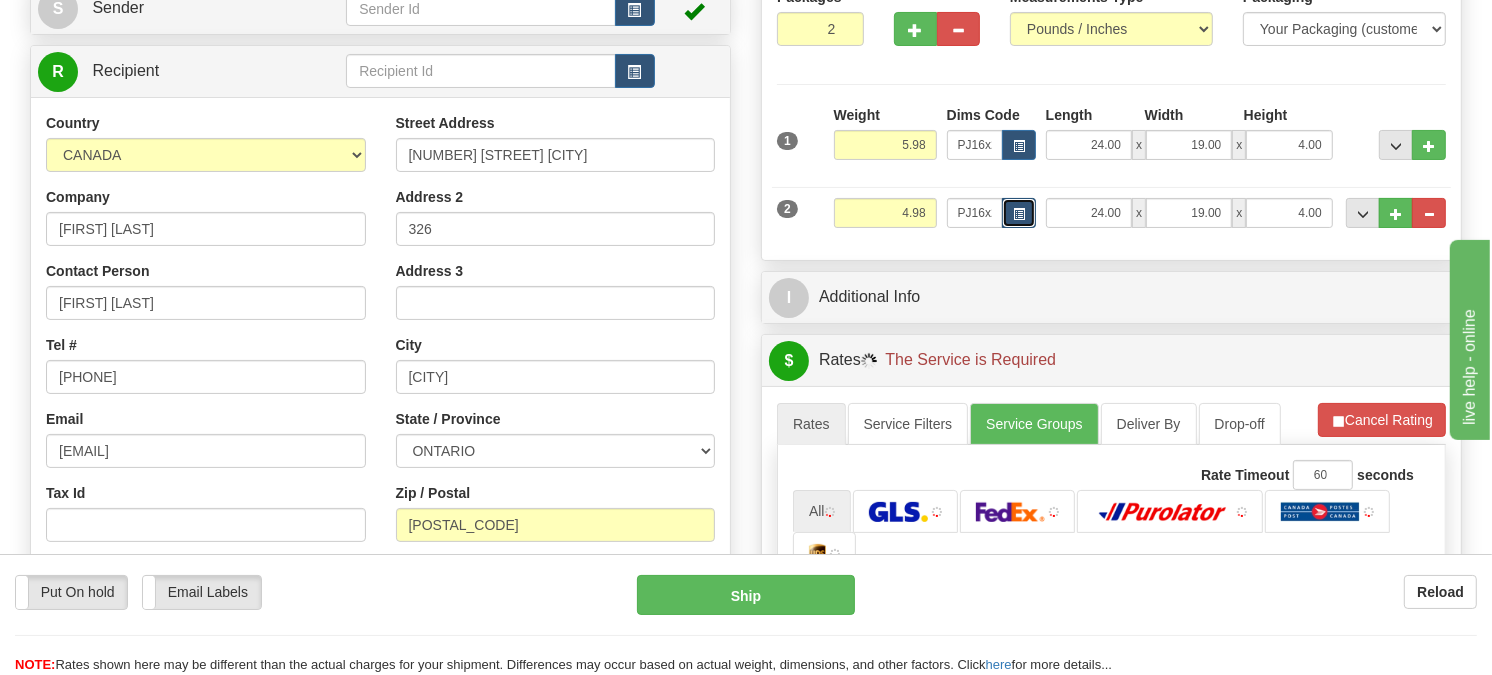 click at bounding box center (1019, 214) 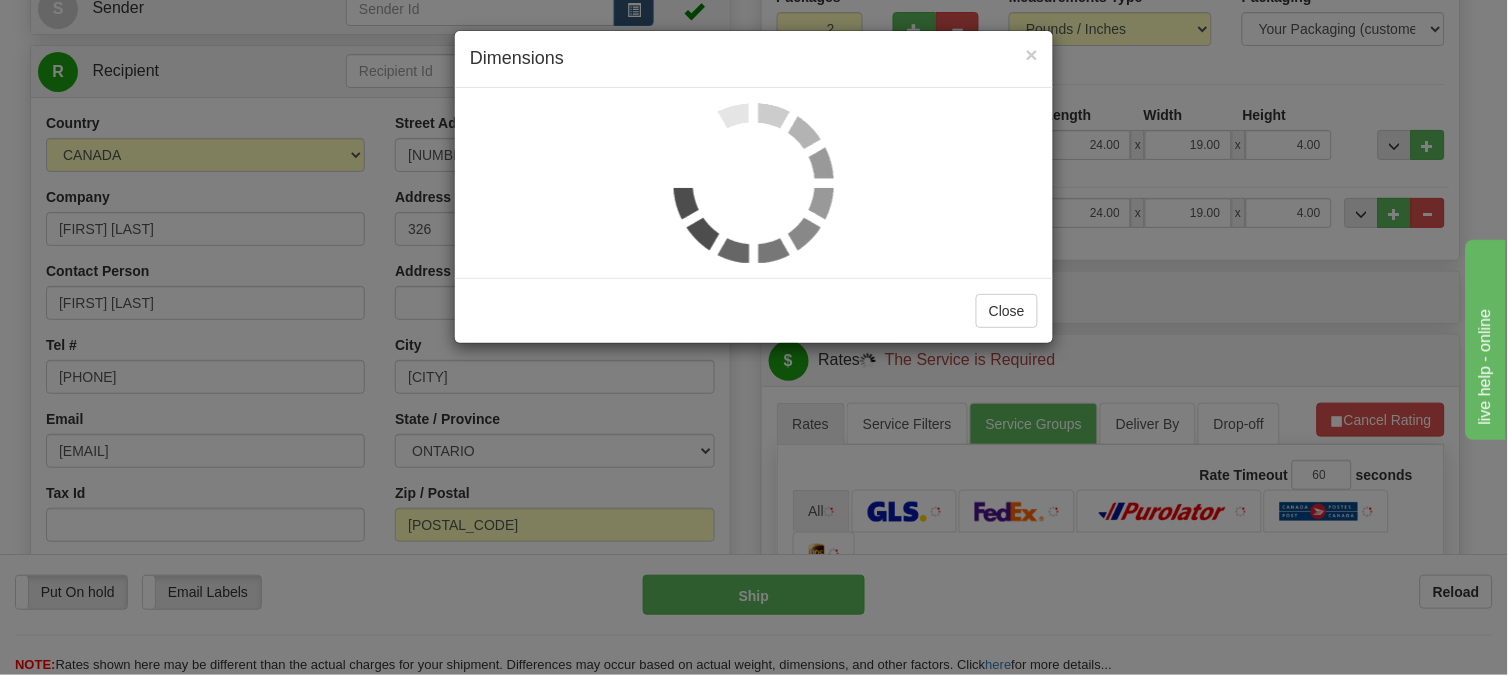scroll, scrollTop: 0, scrollLeft: 0, axis: both 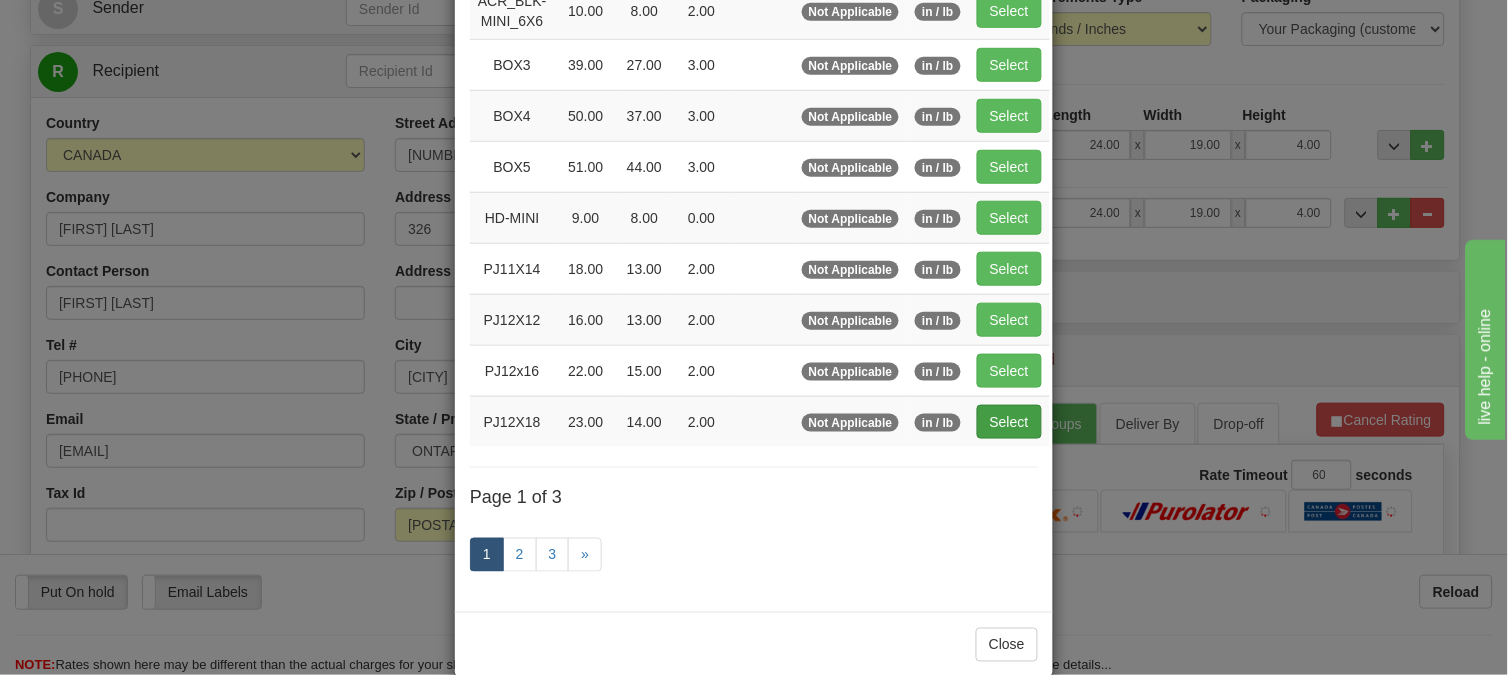 click on "Code
Length
Width
Height
Weight
Weight Type
Units
ACR_BLK-MINI_5X7
11.00
7.00
2.00
Not Applicable
in / lb
Select
ACR_BLK-MINI_6X6
Select" at bounding box center (754, 205) 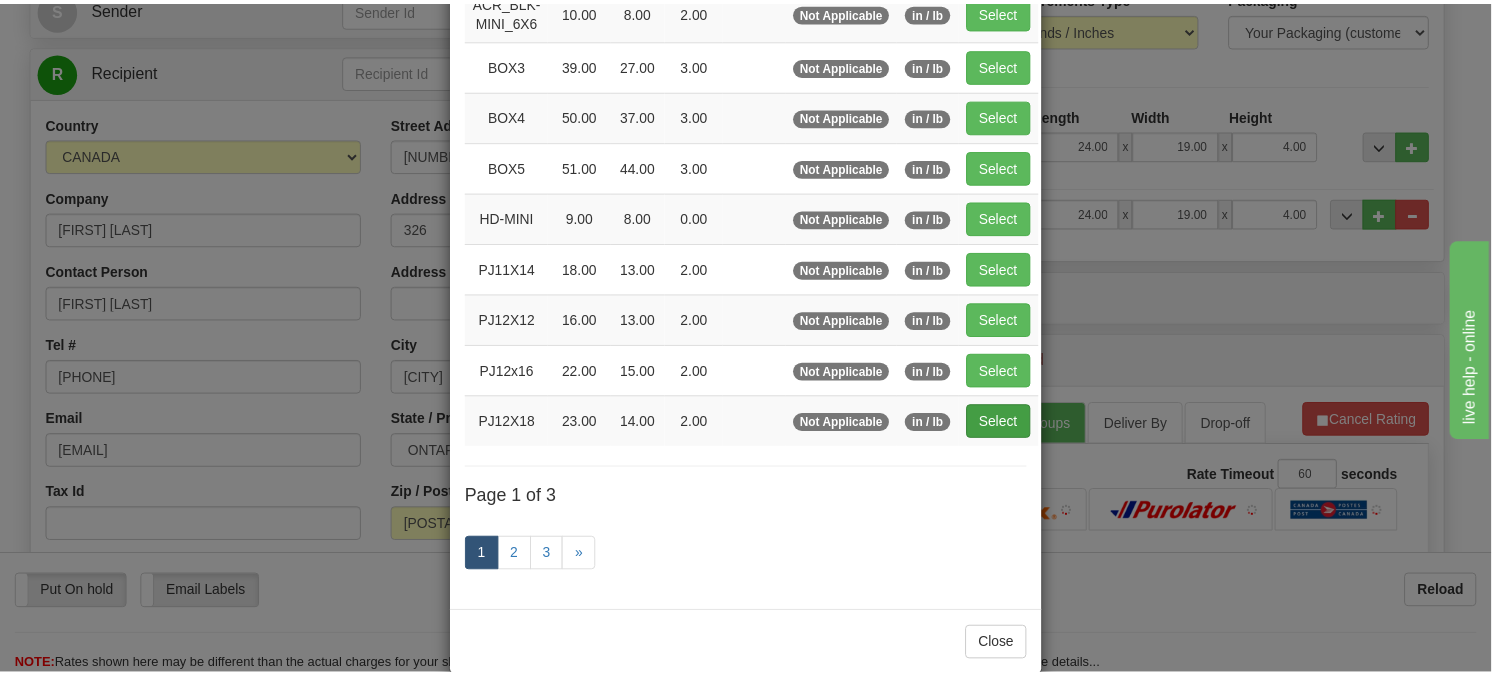 scroll, scrollTop: 326, scrollLeft: 0, axis: vertical 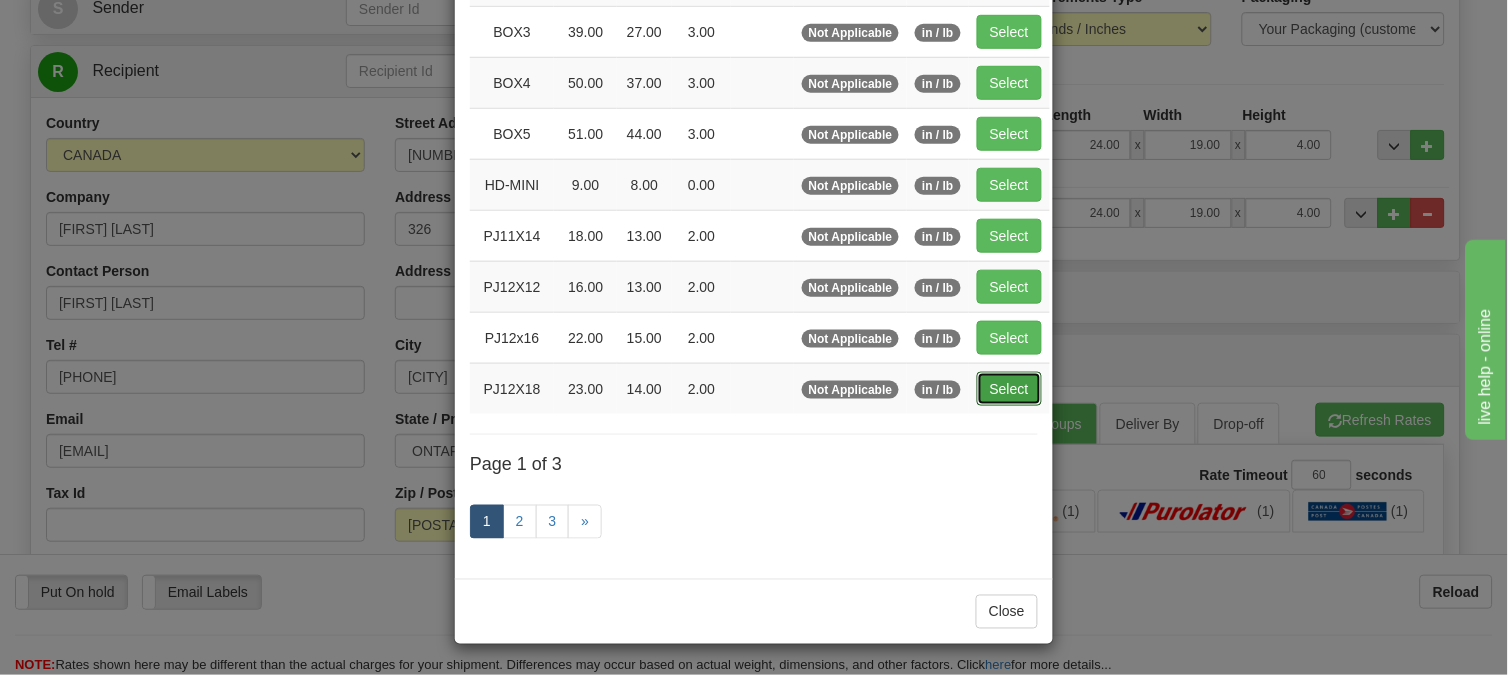 click on "Select" at bounding box center [1009, 389] 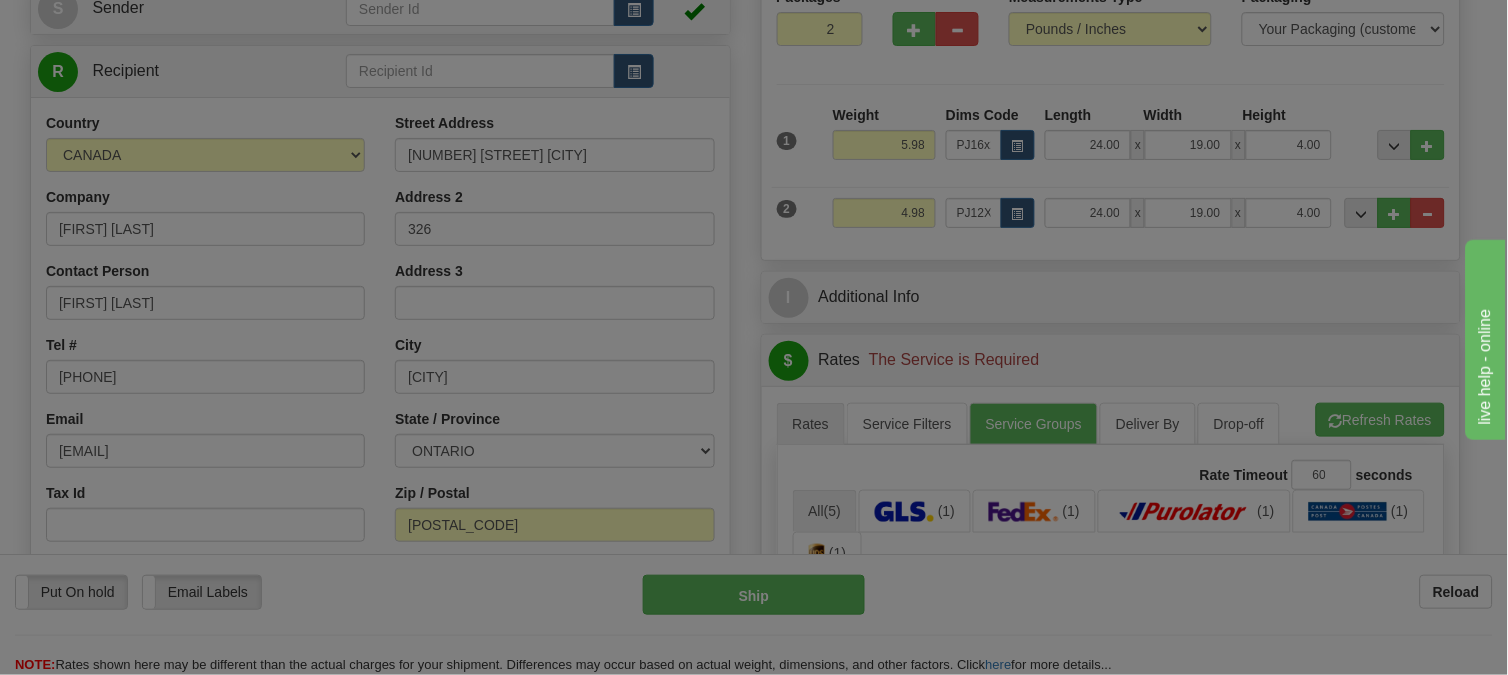 type on "23.00" 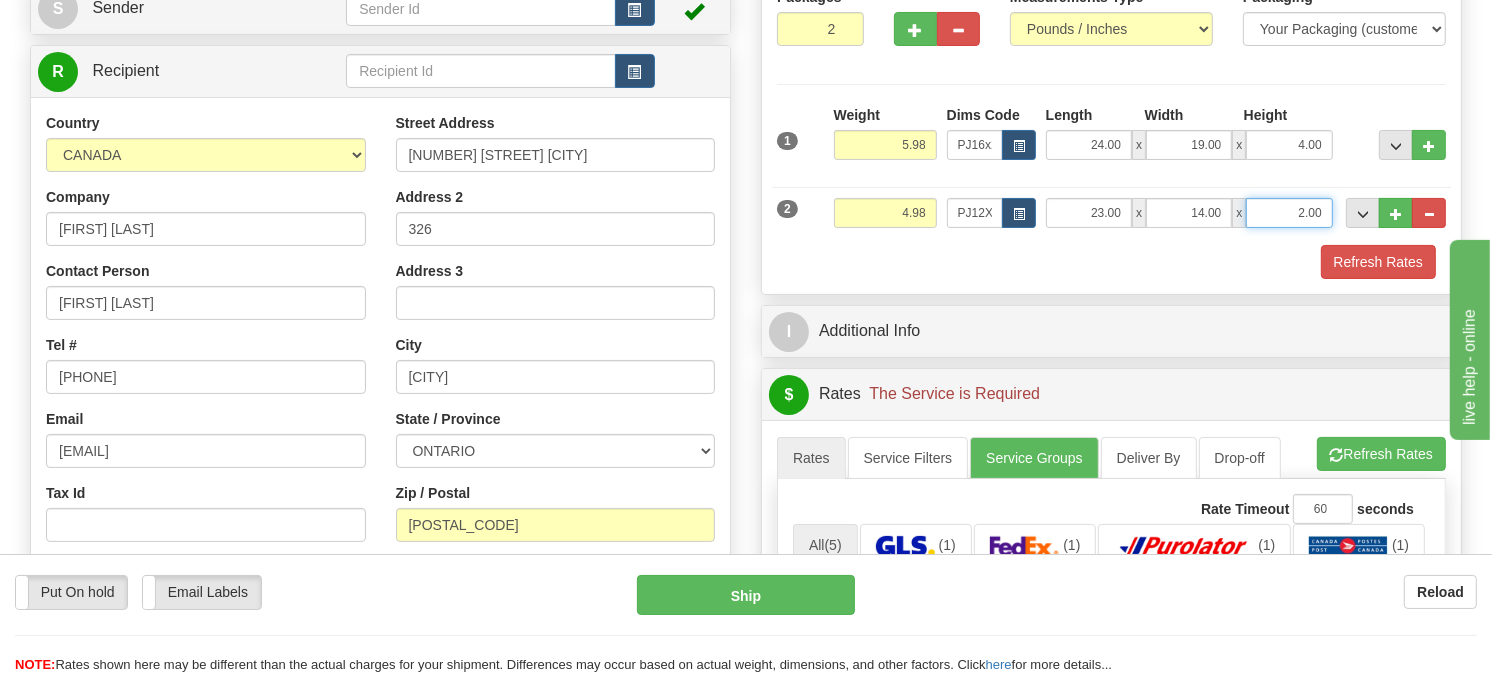 drag, startPoint x: 1324, startPoint y: 254, endPoint x: 1271, endPoint y: 273, distance: 56.302753 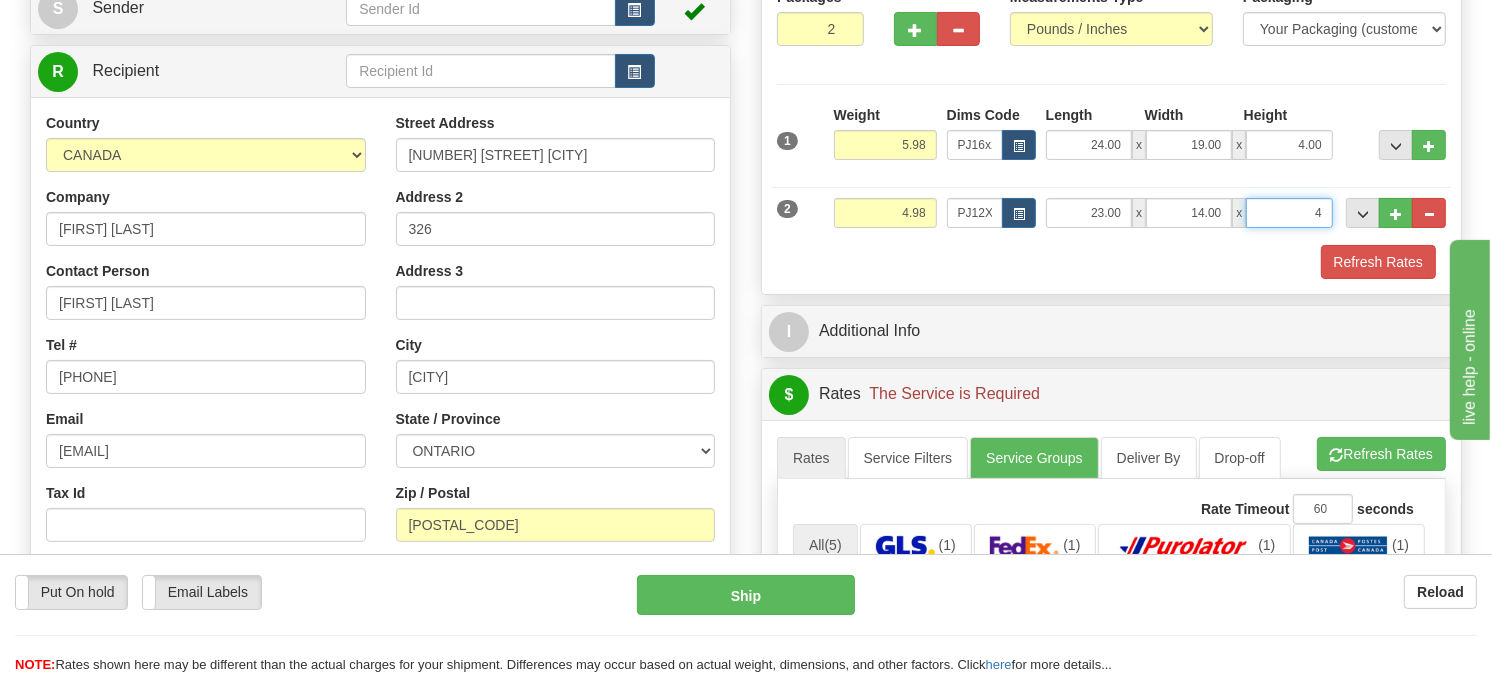 click on "Delete" at bounding box center [0, 0] 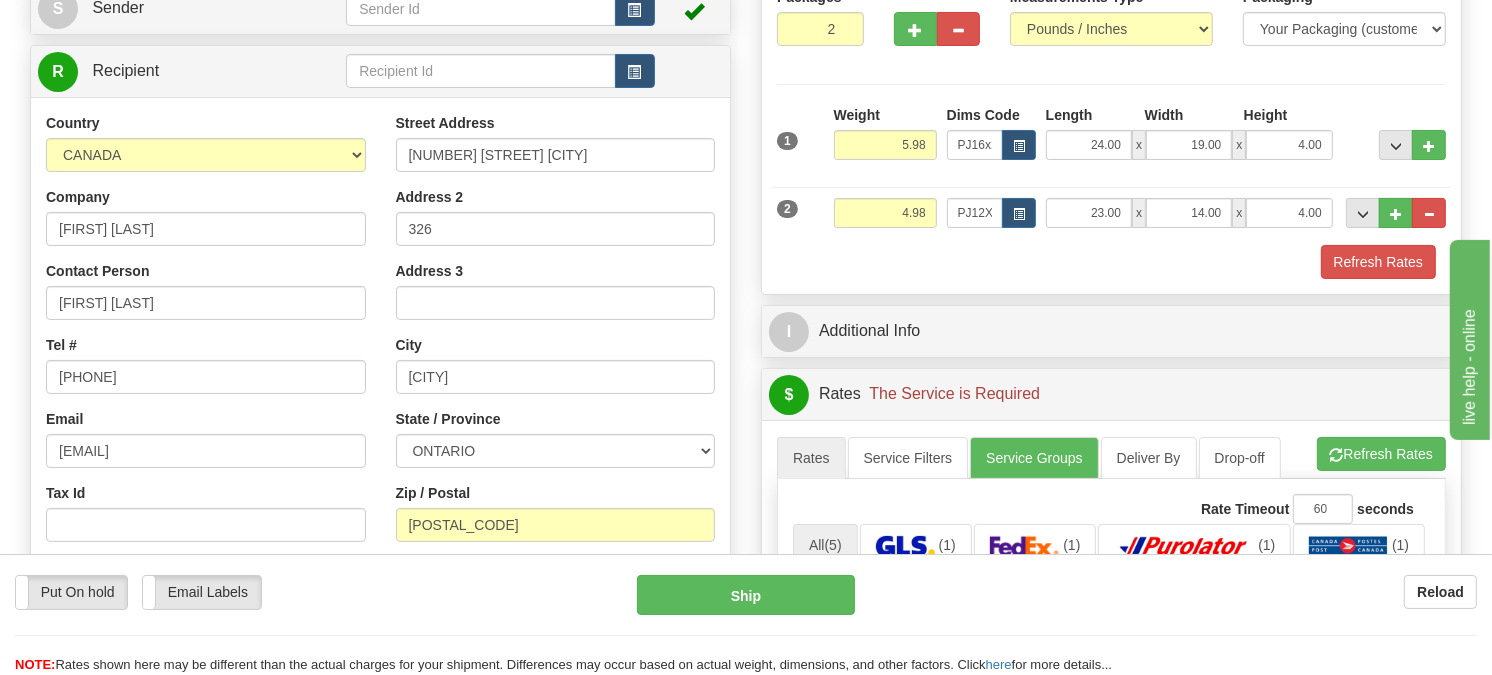 click on "Packages                                              2
2
Measurements Type" at bounding box center (1111, 133) 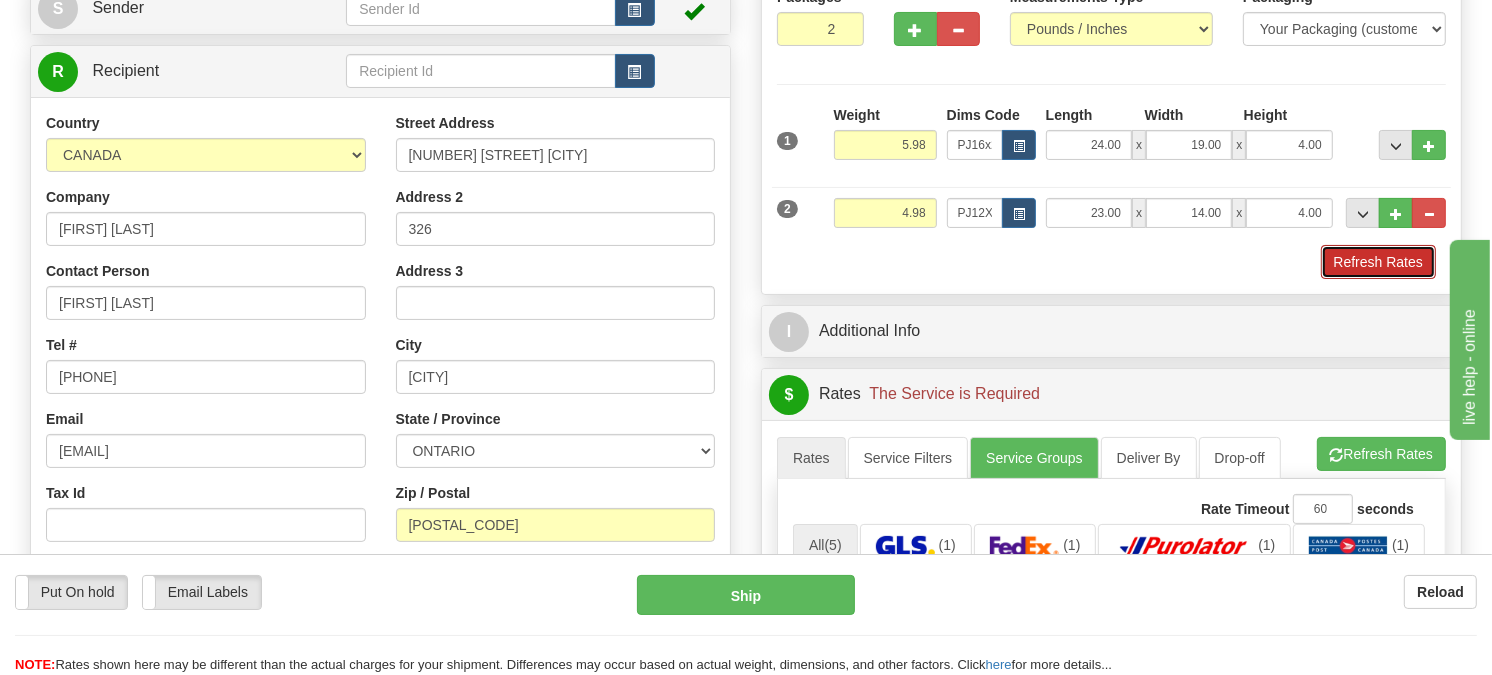 click on "Refresh Rates" at bounding box center [1378, 262] 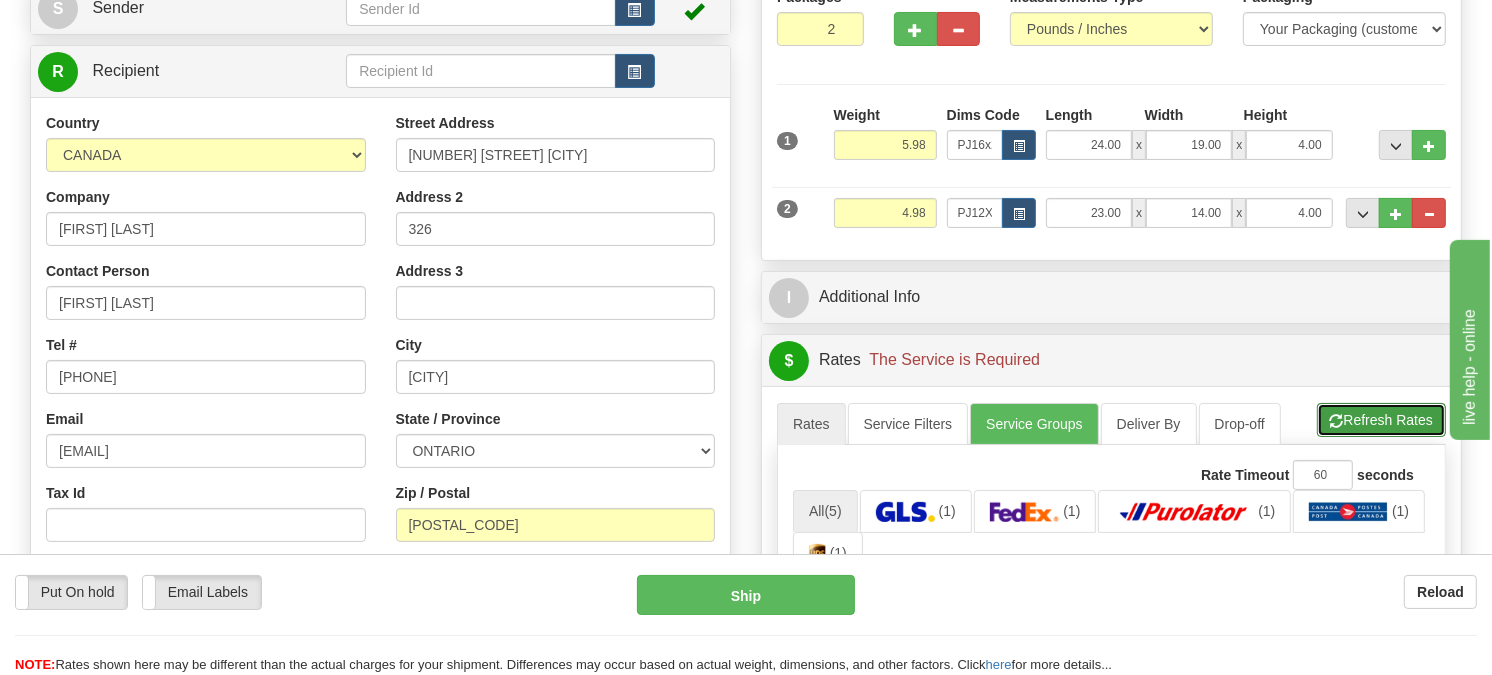 click on "Refresh Rates" at bounding box center (1381, 420) 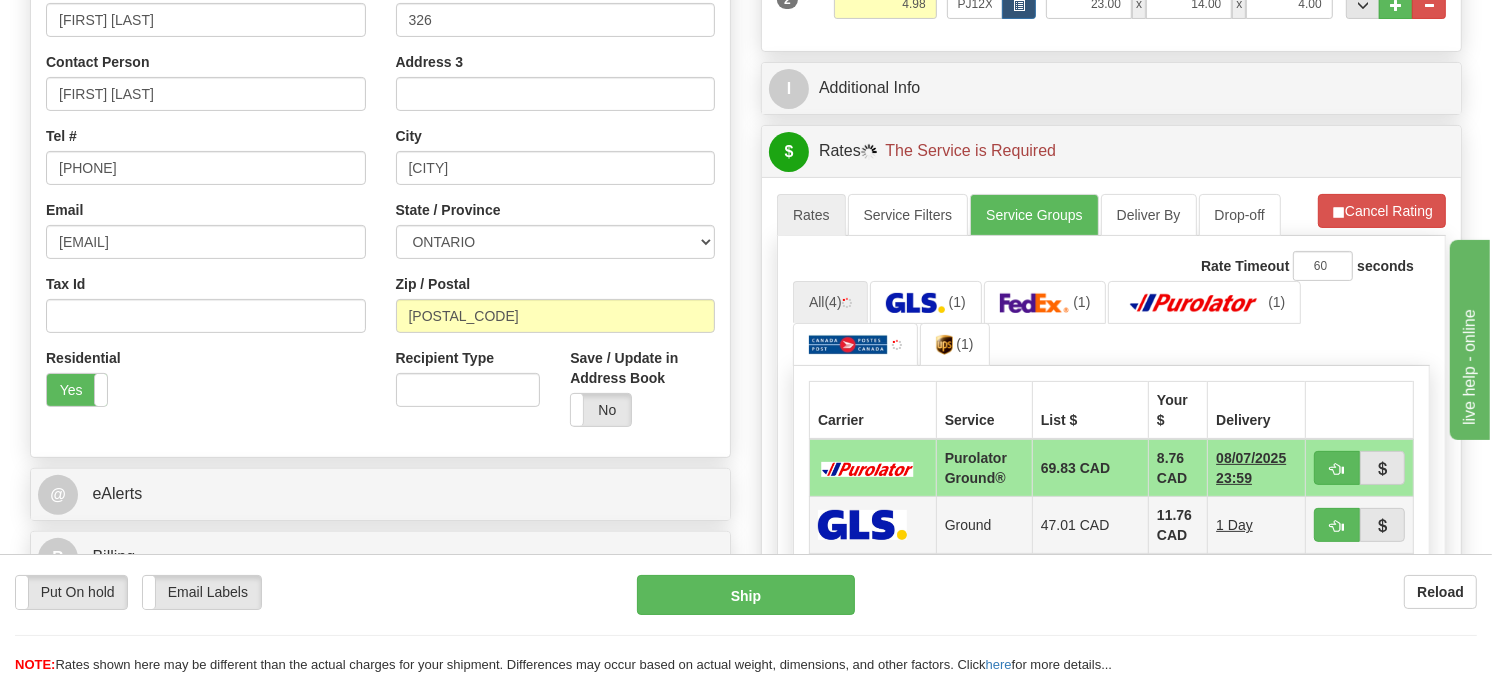 scroll, scrollTop: 555, scrollLeft: 0, axis: vertical 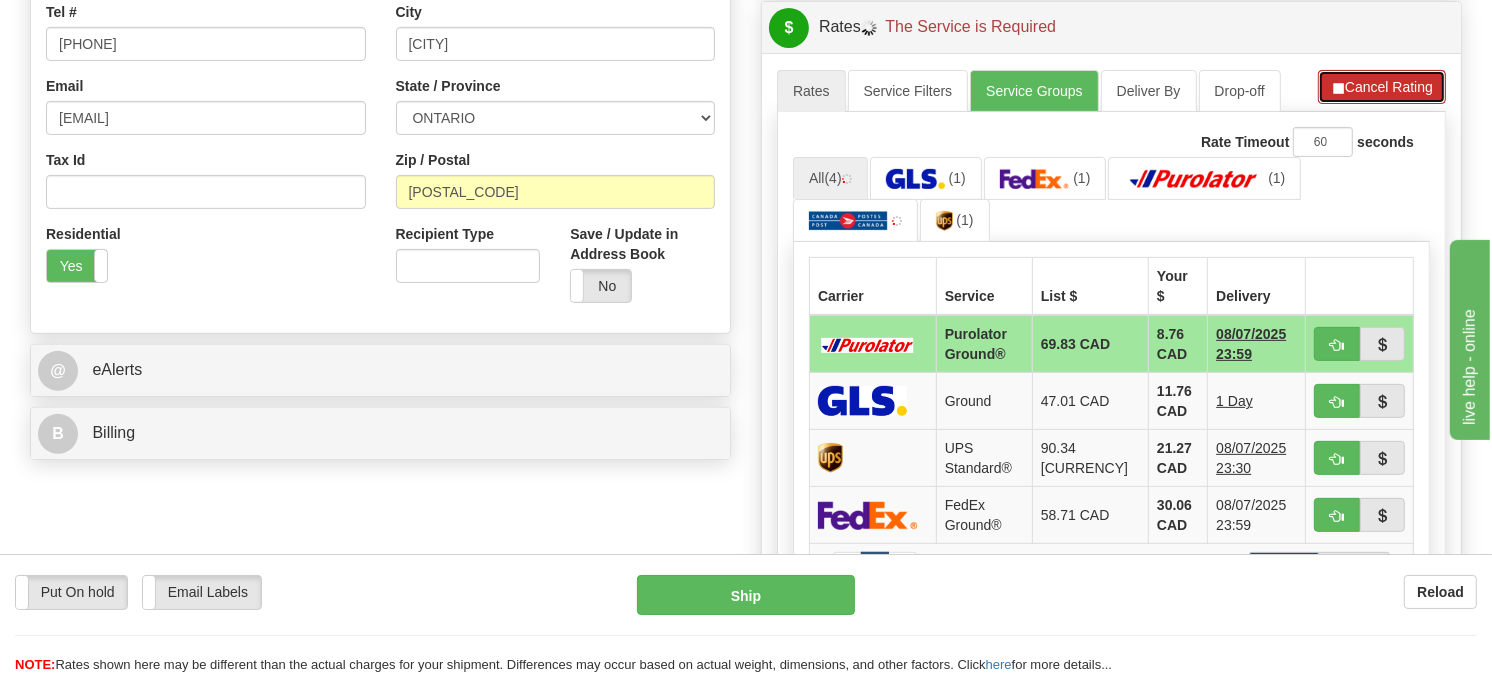 click on "Cancel Rating" at bounding box center [1382, 87] 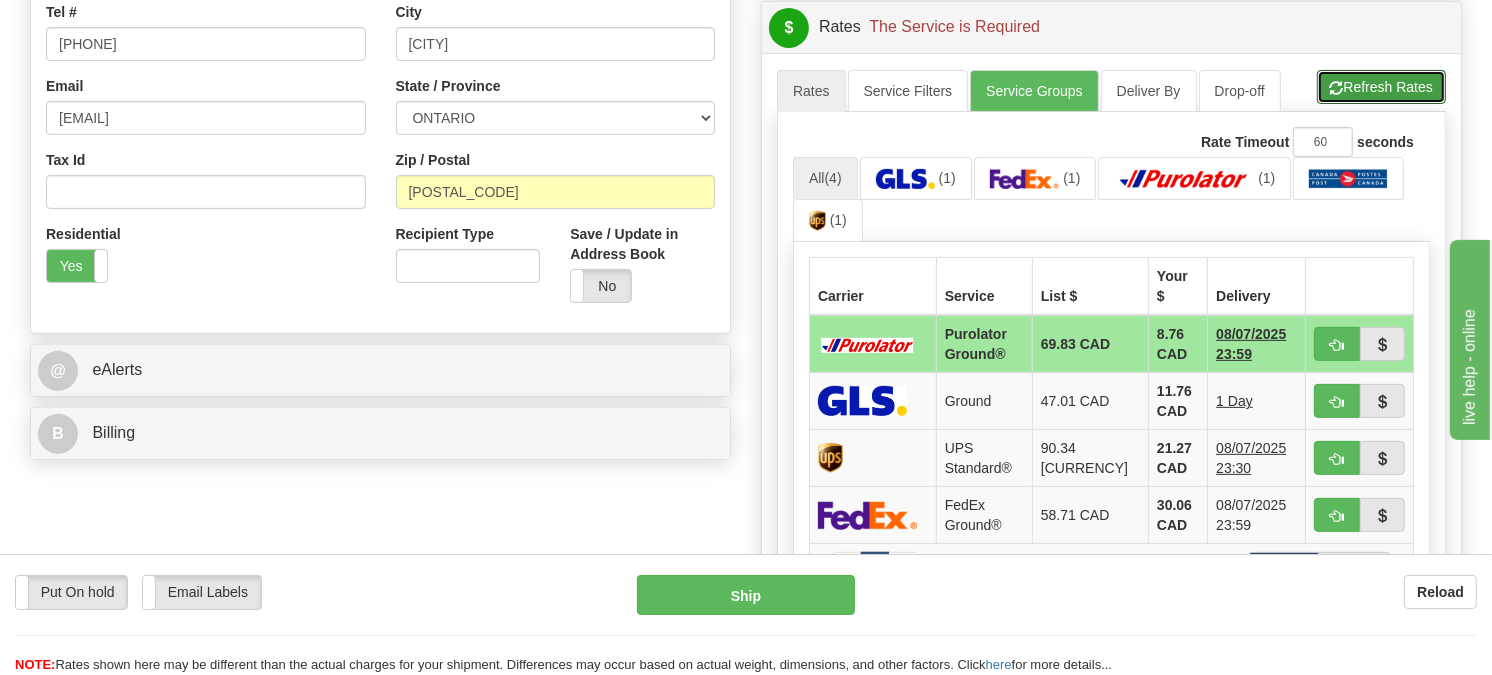 click on "Refresh Rates" at bounding box center (1381, 87) 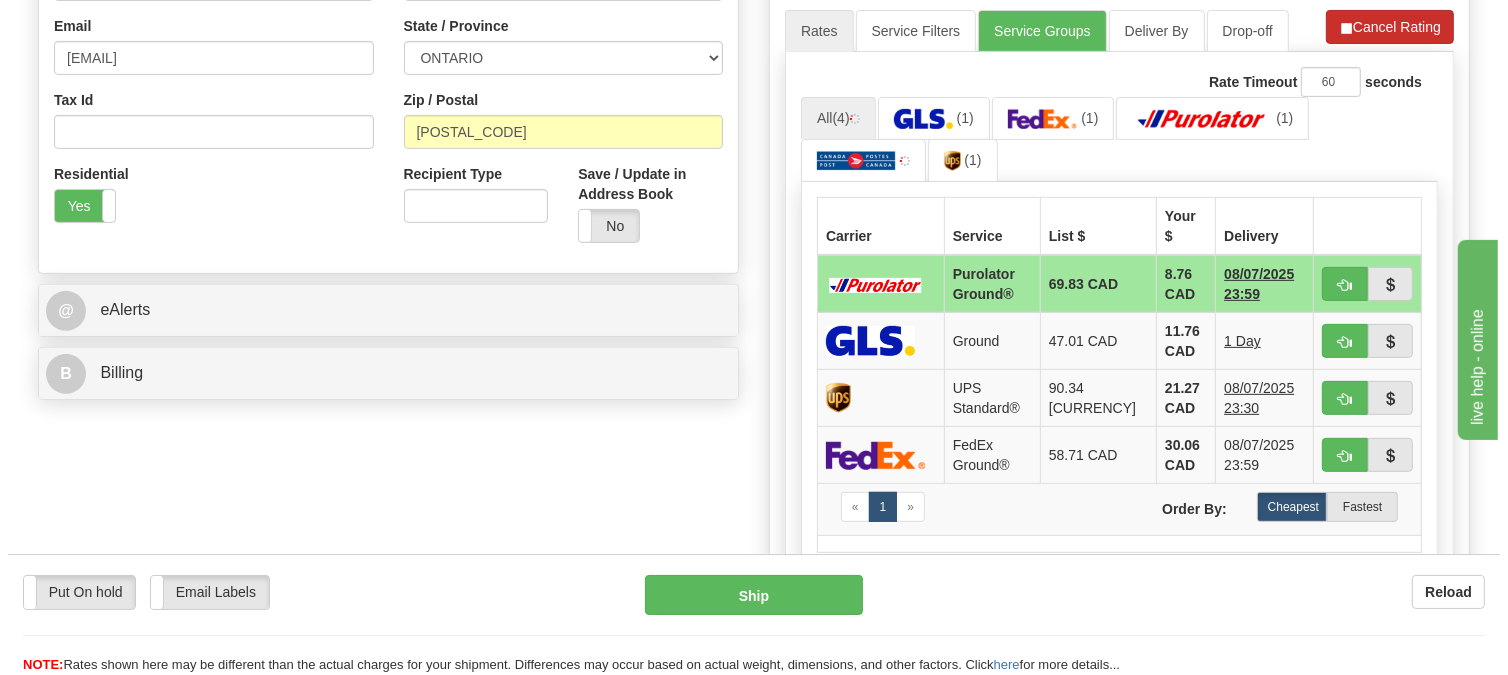 scroll, scrollTop: 666, scrollLeft: 0, axis: vertical 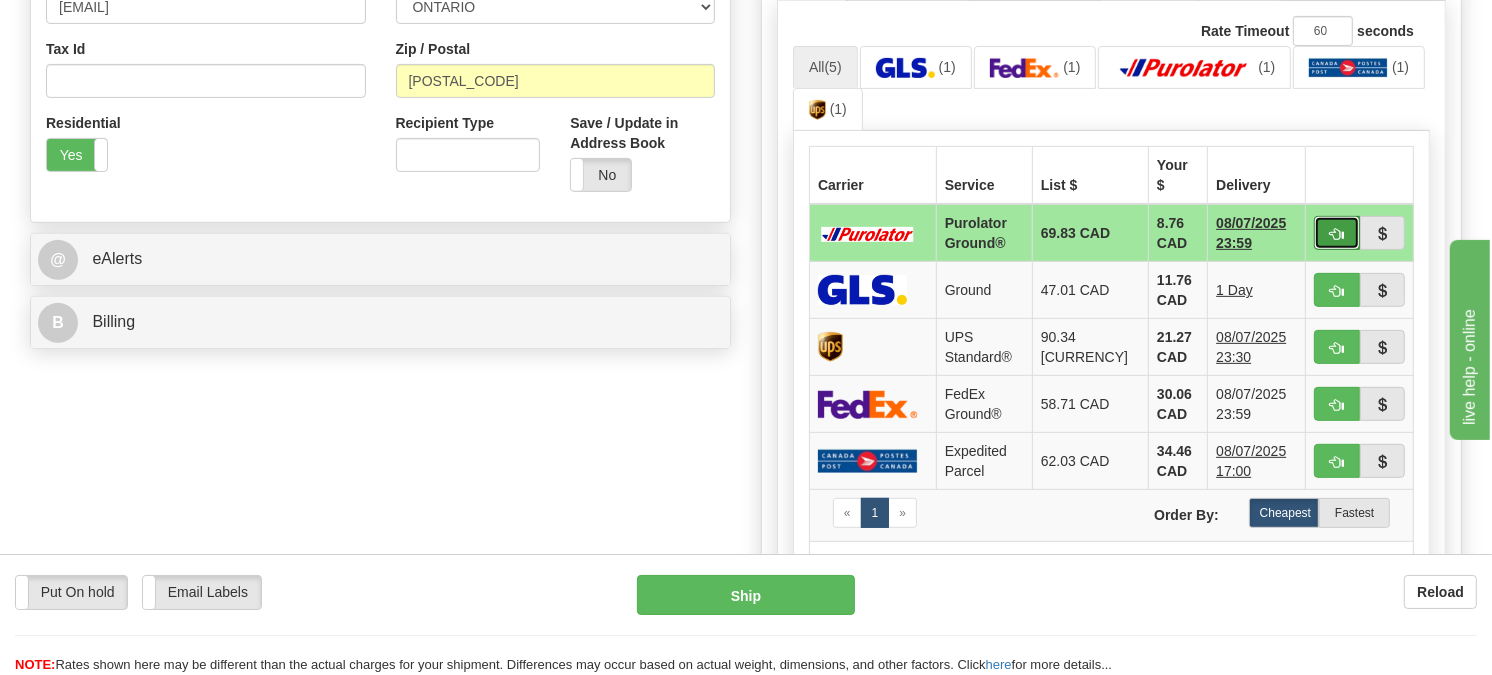 click at bounding box center [1337, 234] 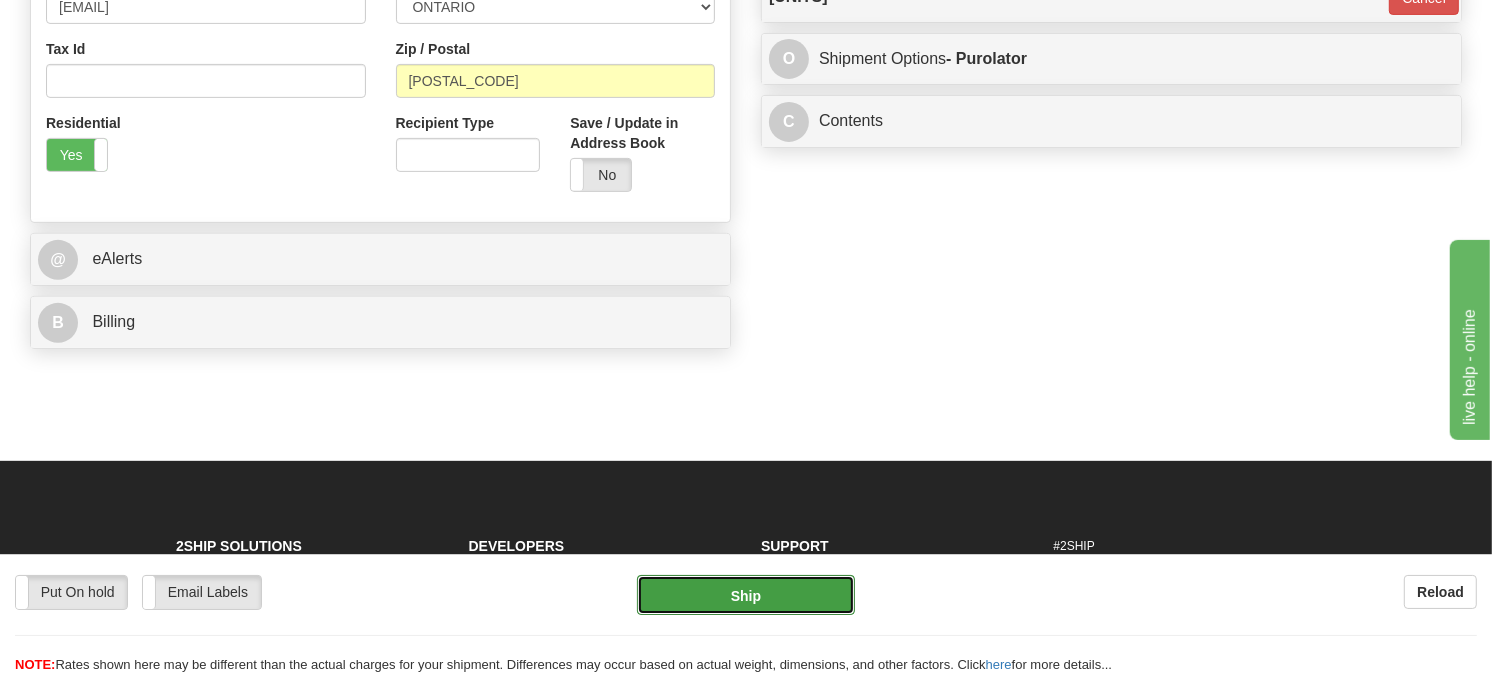 click on "Ship" at bounding box center [746, 595] 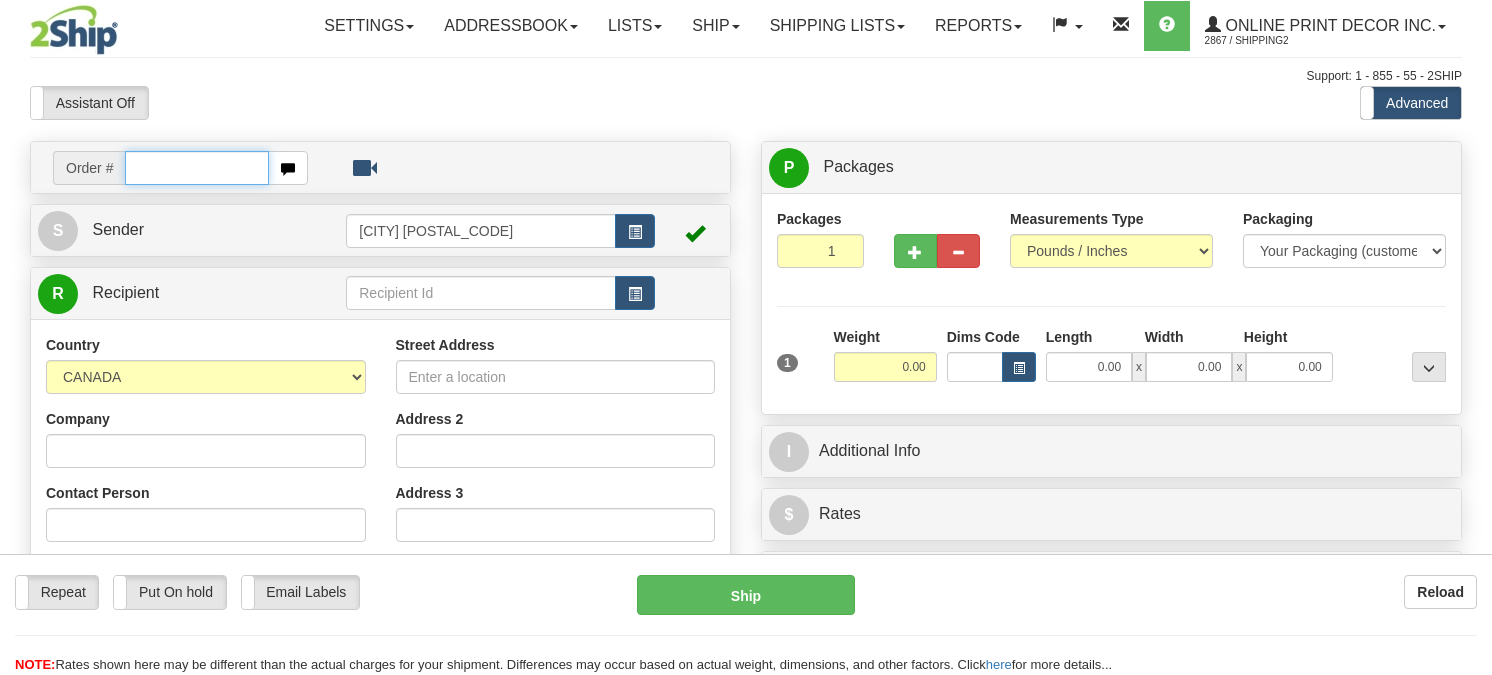 scroll, scrollTop: 0, scrollLeft: 0, axis: both 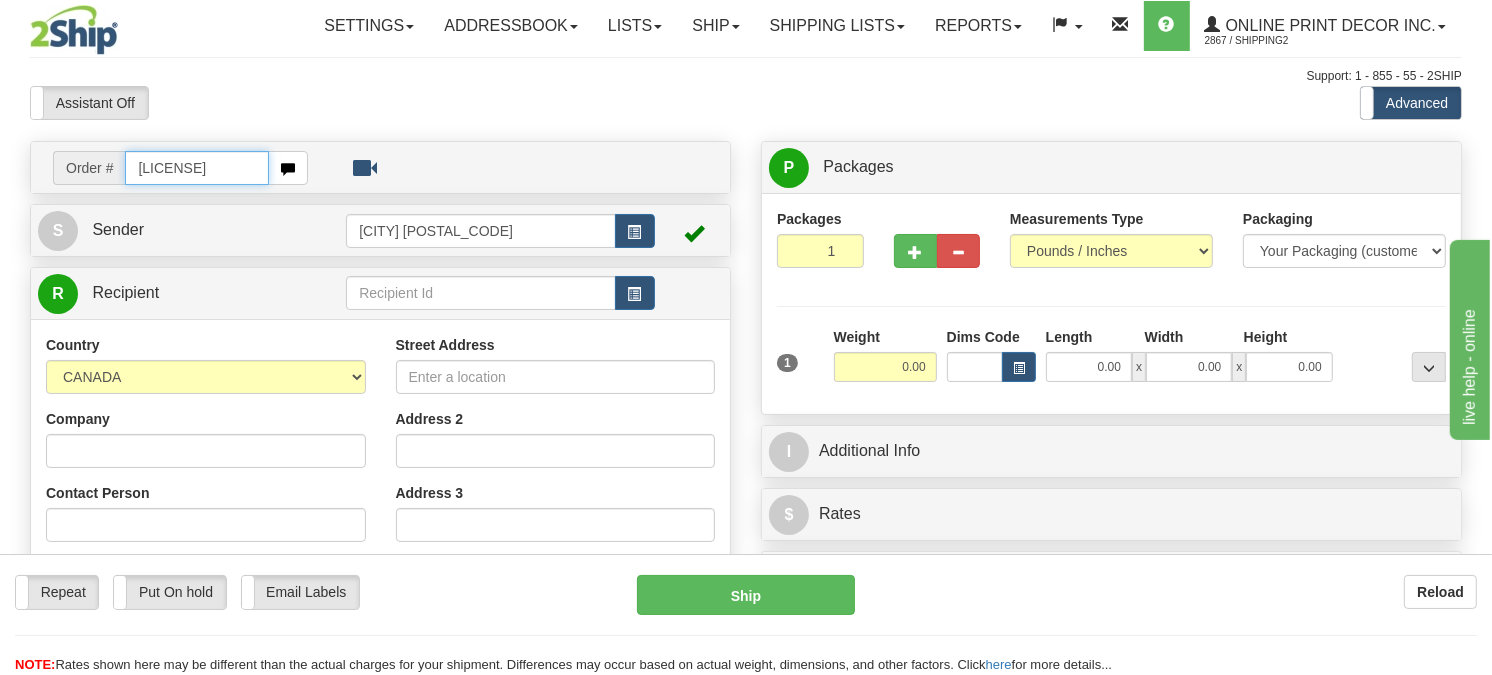 type on "[LICENSE]" 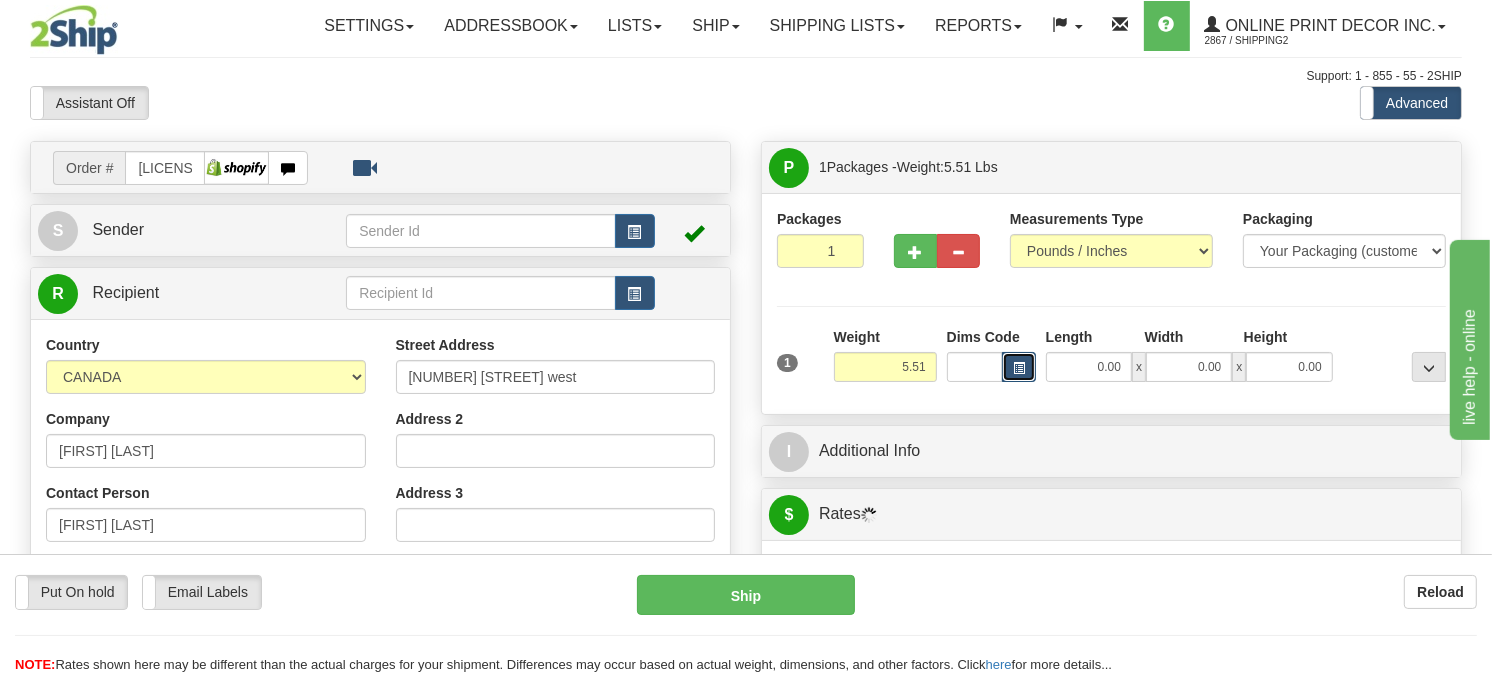 click at bounding box center [1019, 368] 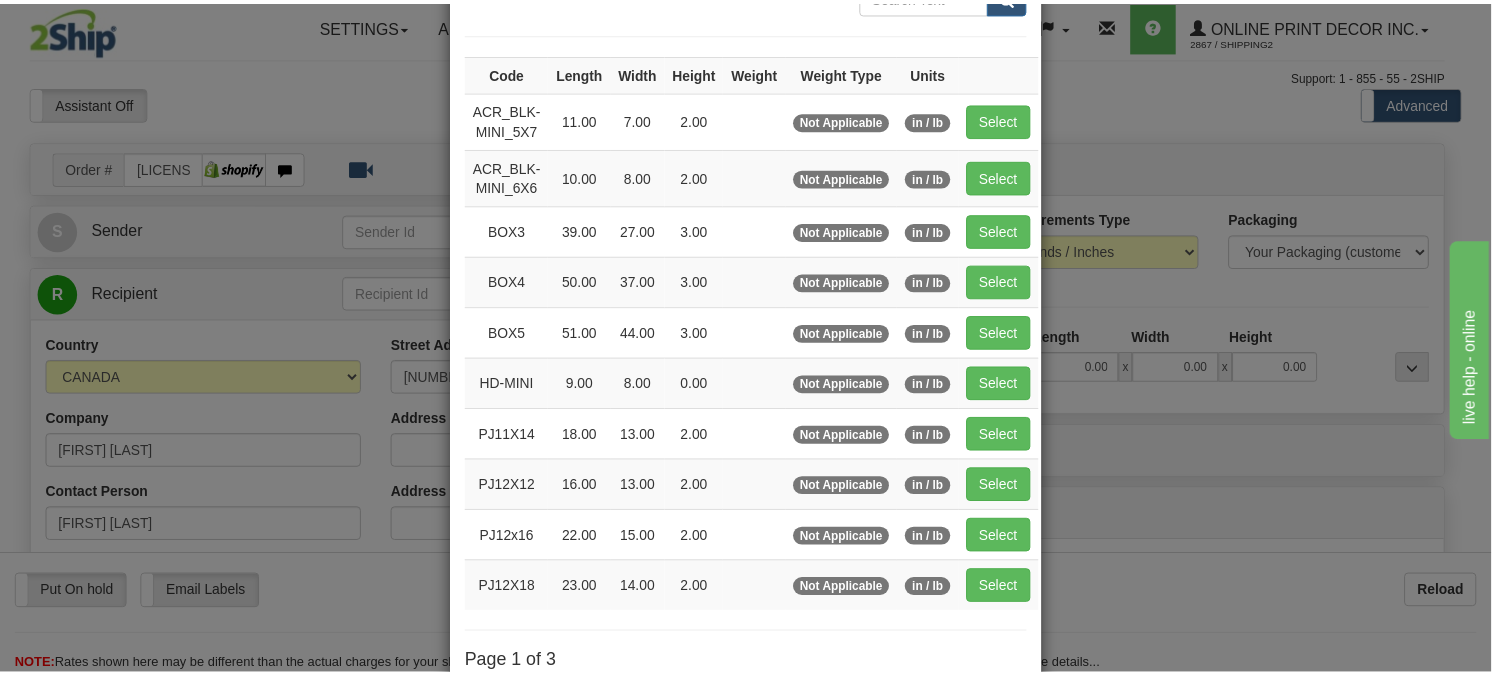 scroll, scrollTop: 222, scrollLeft: 0, axis: vertical 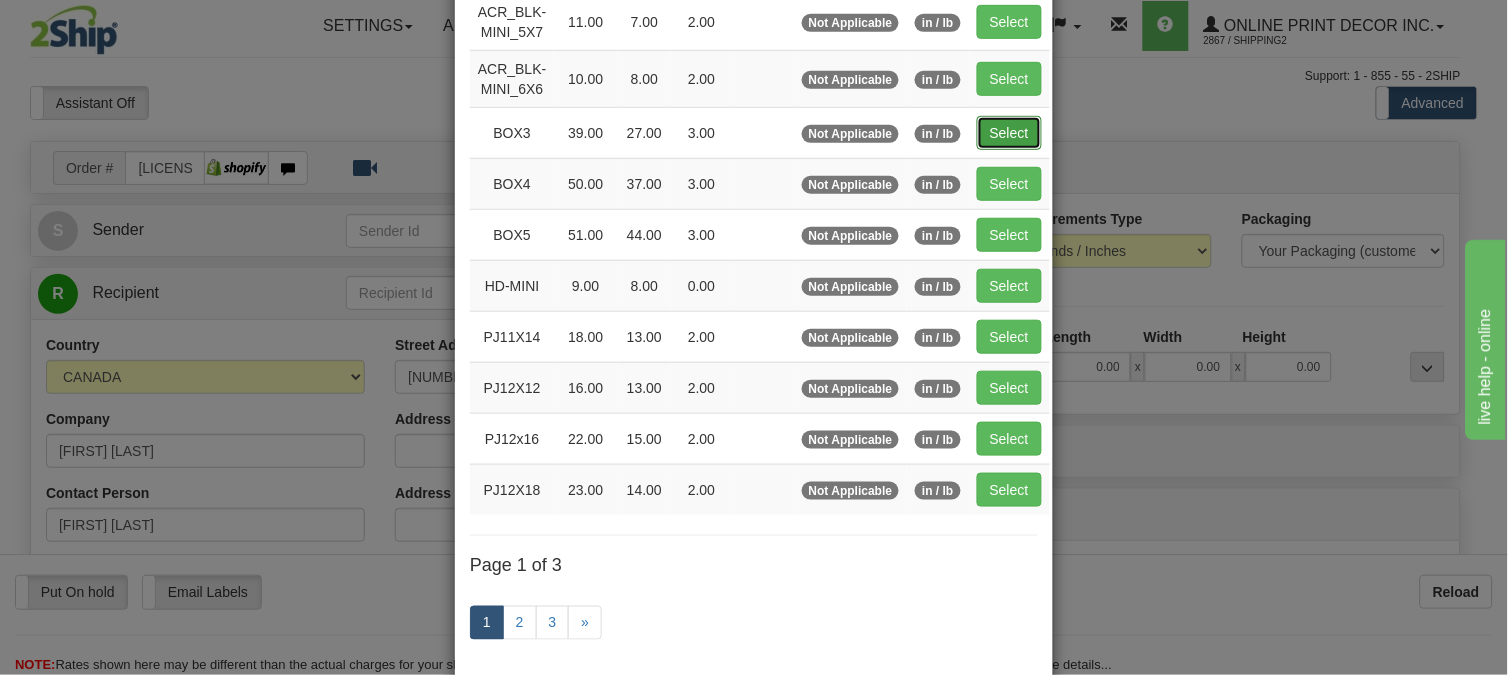 click on "Select" at bounding box center (1009, 133) 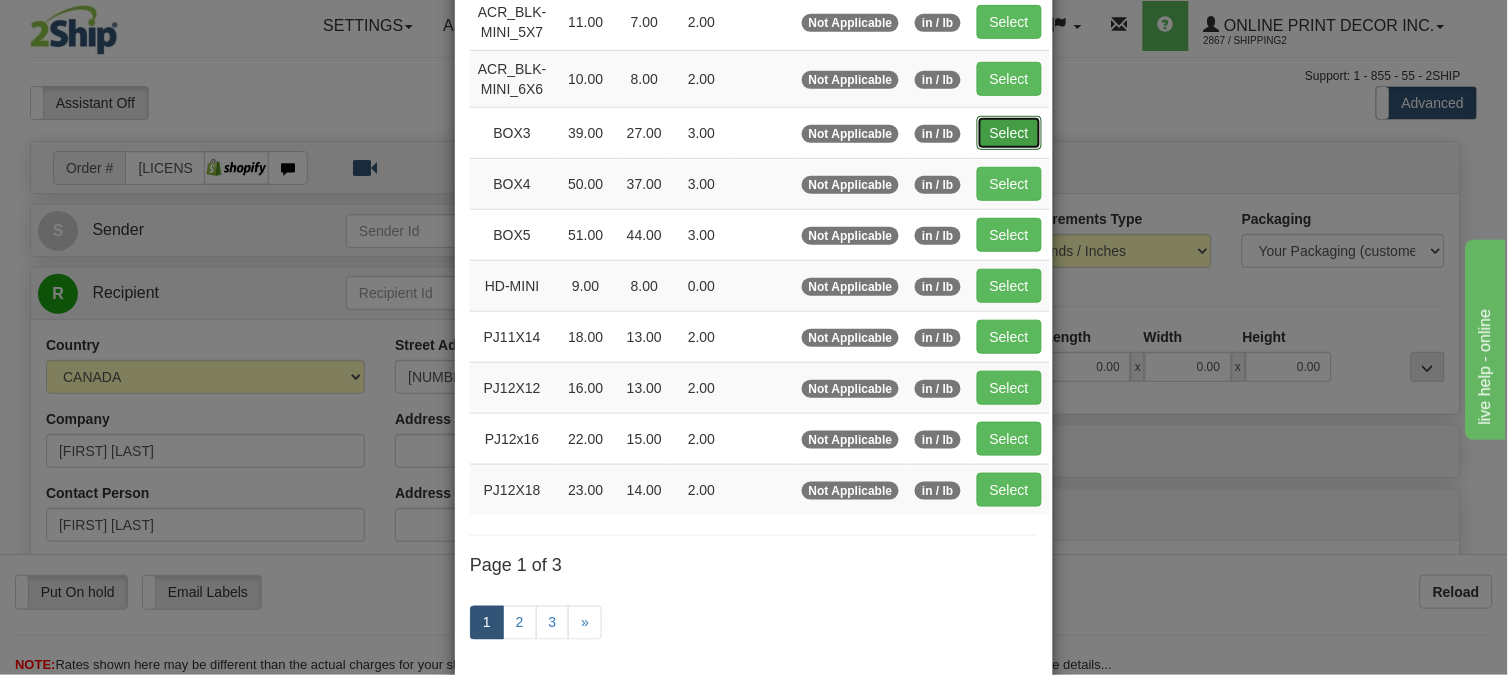 type on "39.00" 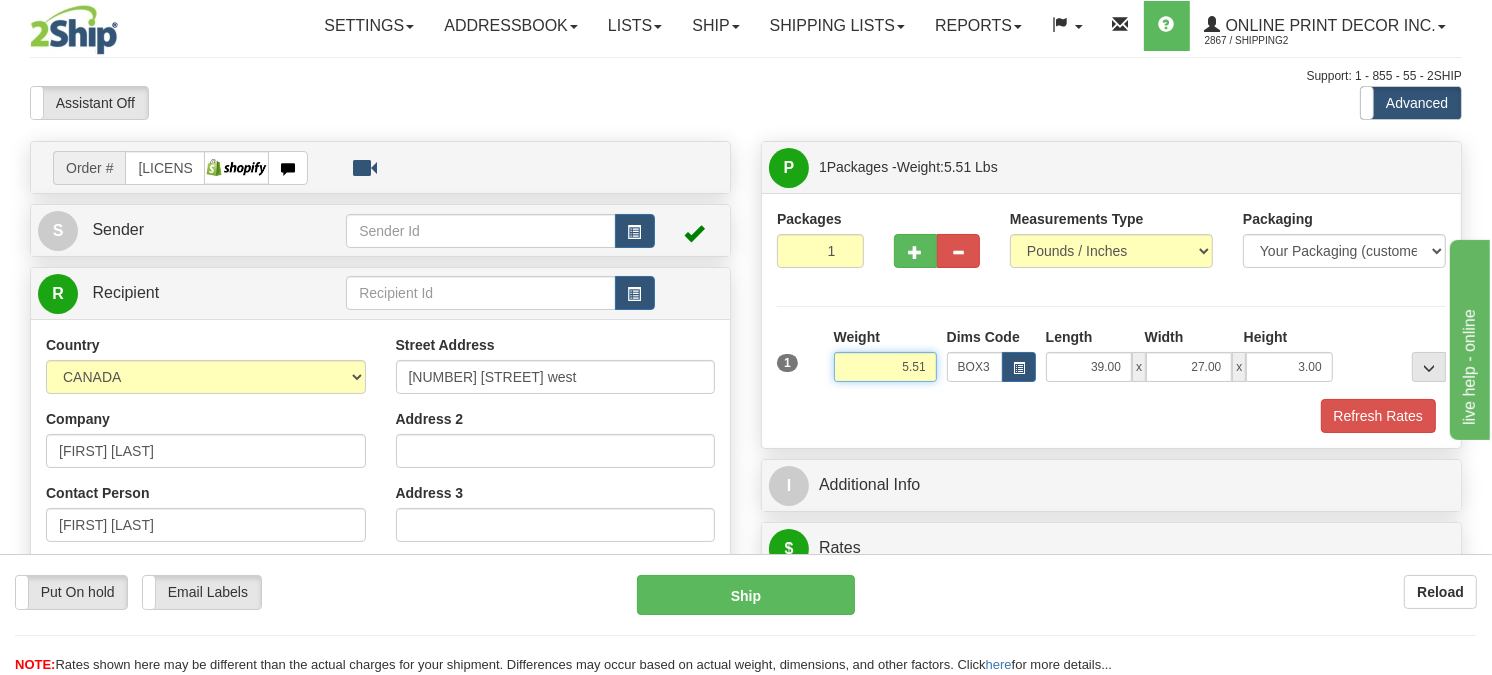 drag, startPoint x: 928, startPoint y: 415, endPoint x: 812, endPoint y: 440, distance: 118.66339 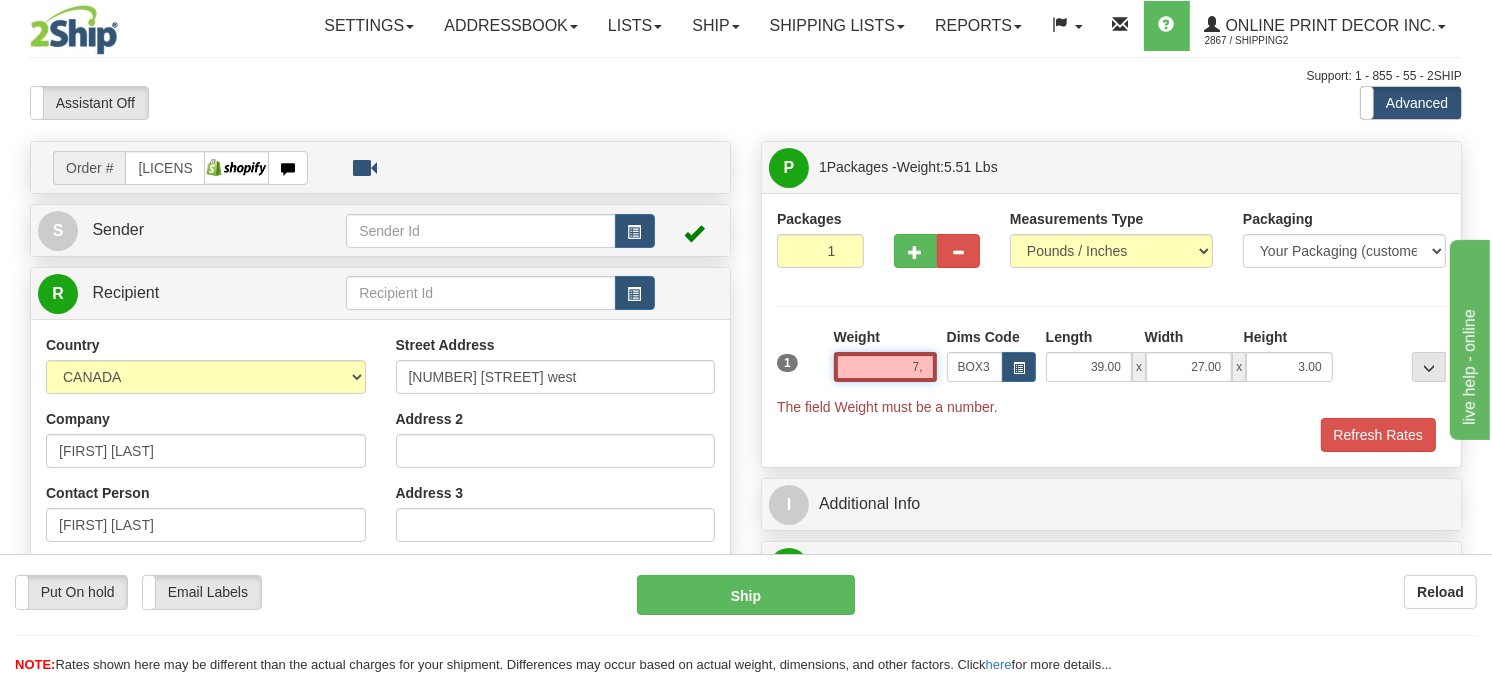 type on "7" 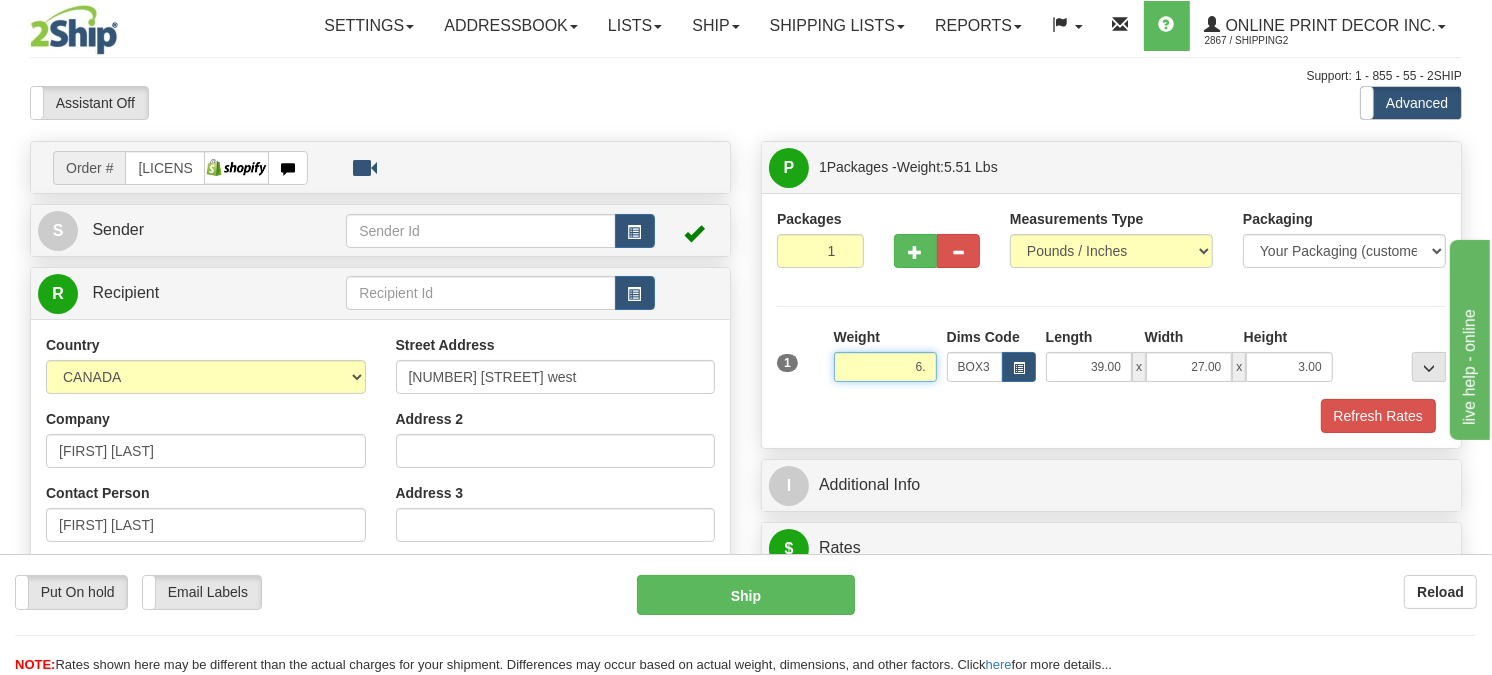 type on "6" 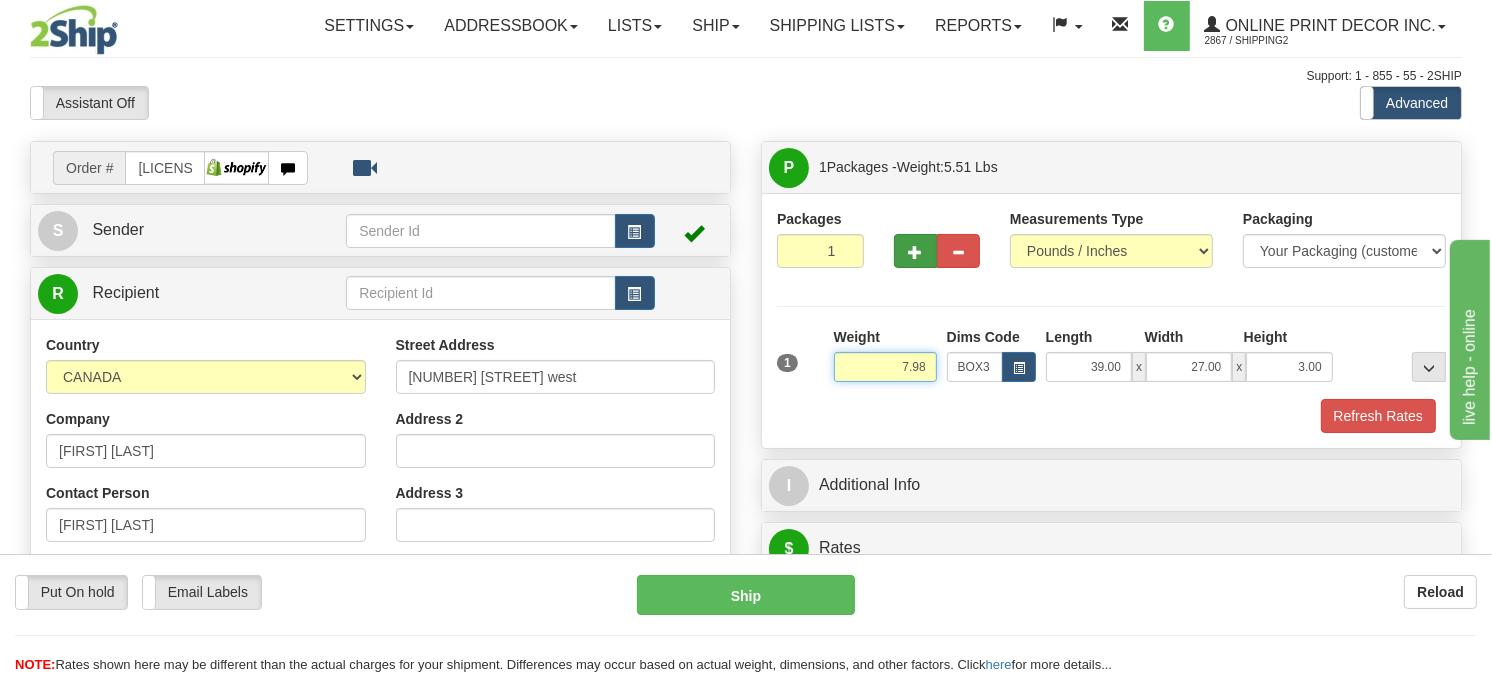 type on "7.98" 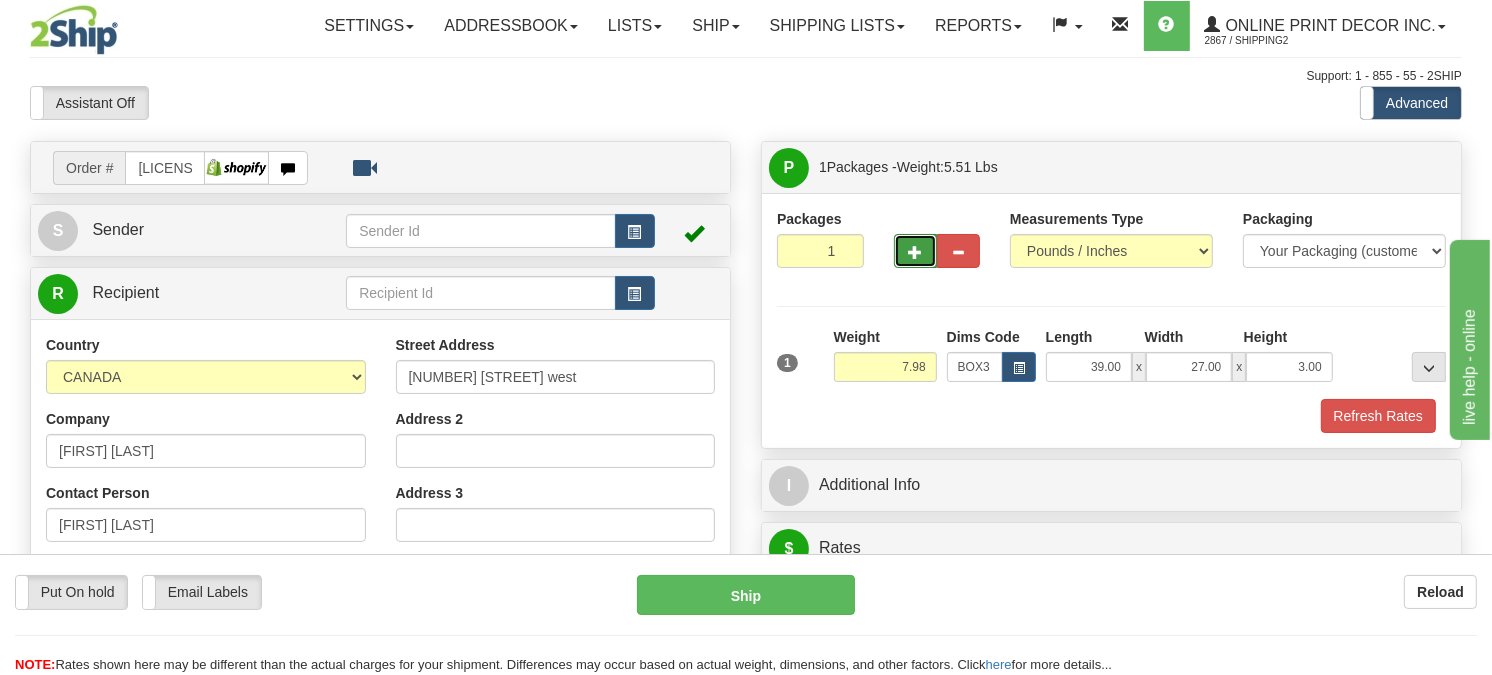 click at bounding box center [915, 252] 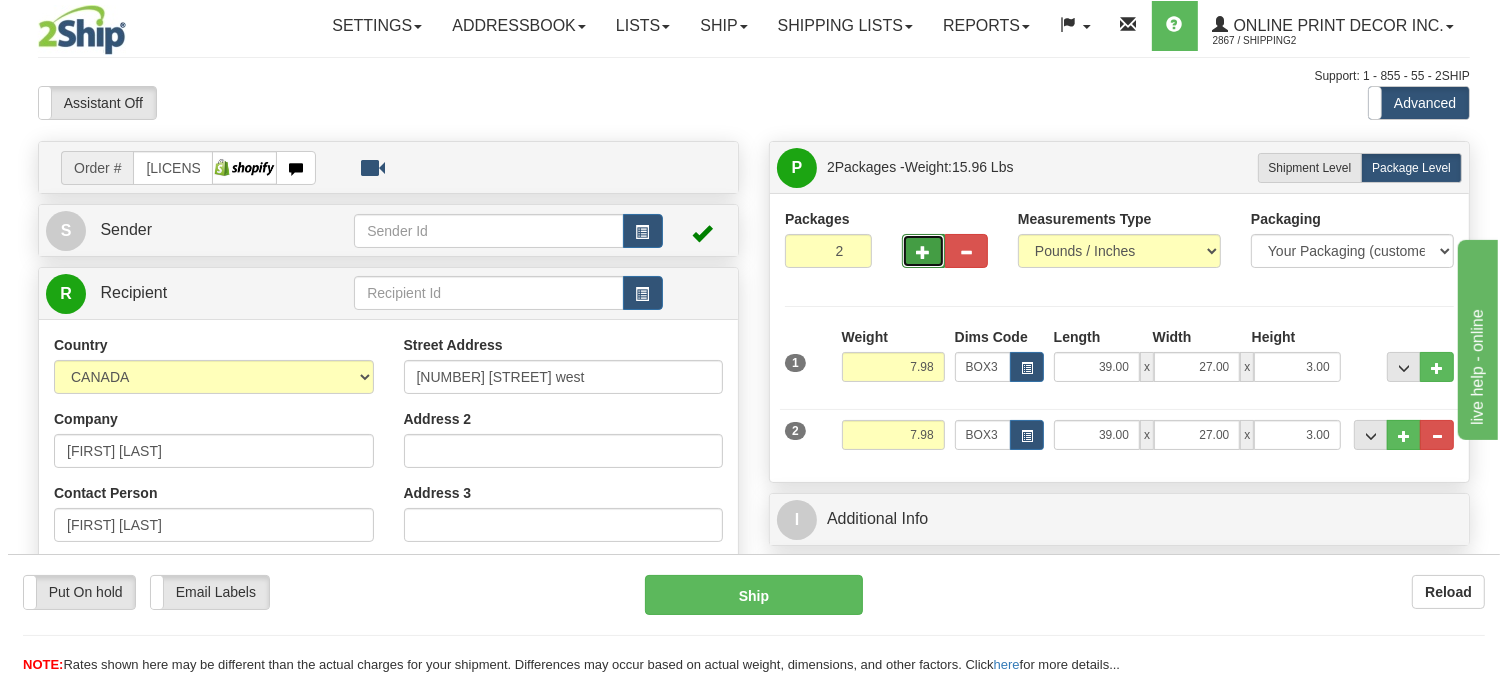 scroll, scrollTop: 111, scrollLeft: 0, axis: vertical 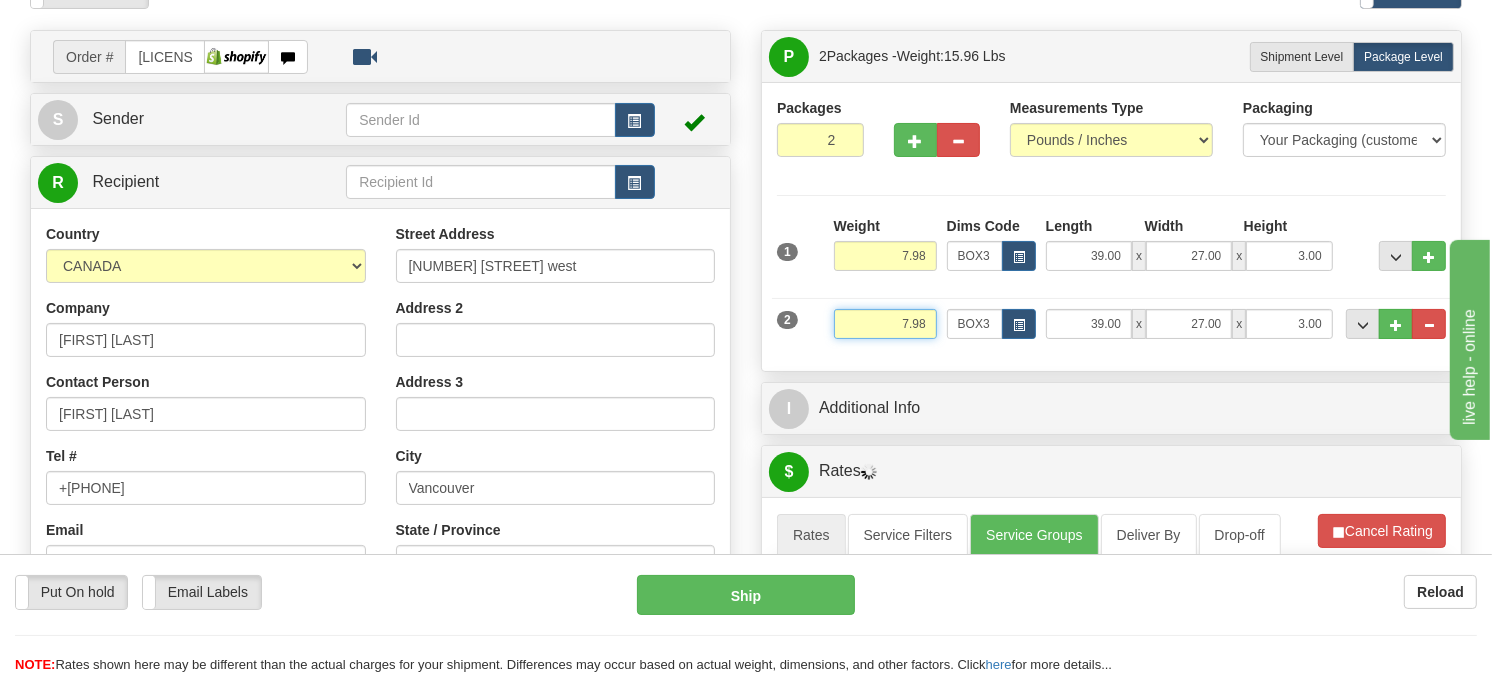 drag, startPoint x: 934, startPoint y: 367, endPoint x: 834, endPoint y: 380, distance: 100.84146 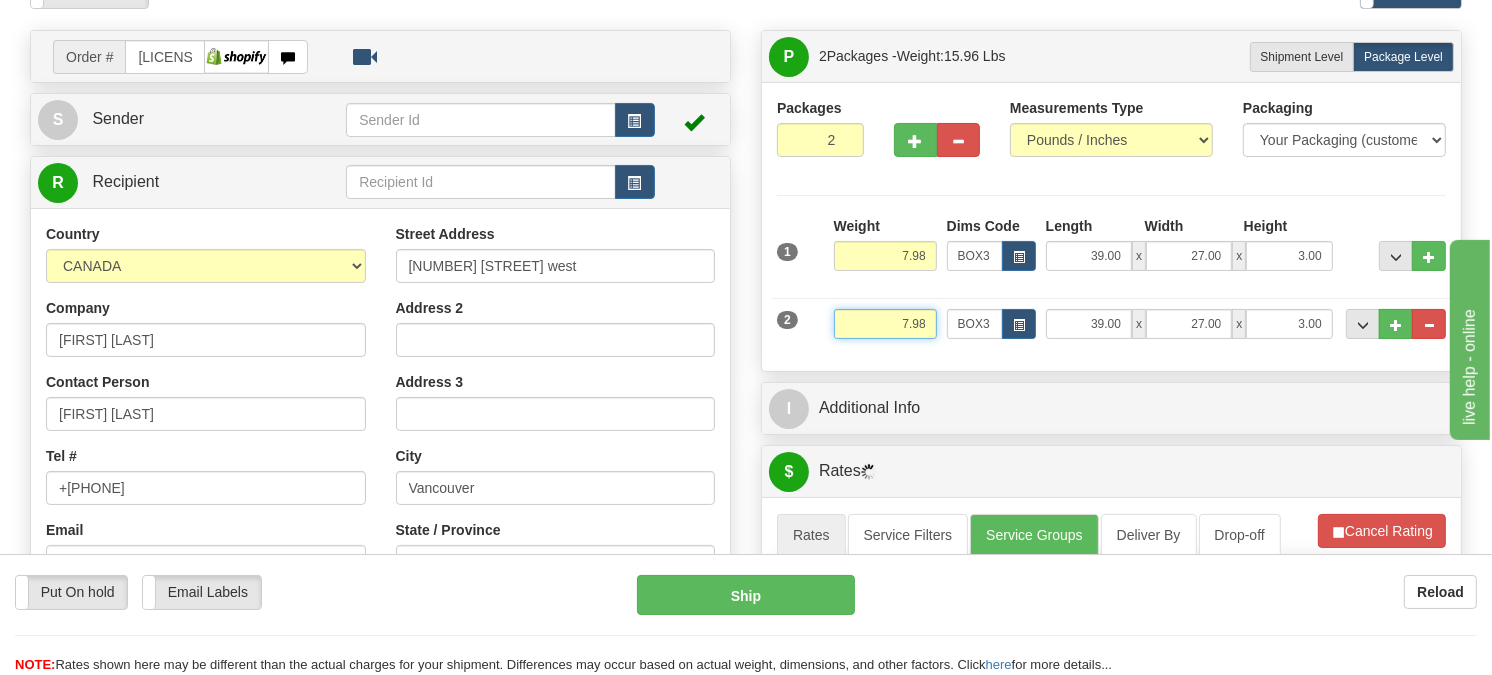 click on "7.98" at bounding box center (885, 324) 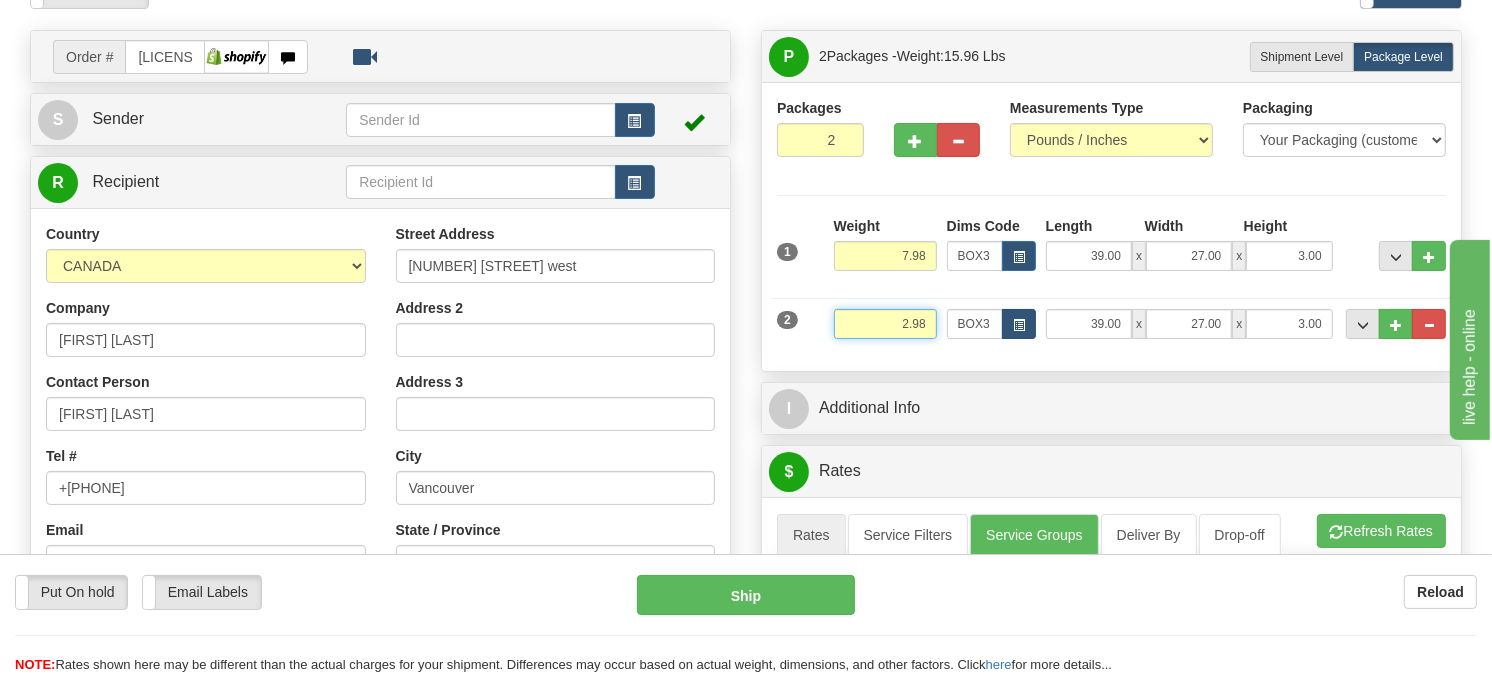 type on "2.98" 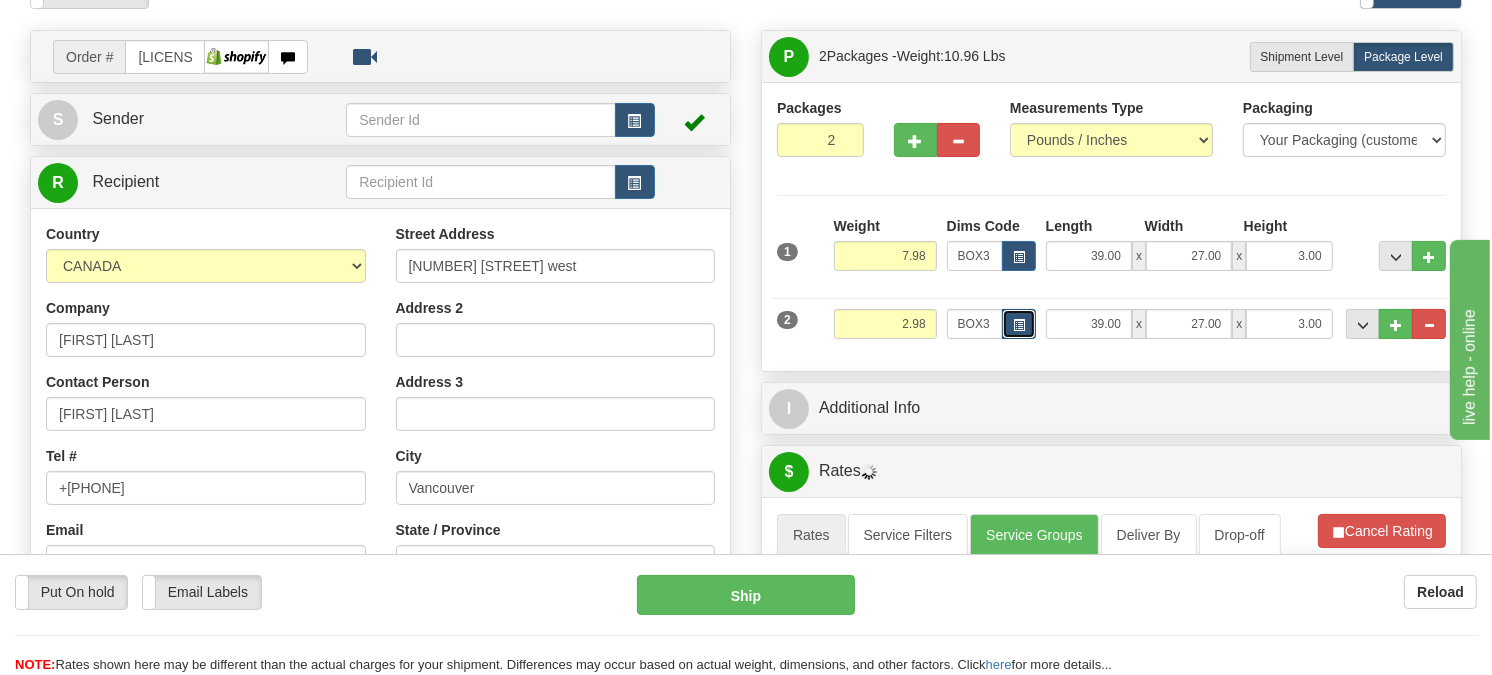 click at bounding box center (1019, 324) 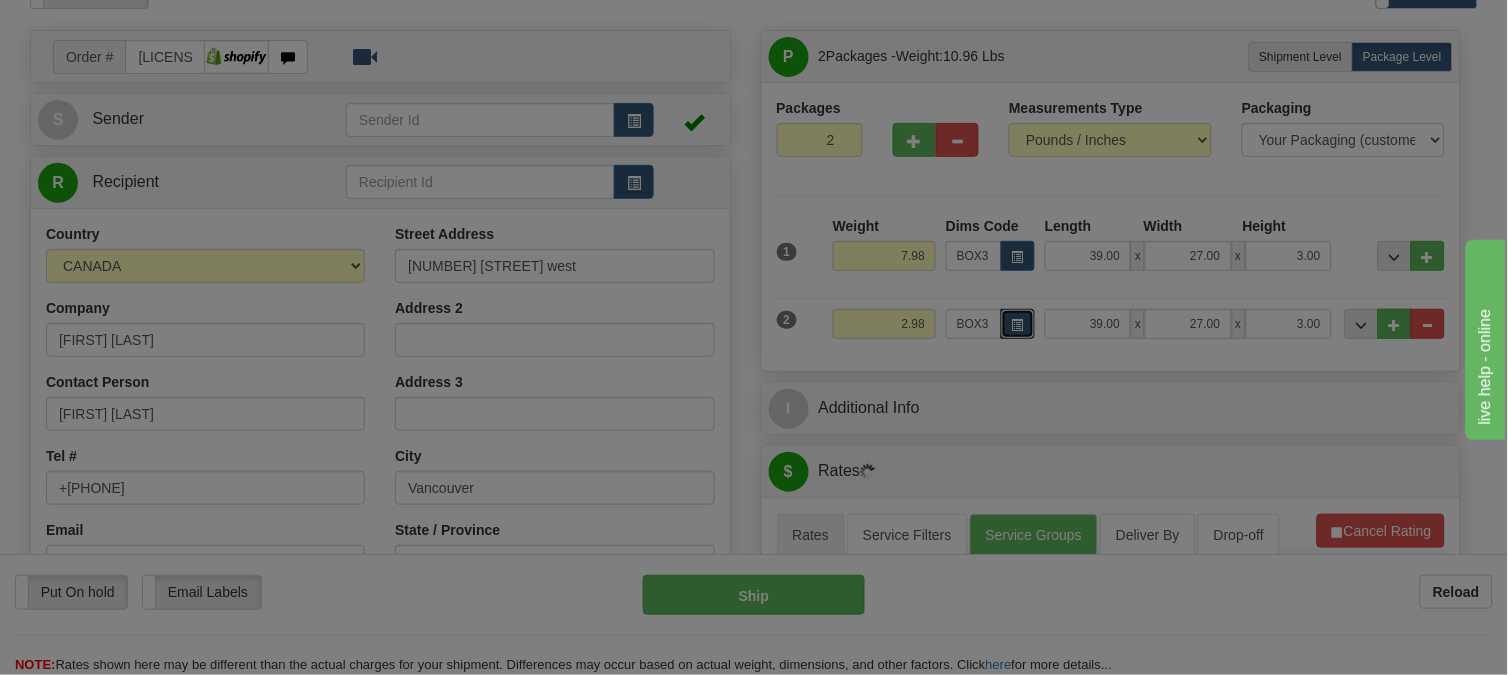 scroll, scrollTop: 0, scrollLeft: 0, axis: both 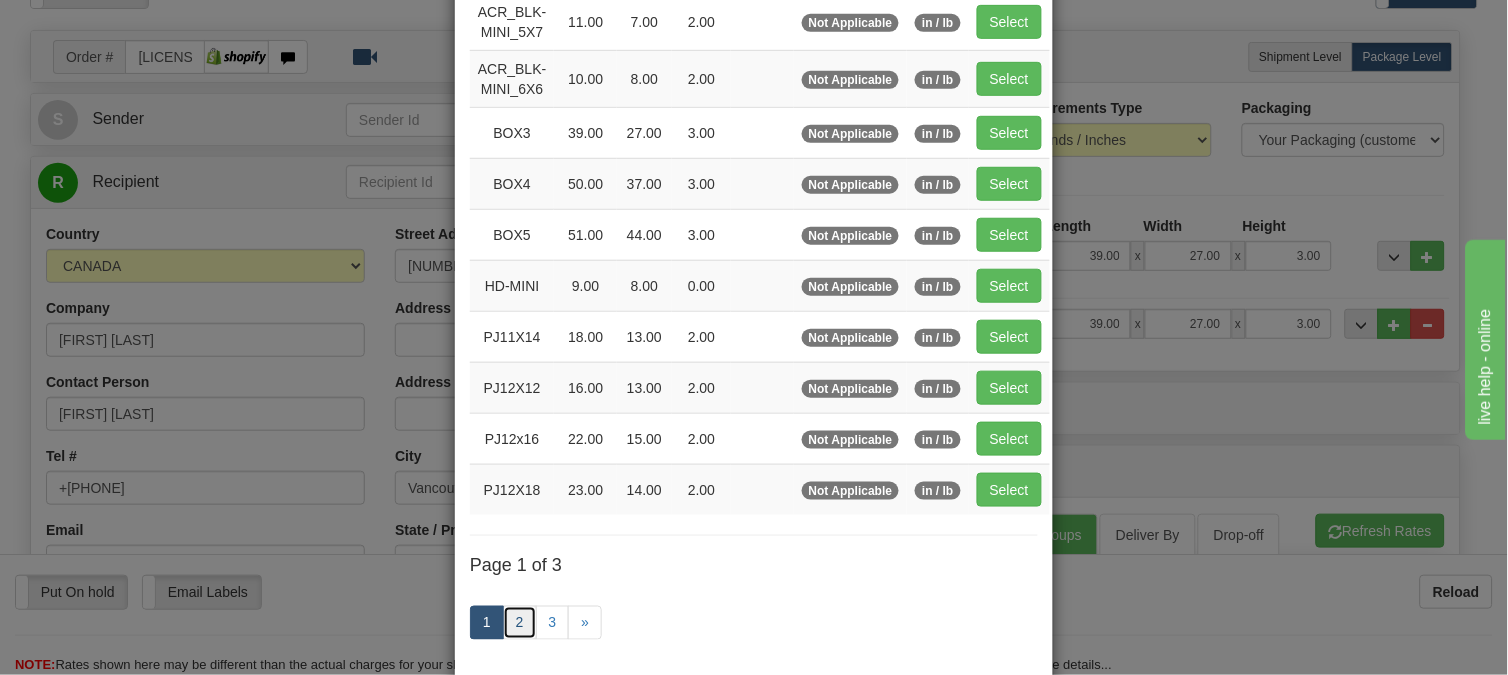 click on "2" at bounding box center (520, 623) 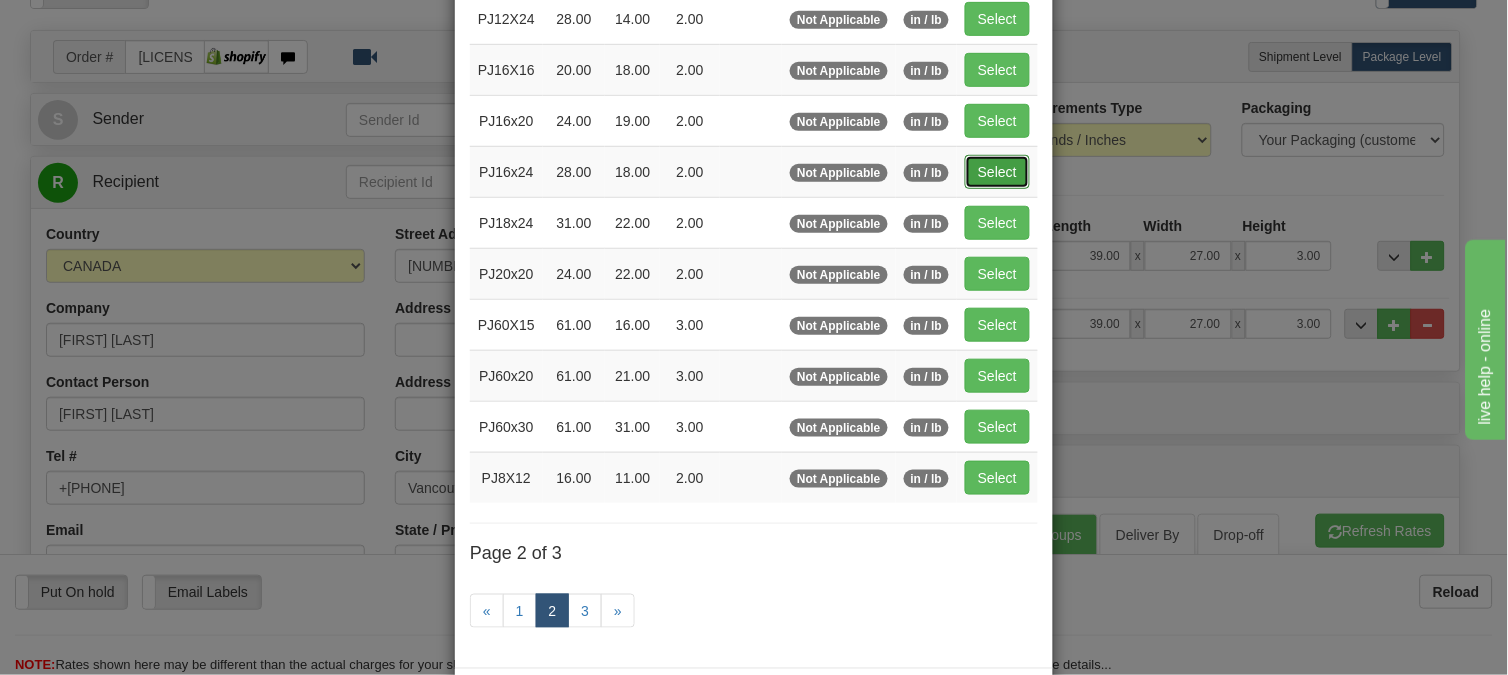 click on "Select" at bounding box center (997, 172) 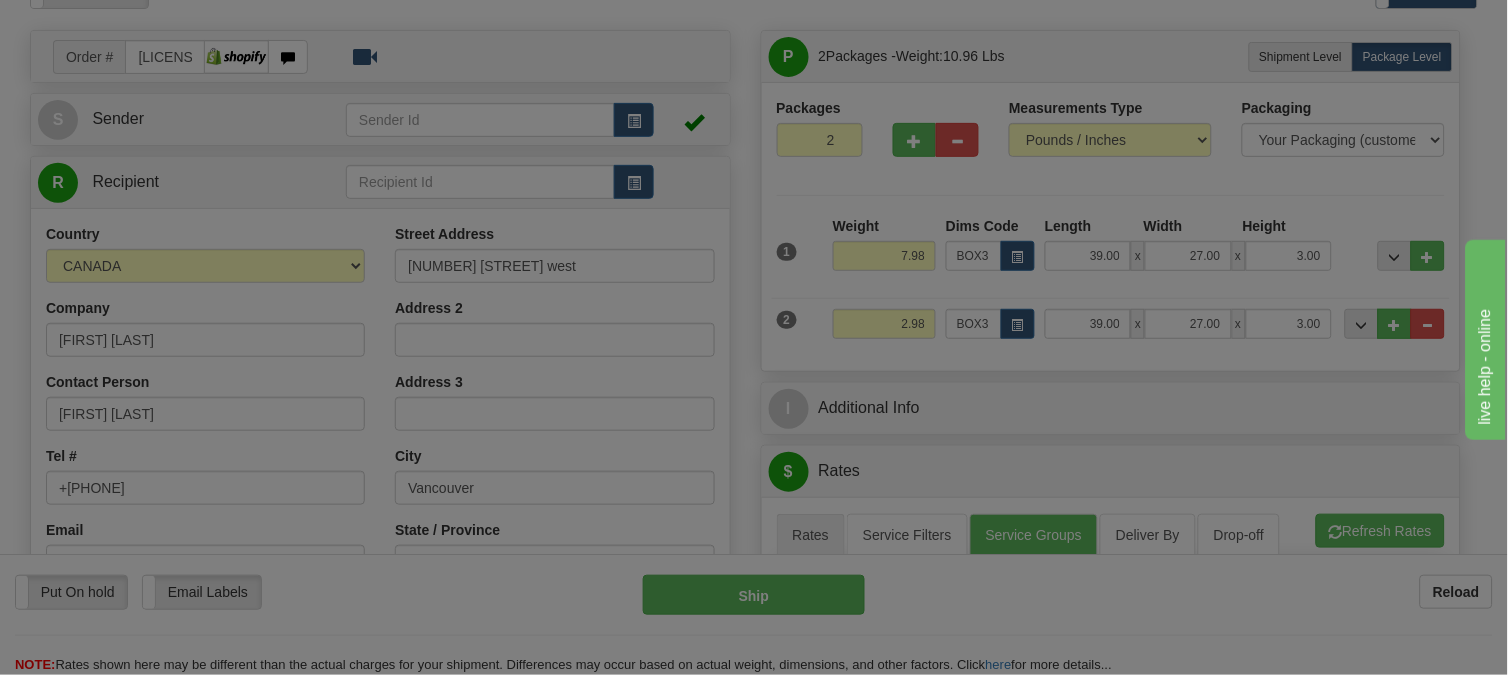 type on "PJ16x24" 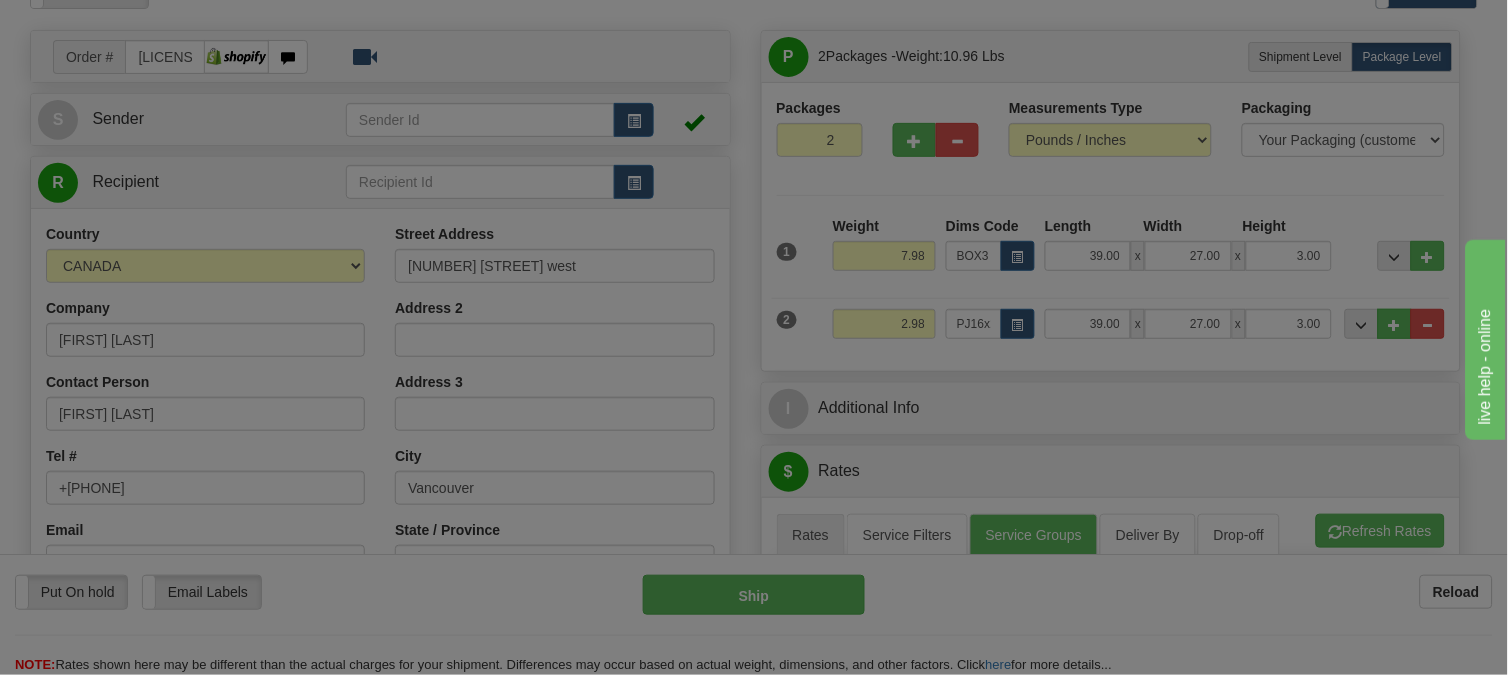 type on "28.00" 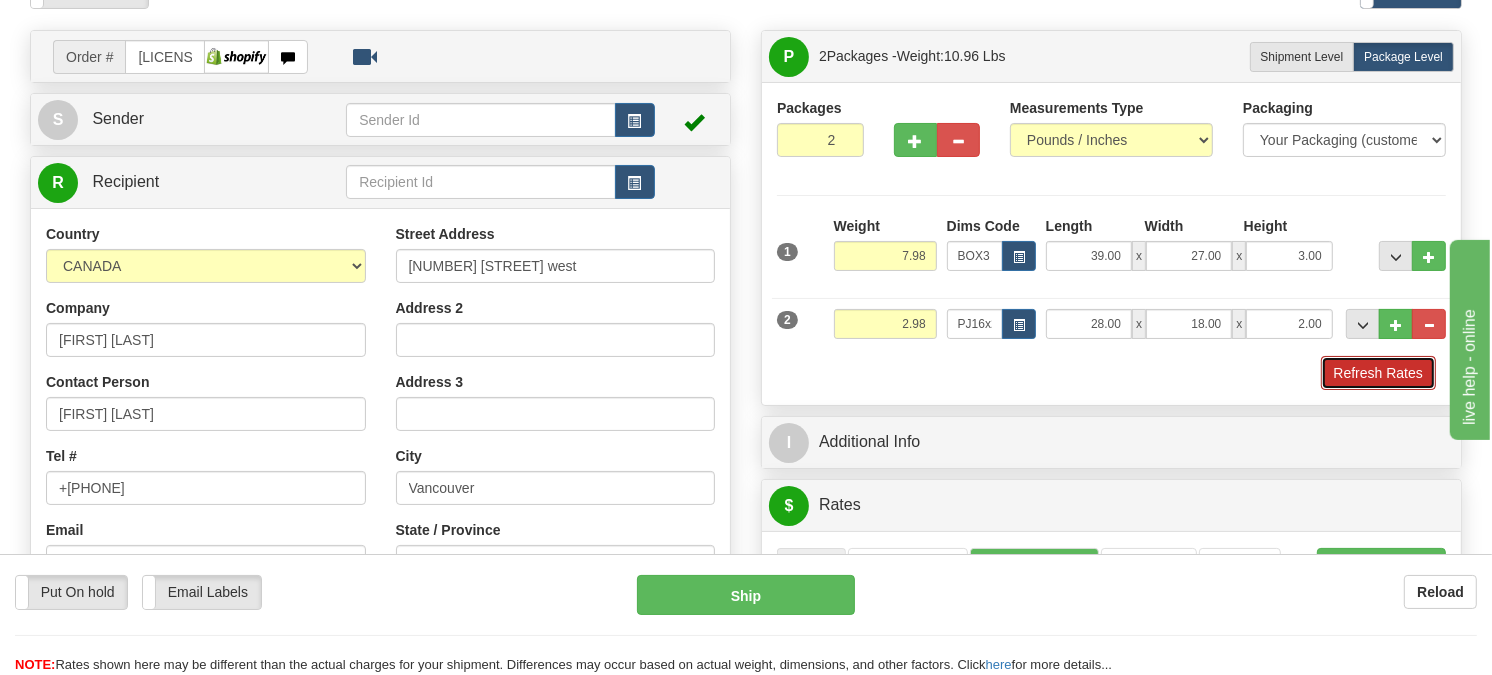 click on "Refresh Rates" at bounding box center (1378, 373) 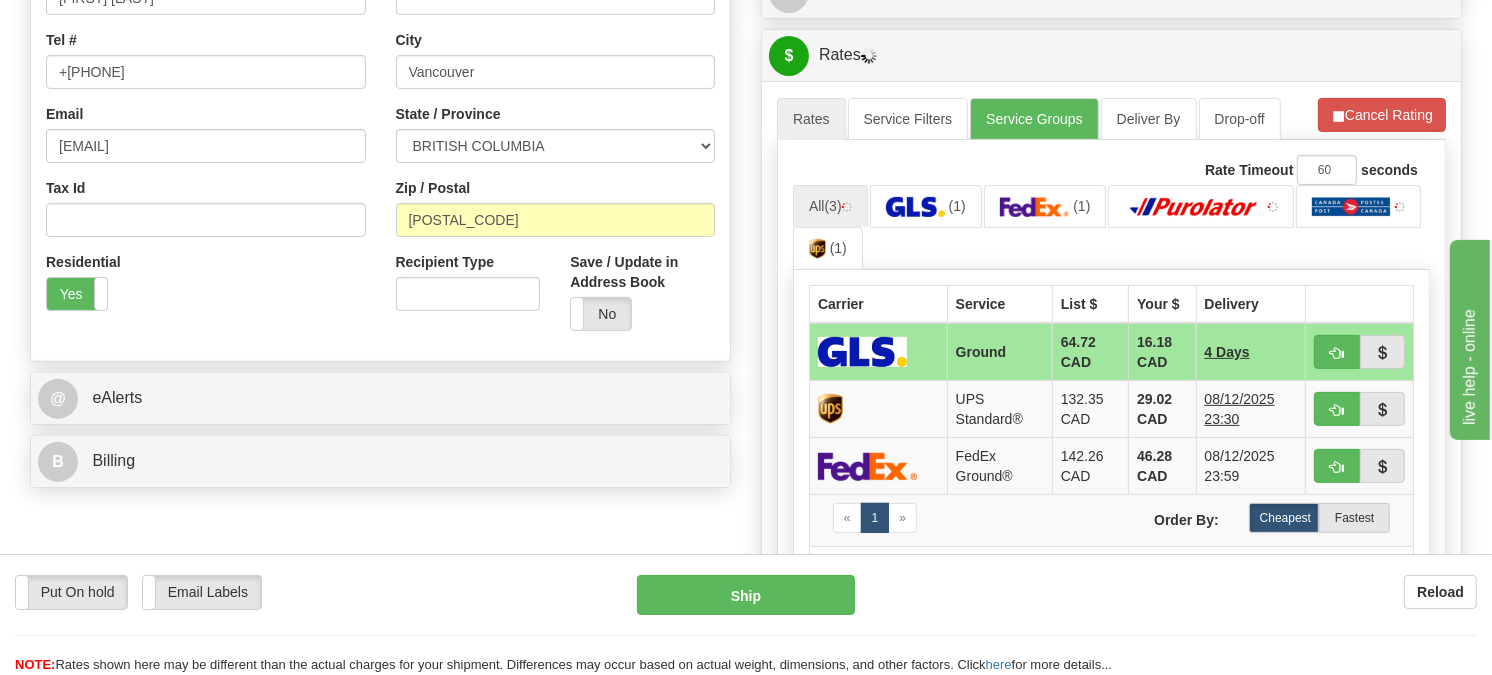 scroll, scrollTop: 593, scrollLeft: 0, axis: vertical 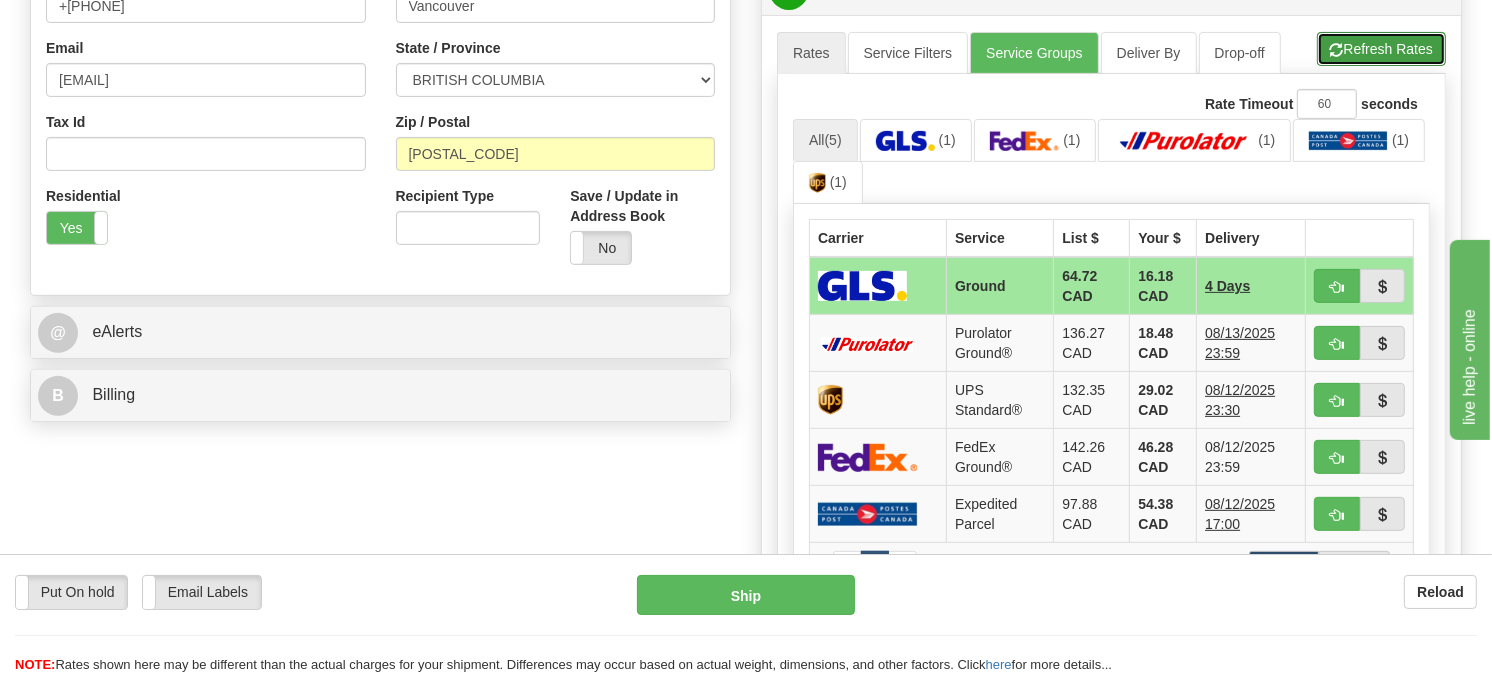 click on "Refresh Rates" at bounding box center [1381, 49] 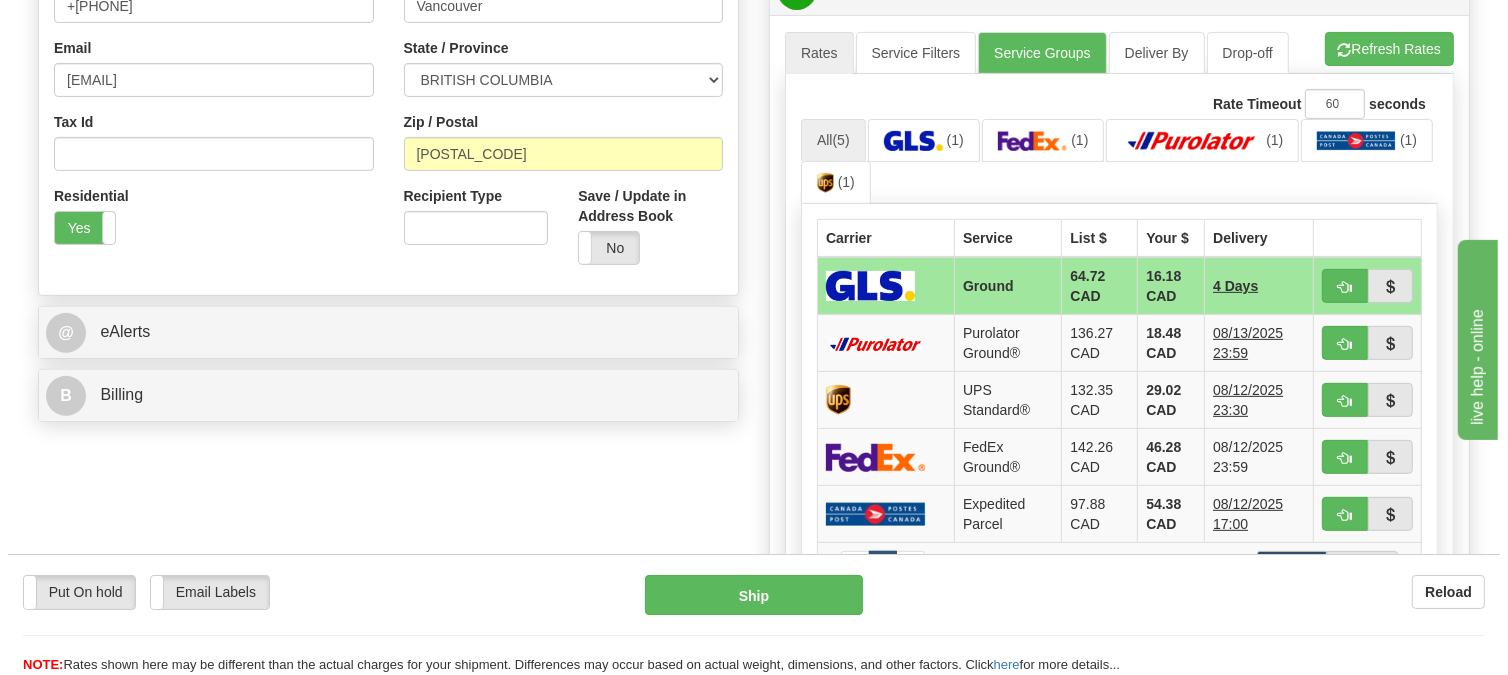 scroll, scrollTop: 704, scrollLeft: 0, axis: vertical 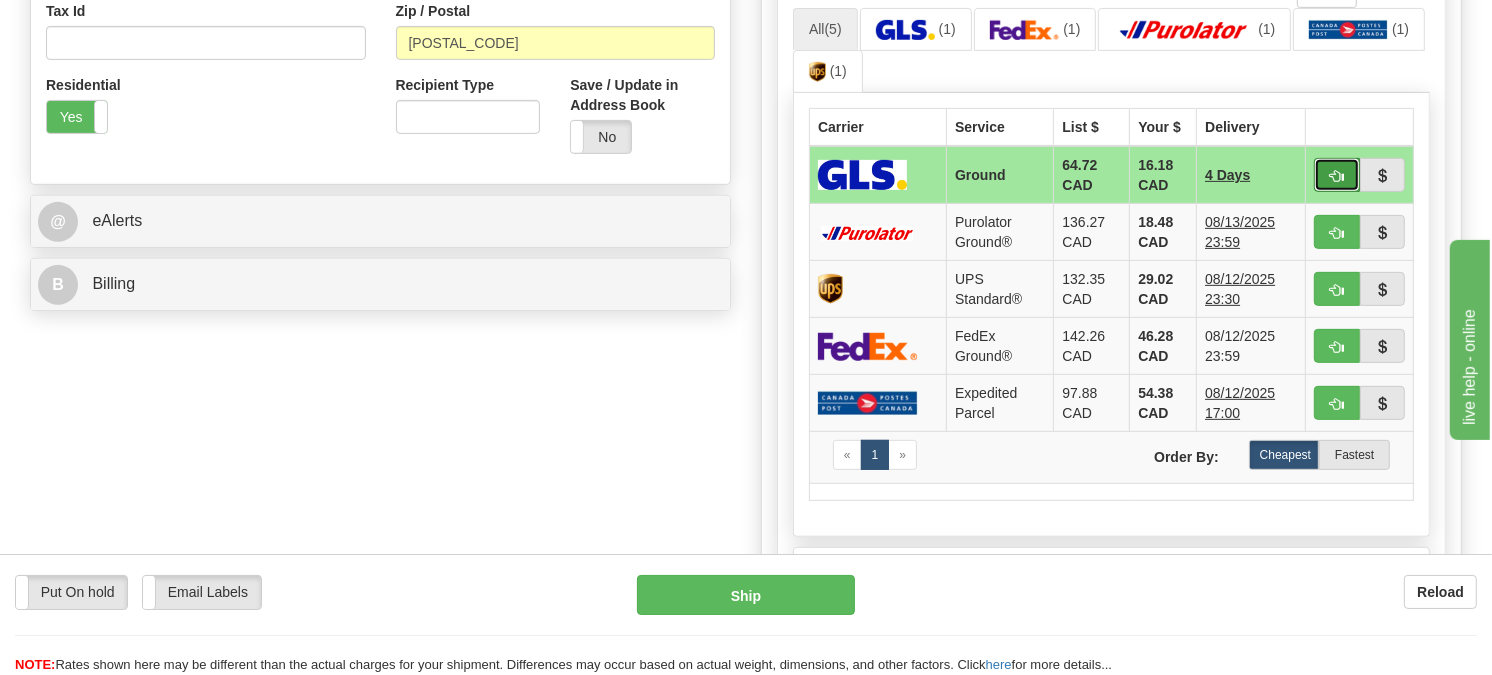 click at bounding box center [1337, 175] 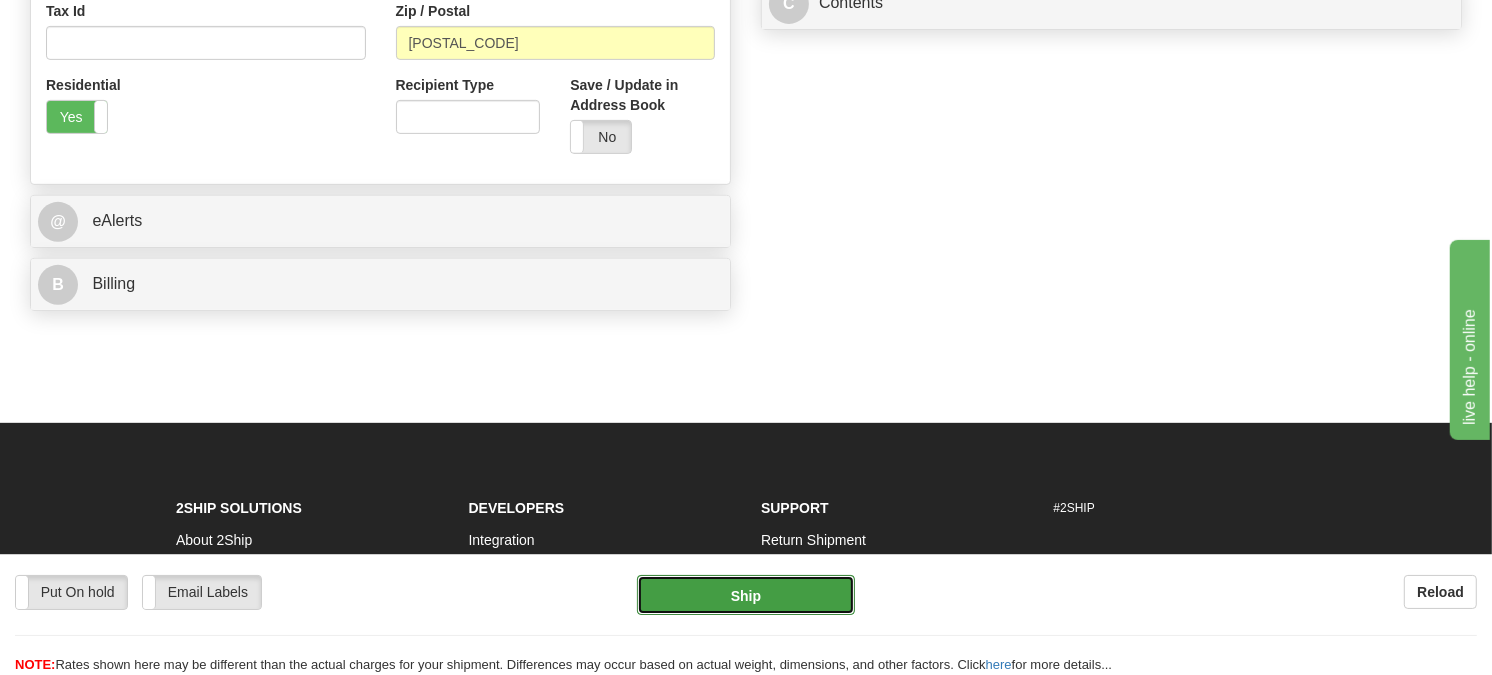 click on "Ship" at bounding box center [746, 595] 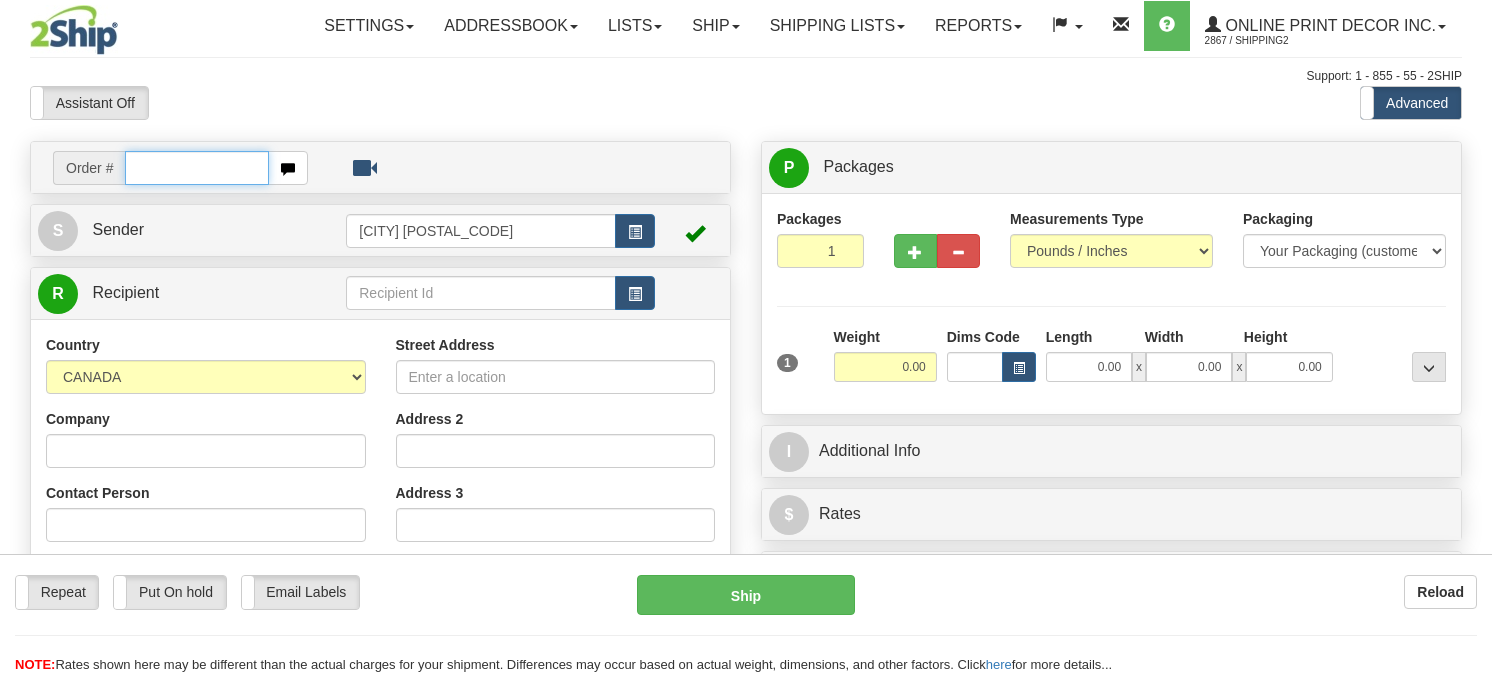 scroll, scrollTop: 0, scrollLeft: 0, axis: both 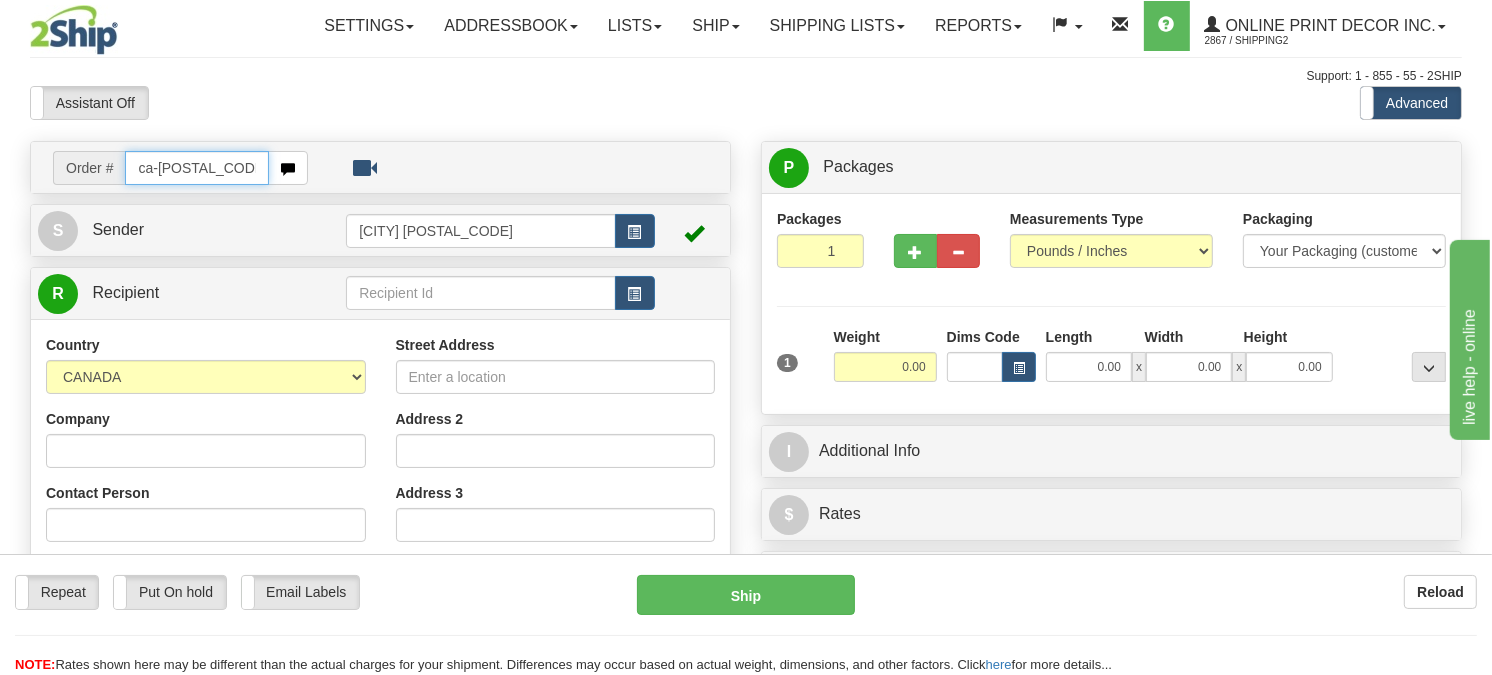 type on "ca-[POSTAL_CODE]" 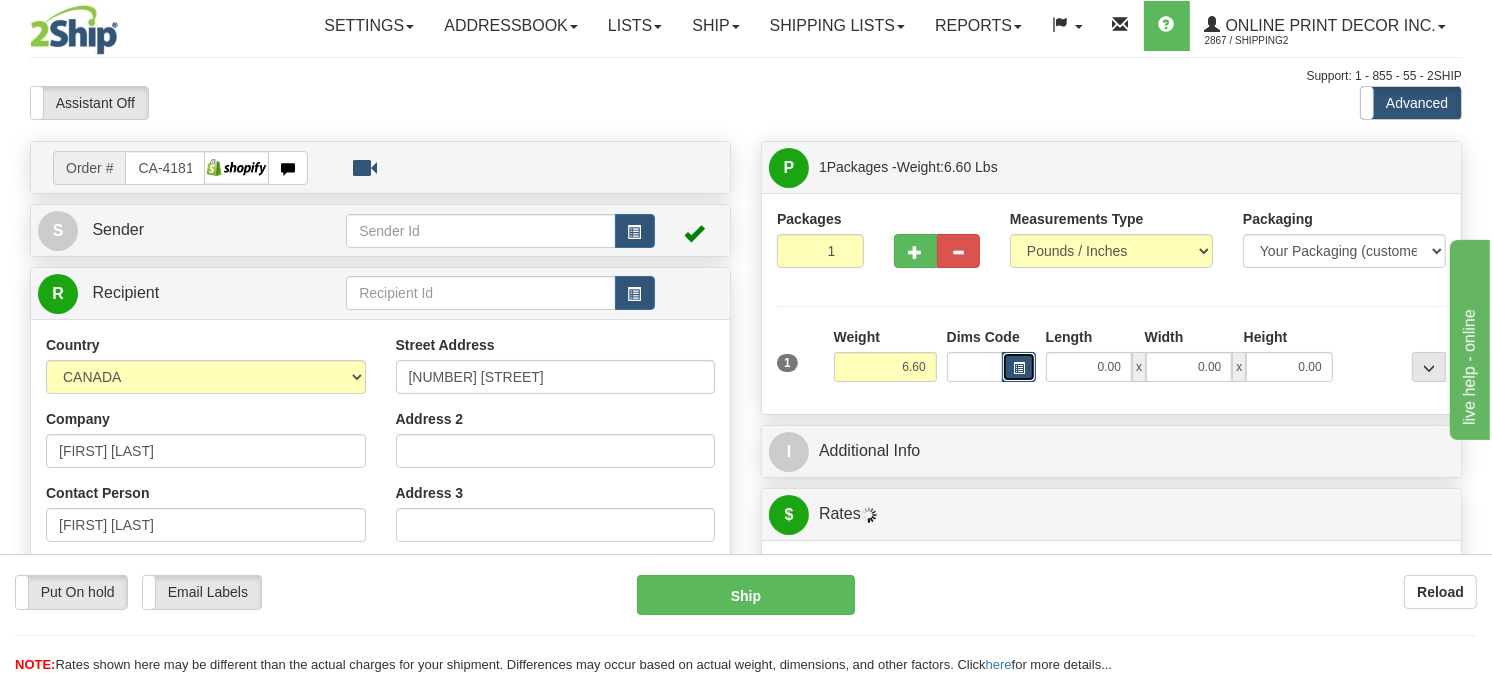 click at bounding box center (1019, 368) 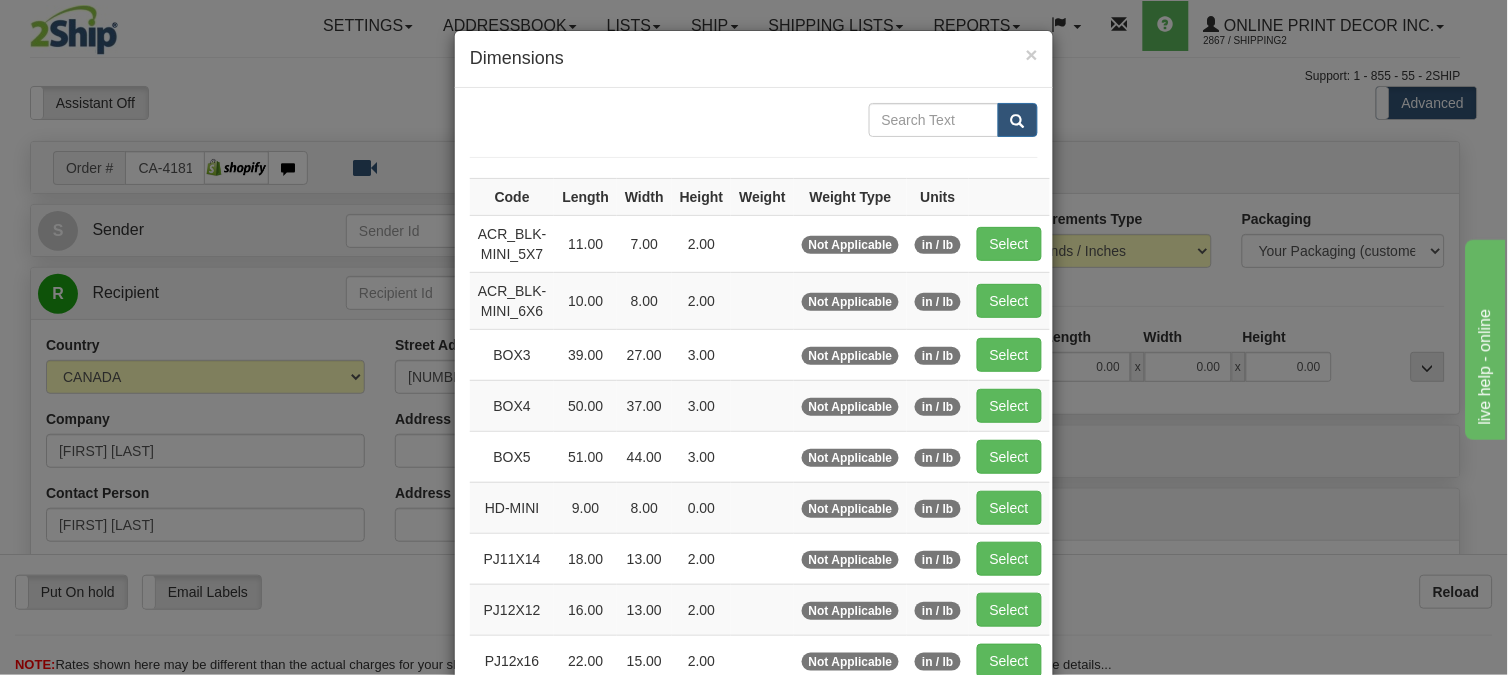 scroll, scrollTop: 222, scrollLeft: 0, axis: vertical 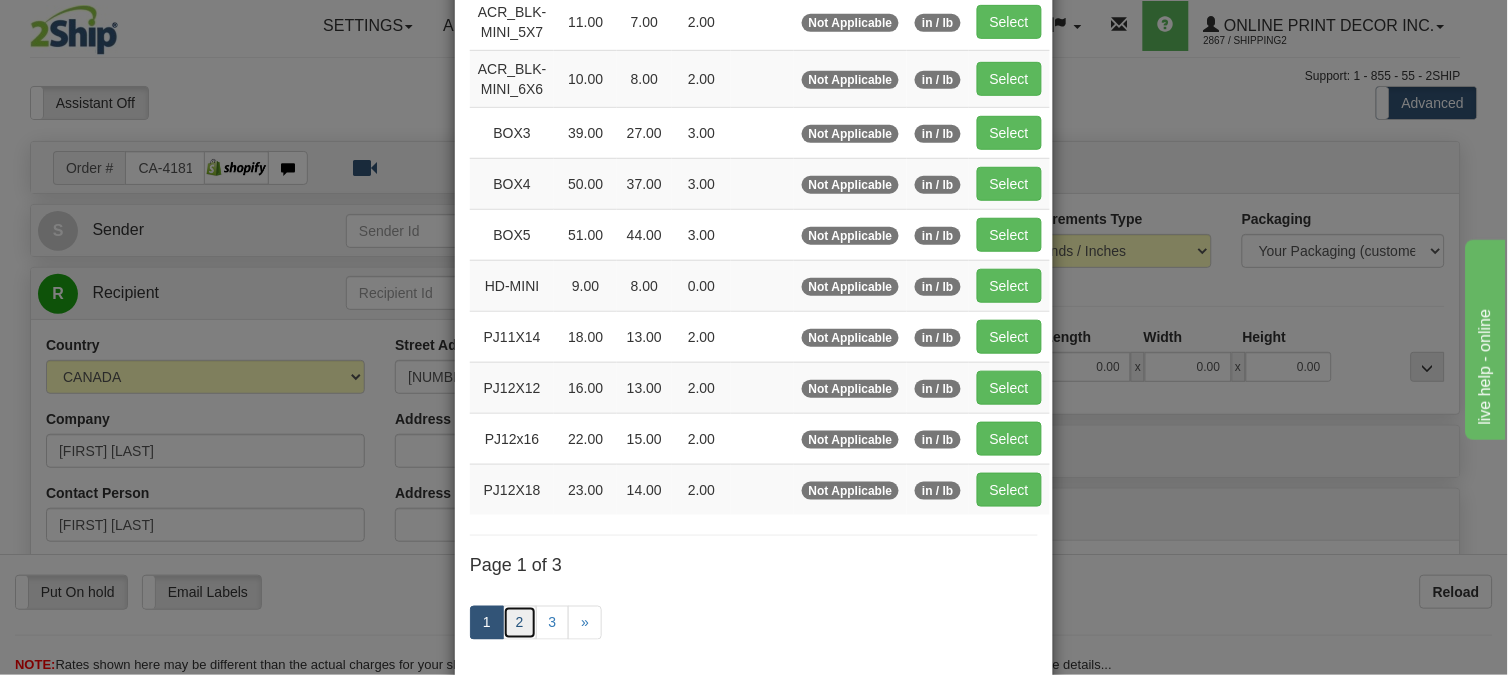 click on "2" at bounding box center [520, 623] 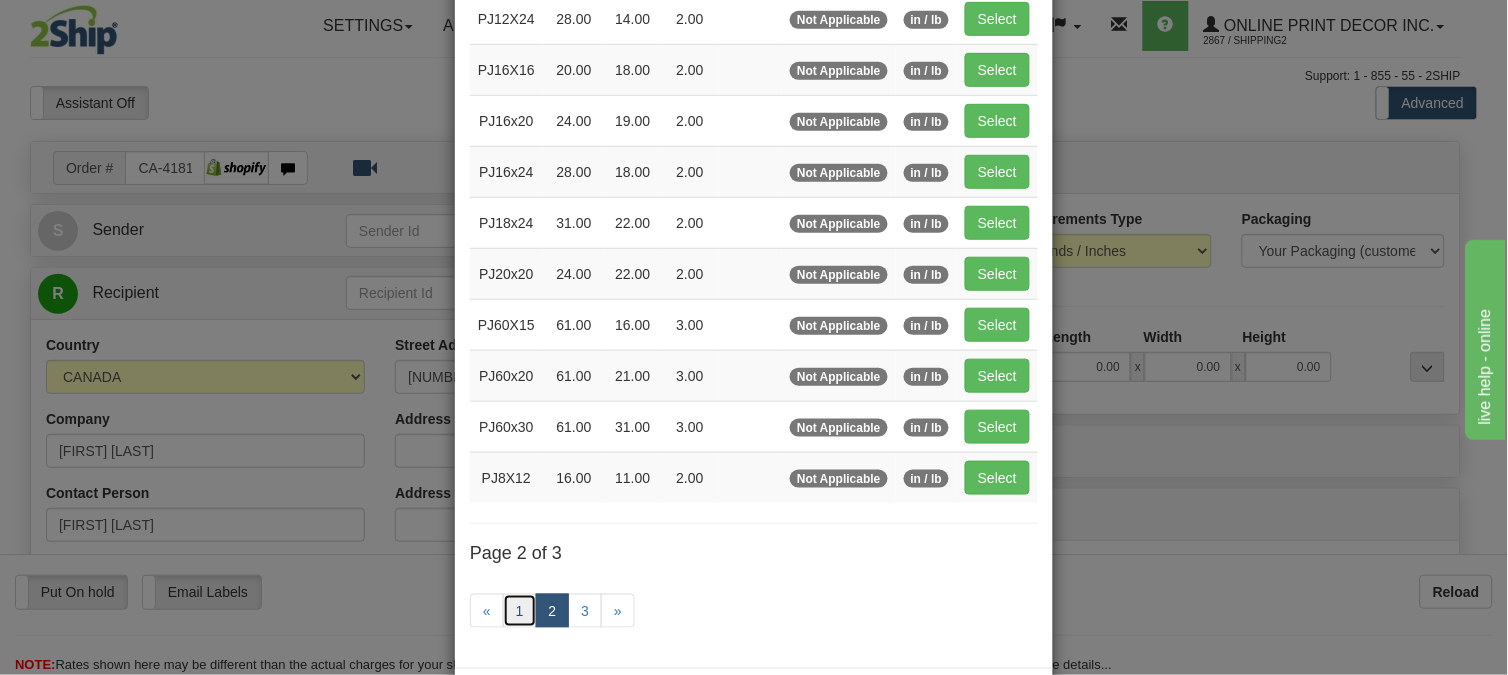 click on "1" at bounding box center [520, 611] 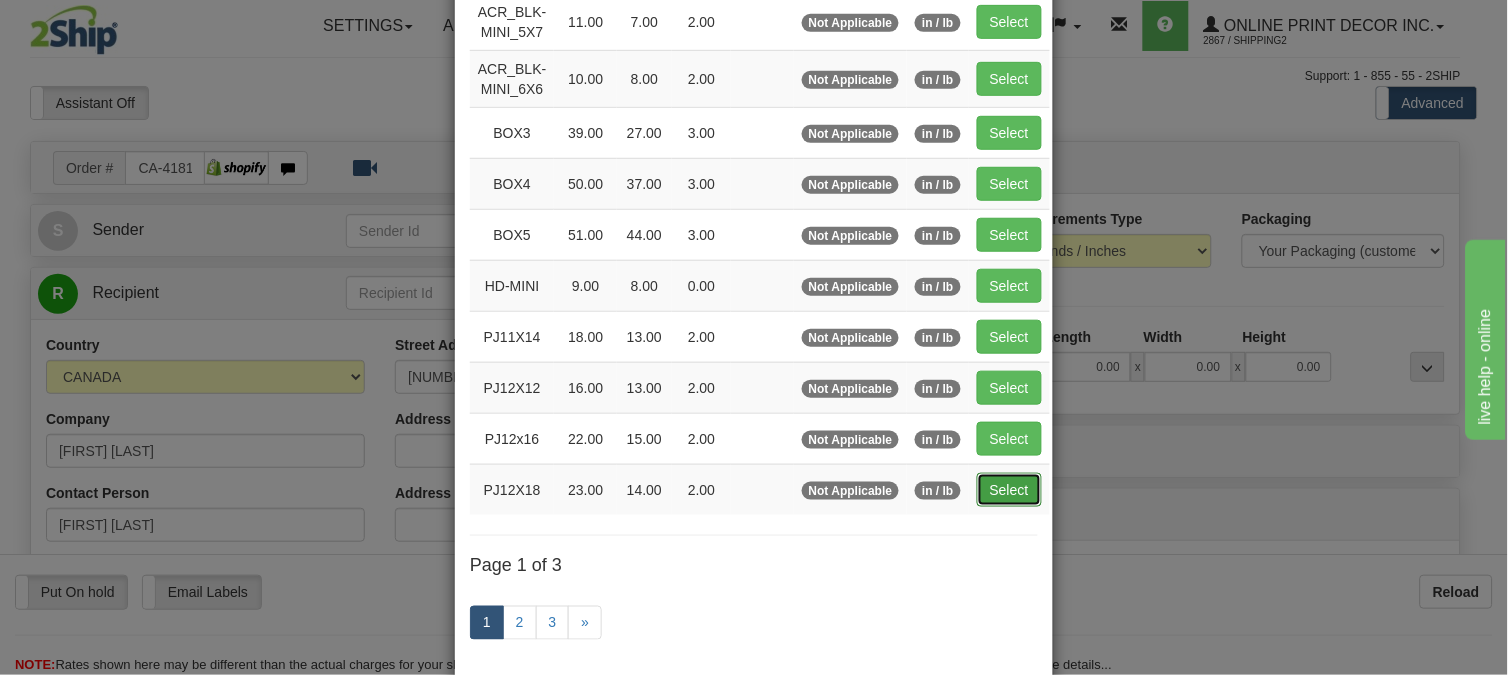click on "Select" at bounding box center (1009, 490) 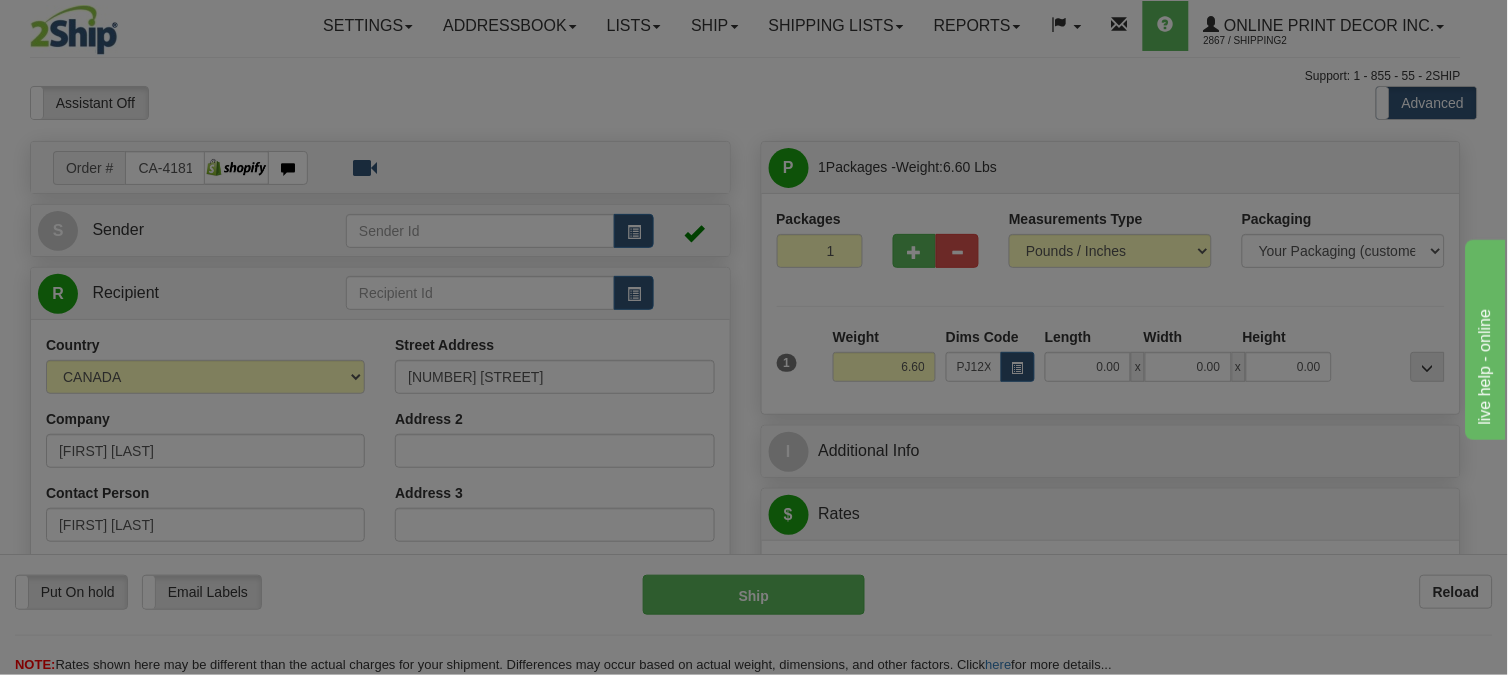 type on "23.00" 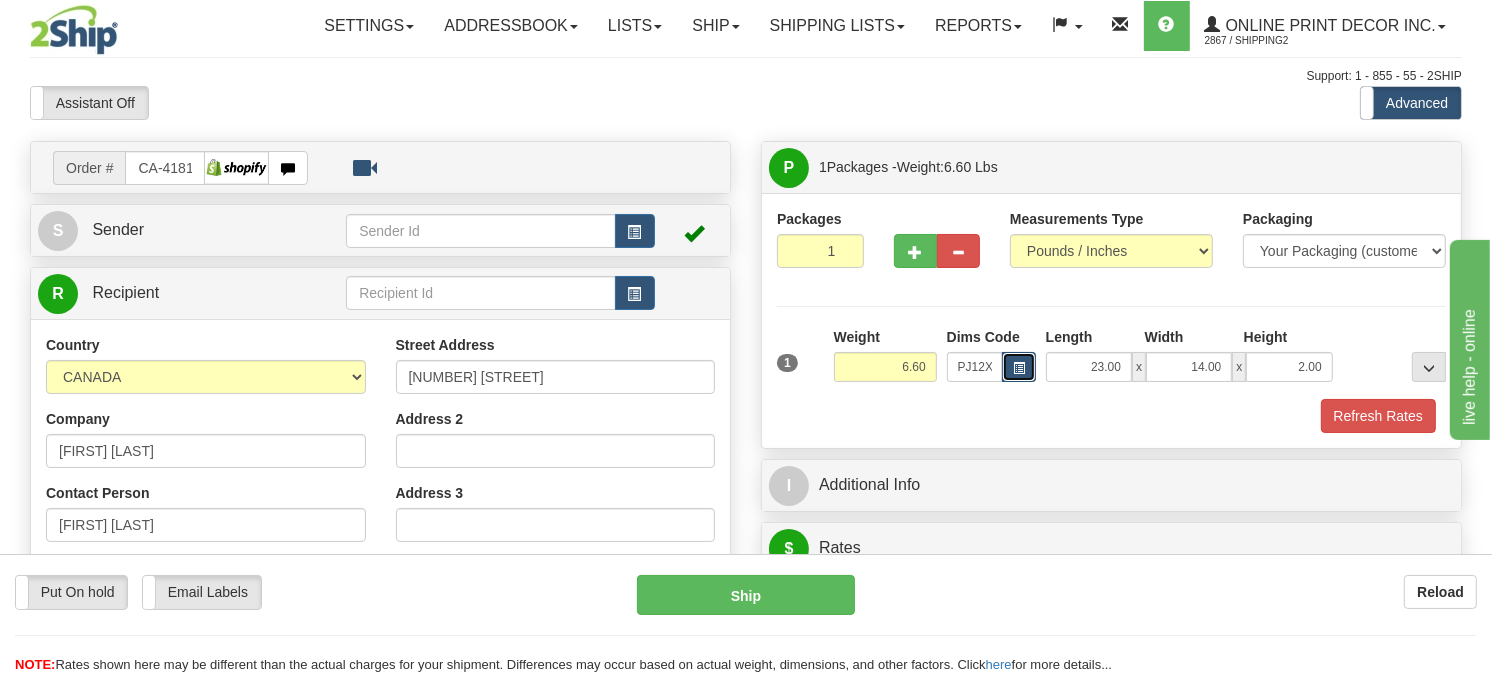 click at bounding box center (1019, 368) 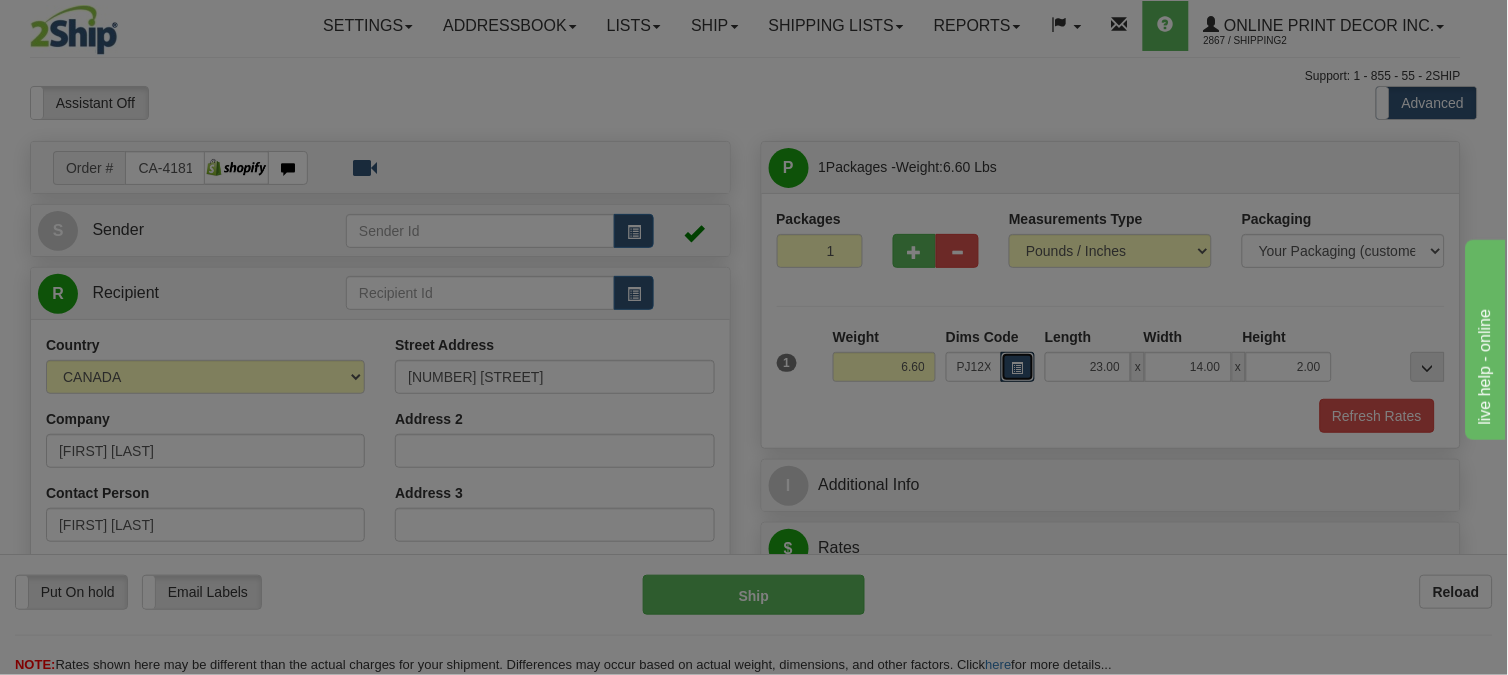 scroll, scrollTop: 0, scrollLeft: 0, axis: both 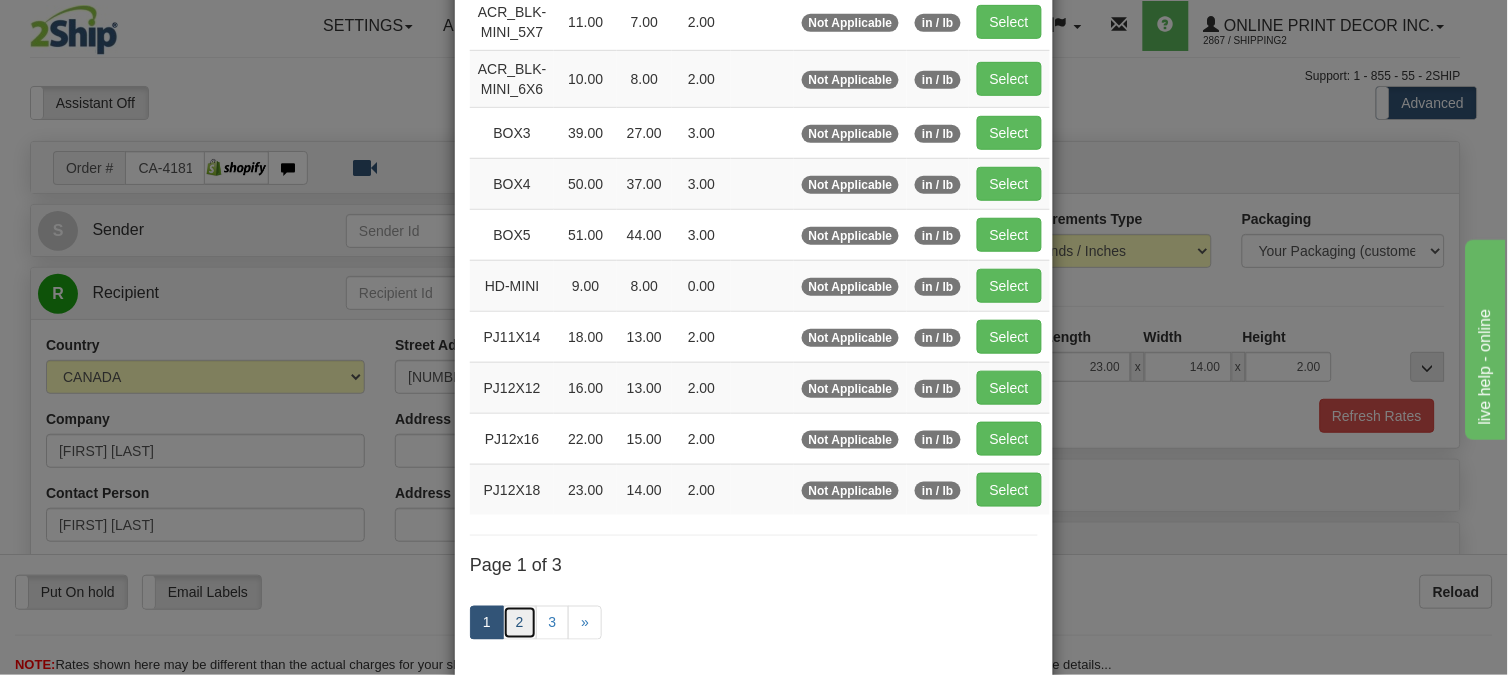click on "2" at bounding box center [520, 623] 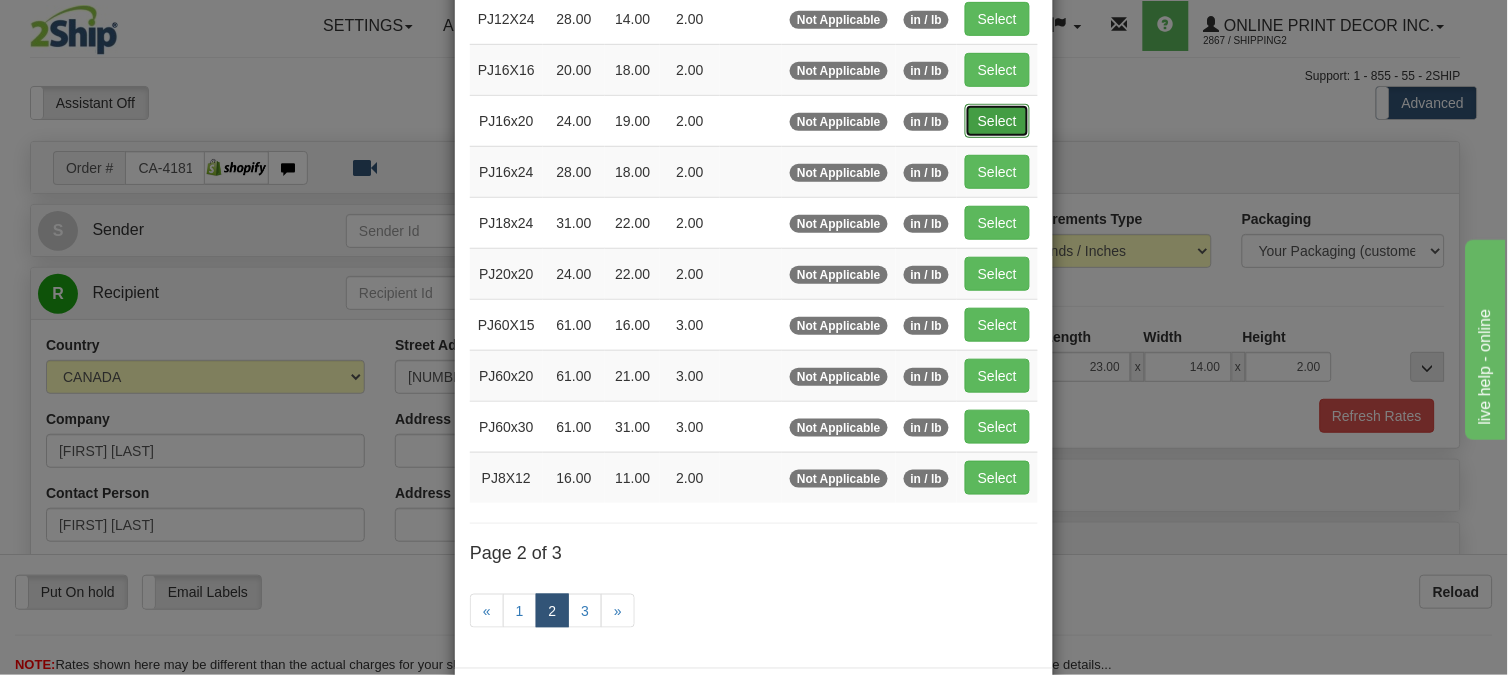 click on "Select" at bounding box center [997, 121] 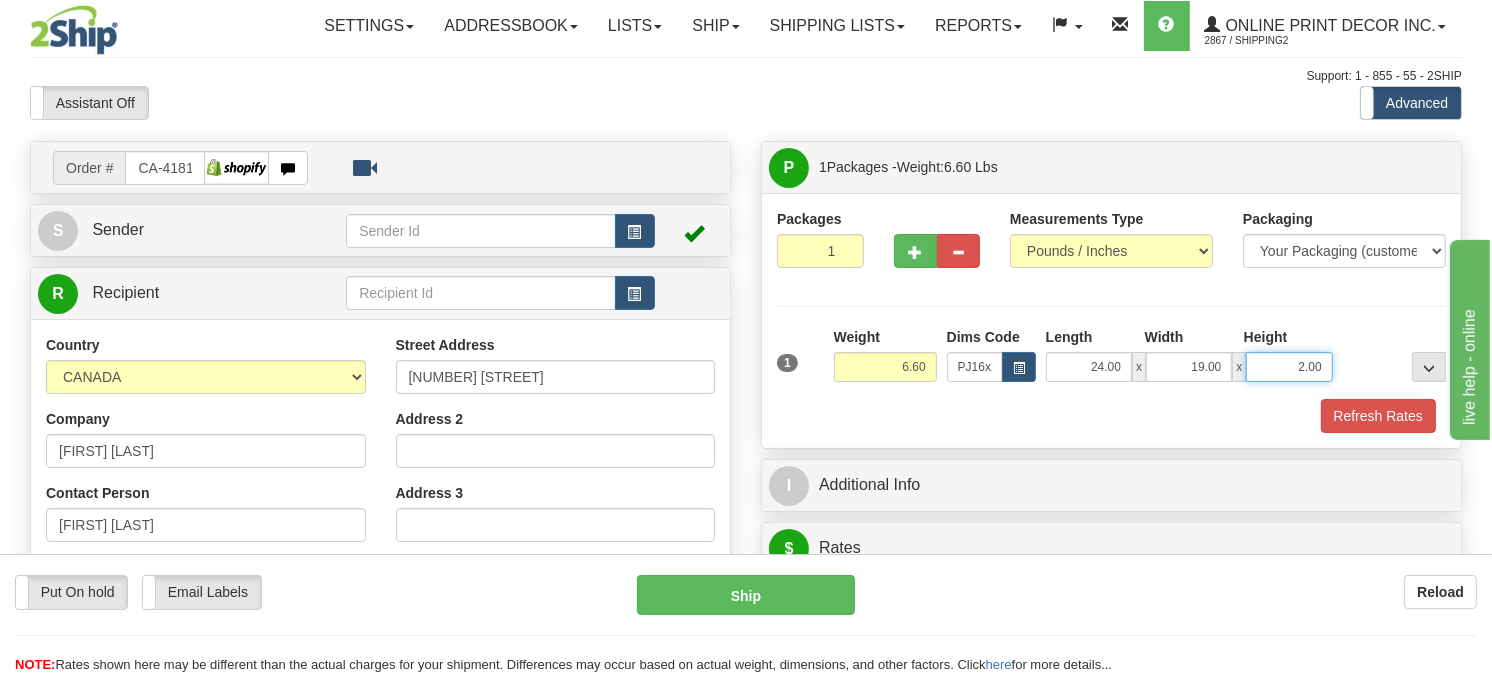 drag, startPoint x: 1324, startPoint y: 411, endPoint x: 1237, endPoint y: 423, distance: 87.823685 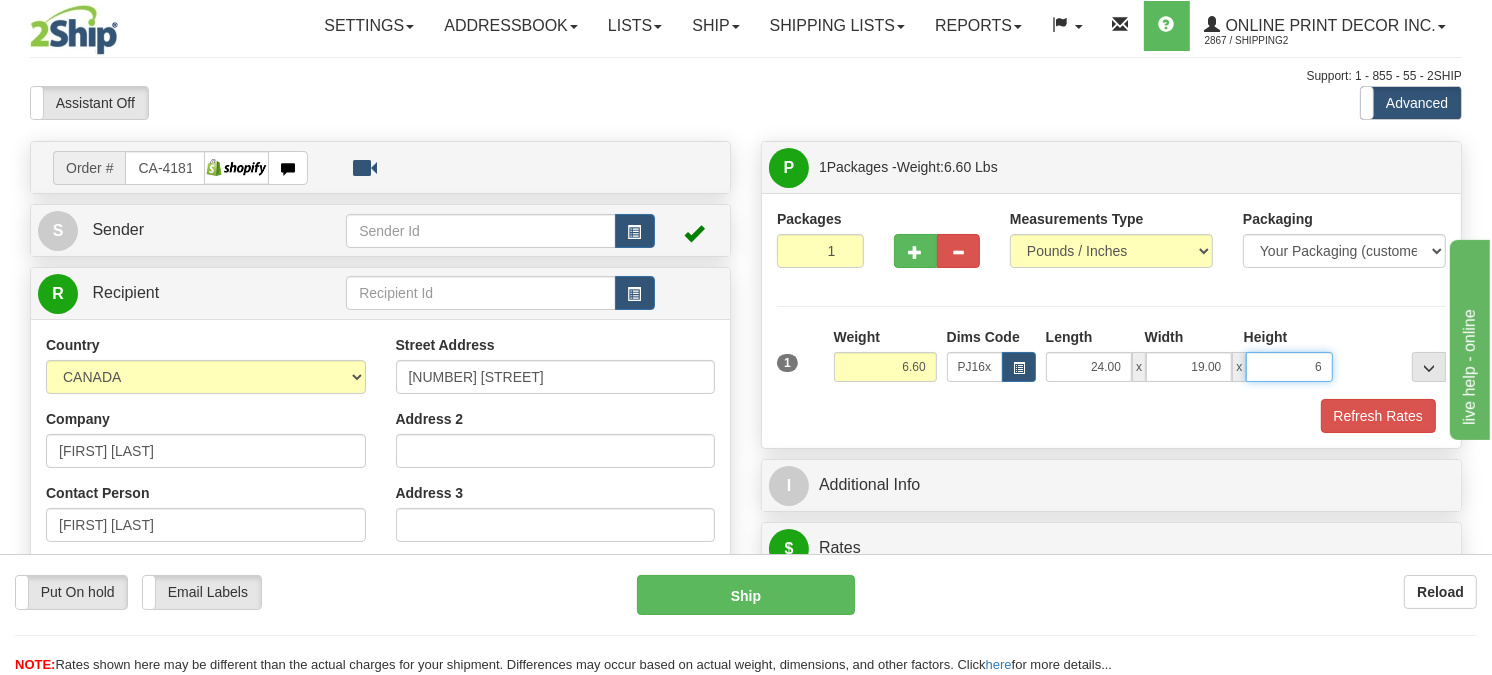 click on "Delete" at bounding box center (0, 0) 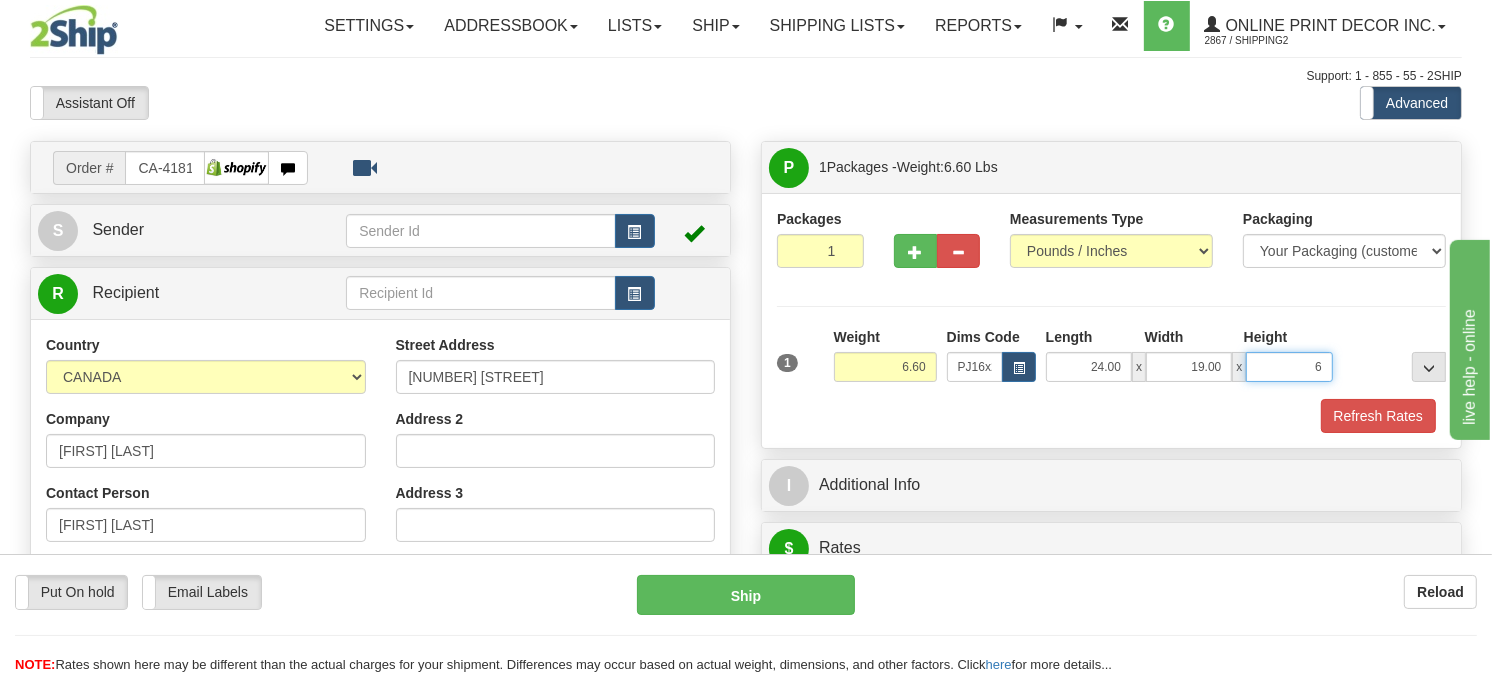type on "6.00" 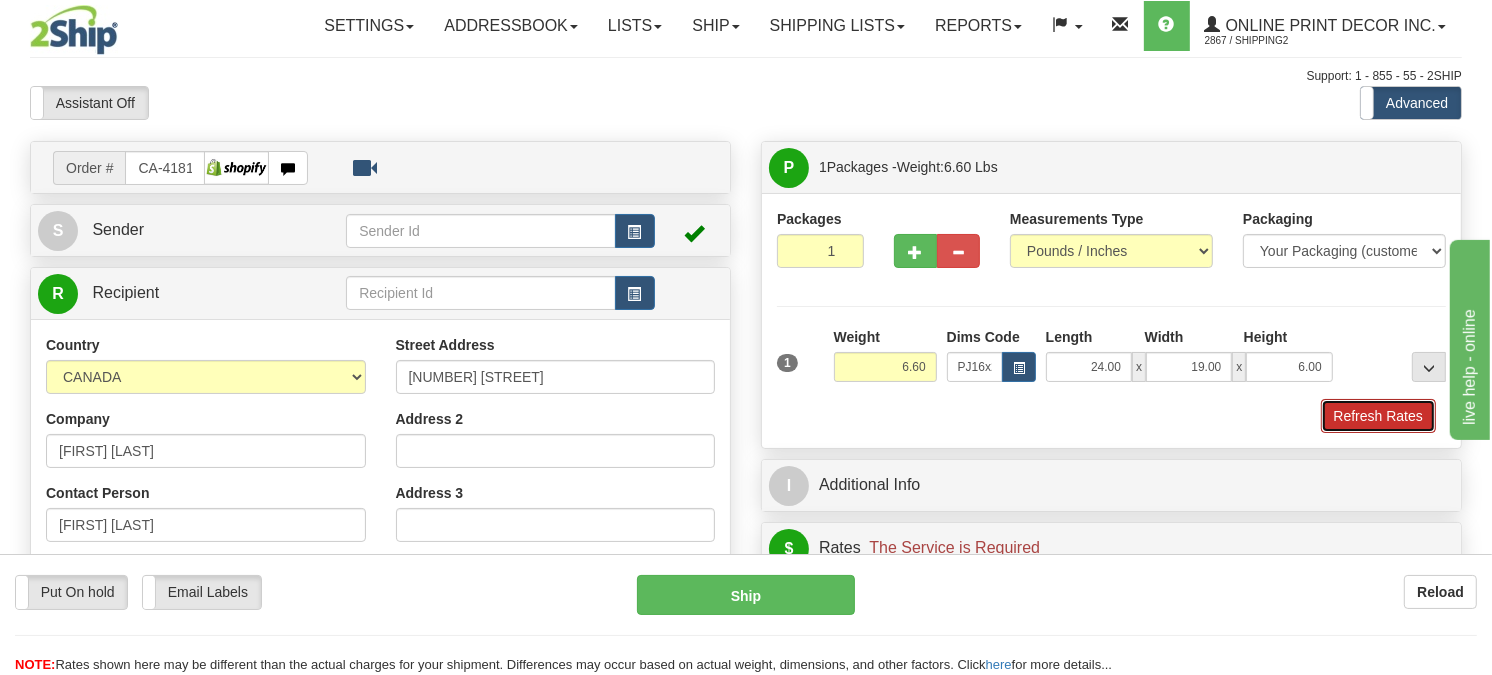 click on "Refresh Rates" at bounding box center (1378, 416) 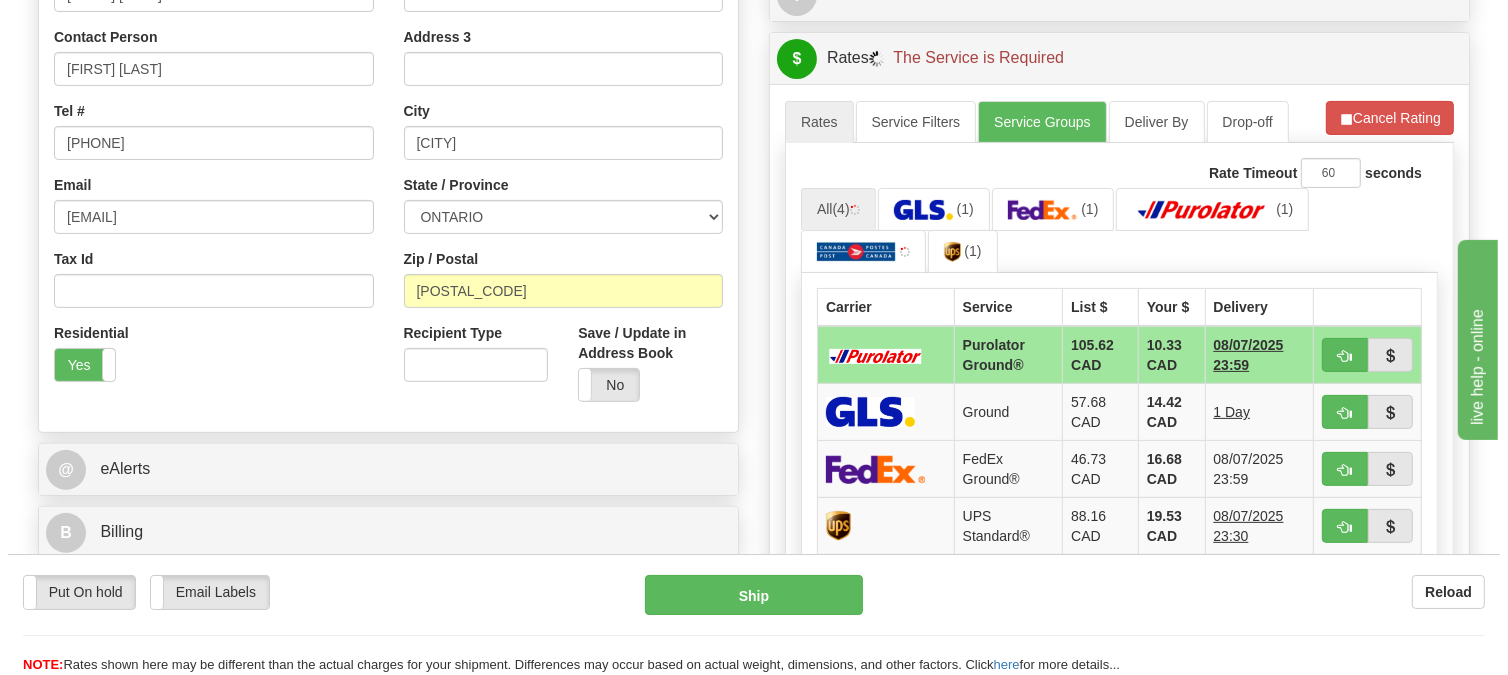 scroll, scrollTop: 487, scrollLeft: 0, axis: vertical 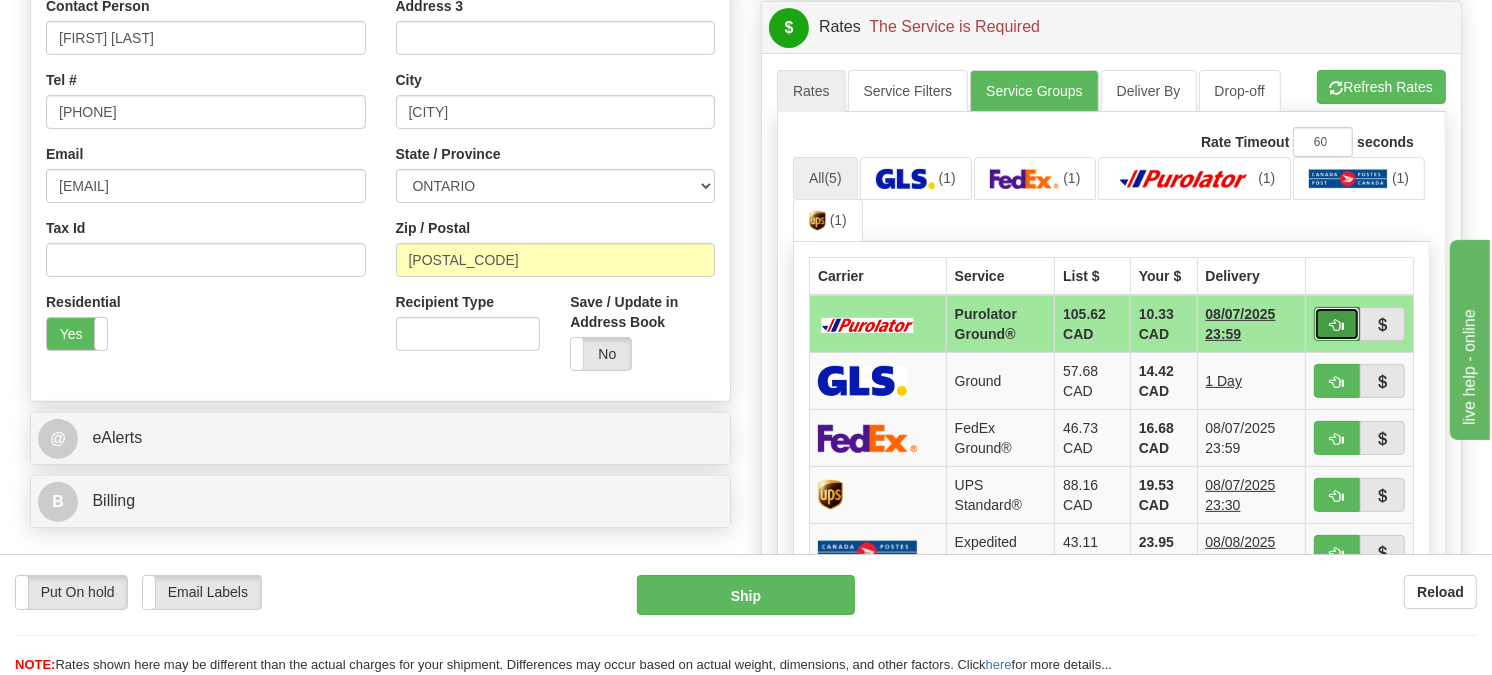 click at bounding box center [1337, 325] 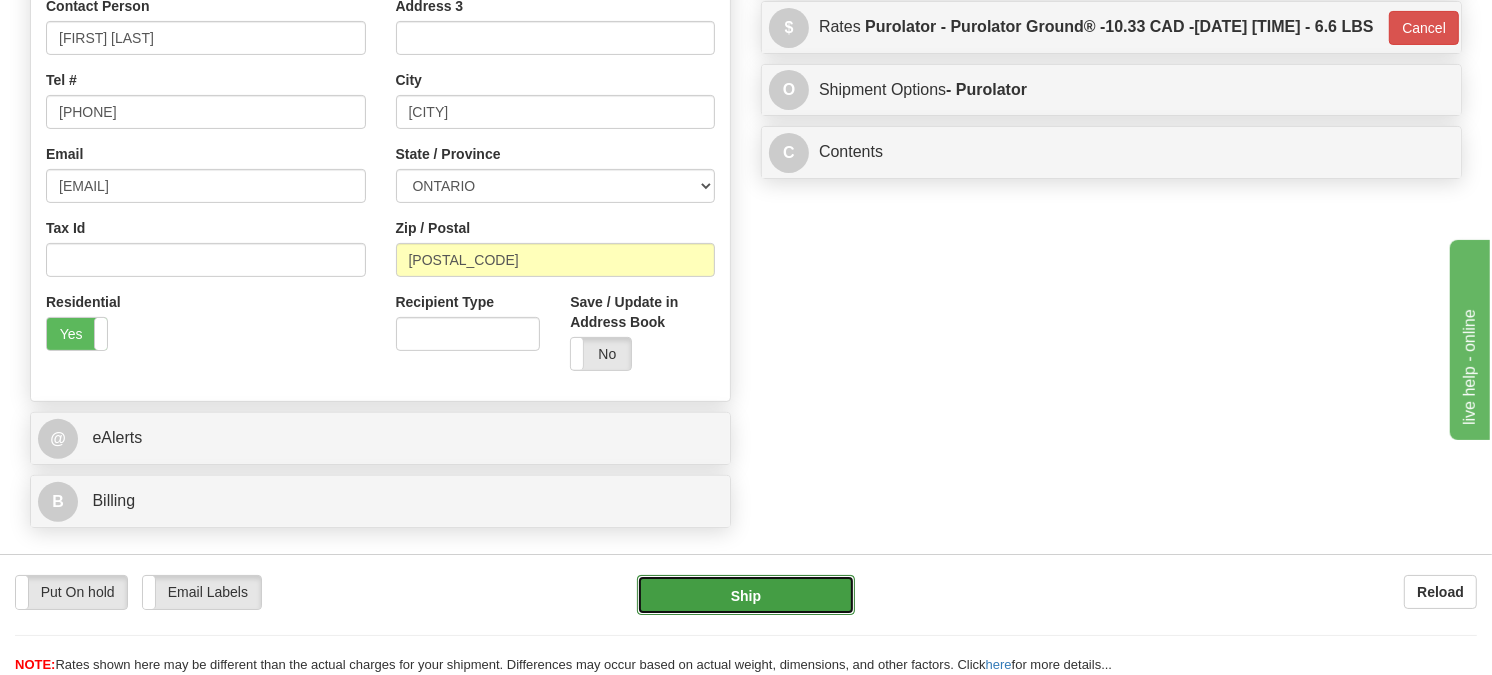 click on "Ship" at bounding box center [746, 595] 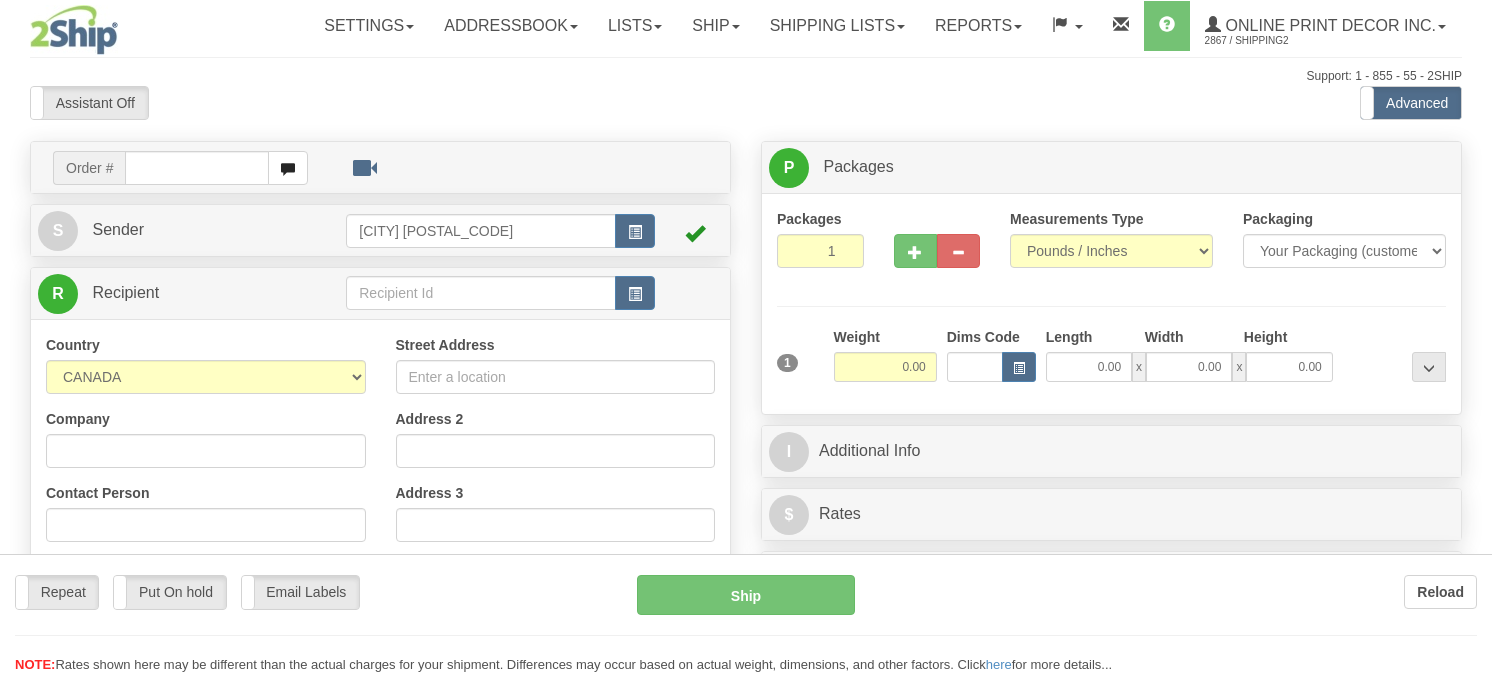 scroll, scrollTop: 0, scrollLeft: 0, axis: both 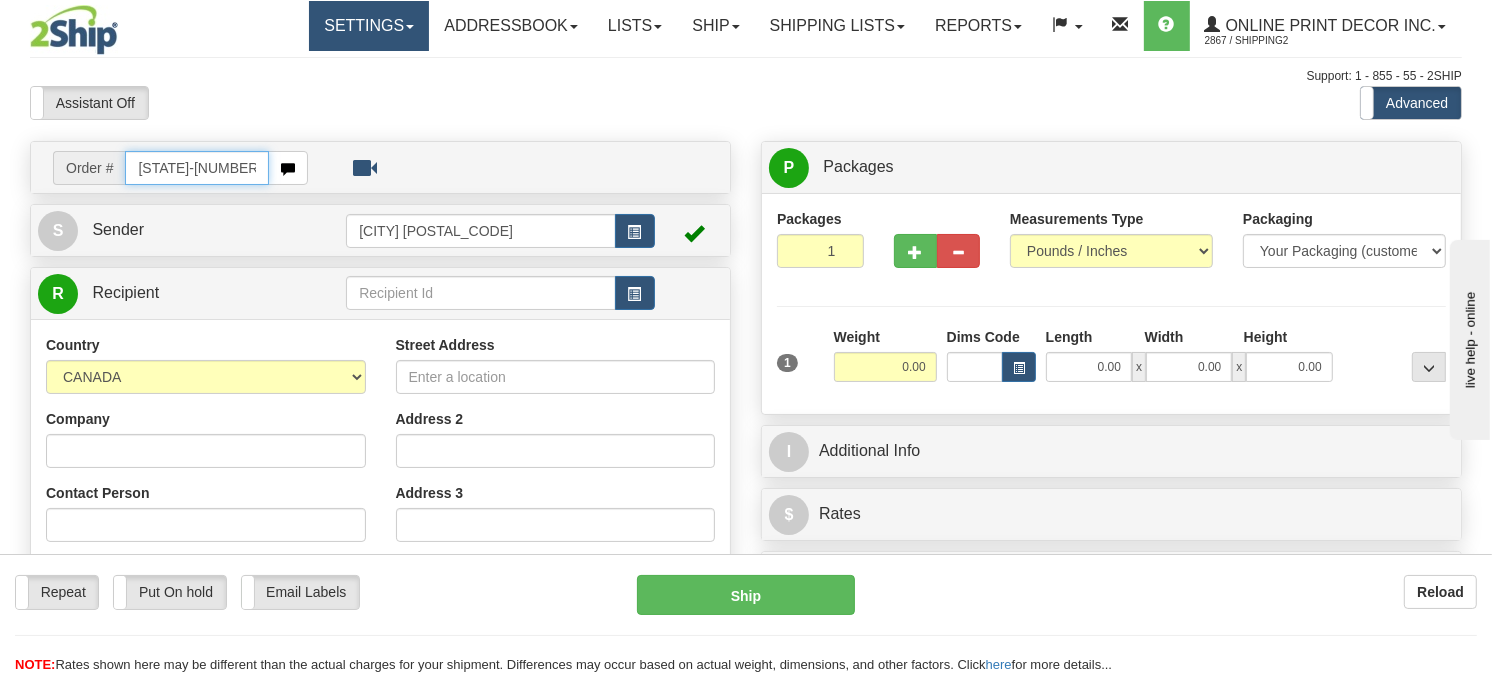 type on "us-55548" 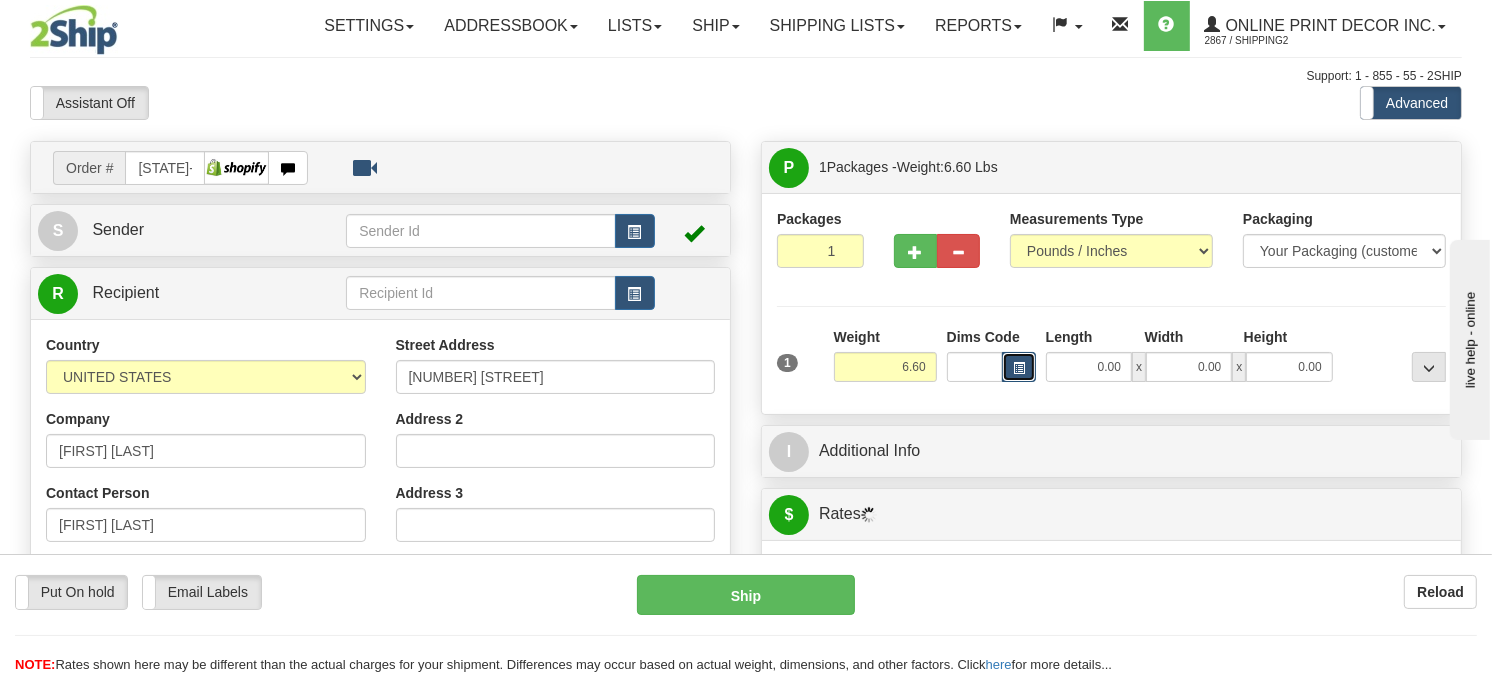 click at bounding box center (1019, 367) 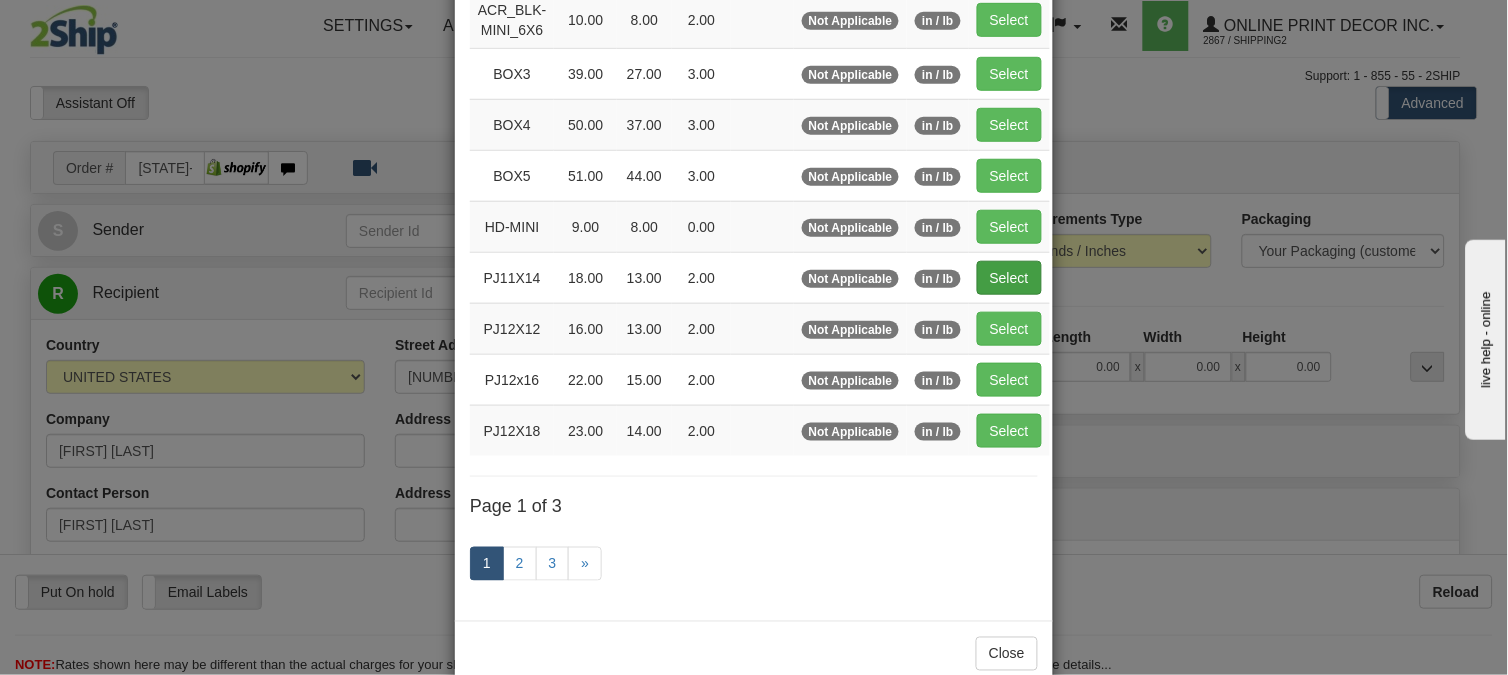scroll, scrollTop: 326, scrollLeft: 0, axis: vertical 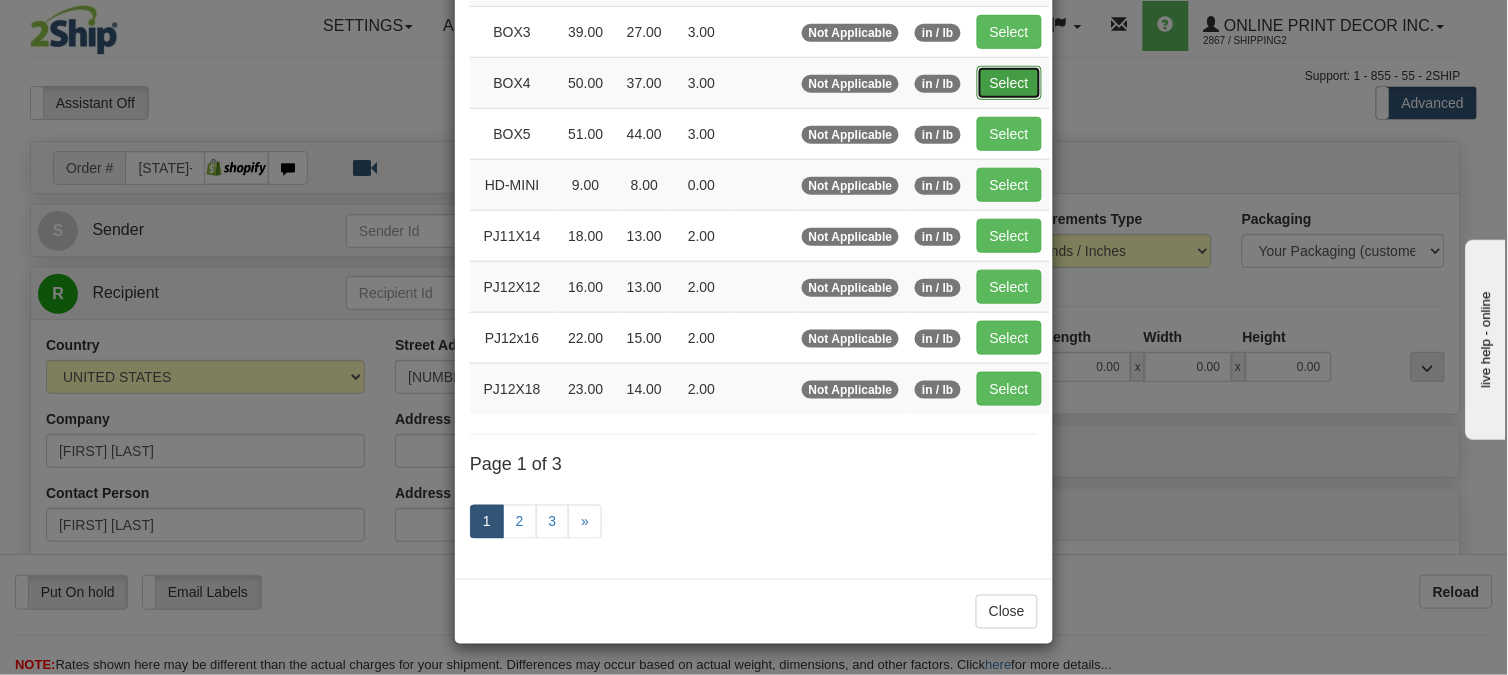 click on "Select" at bounding box center (1009, 83) 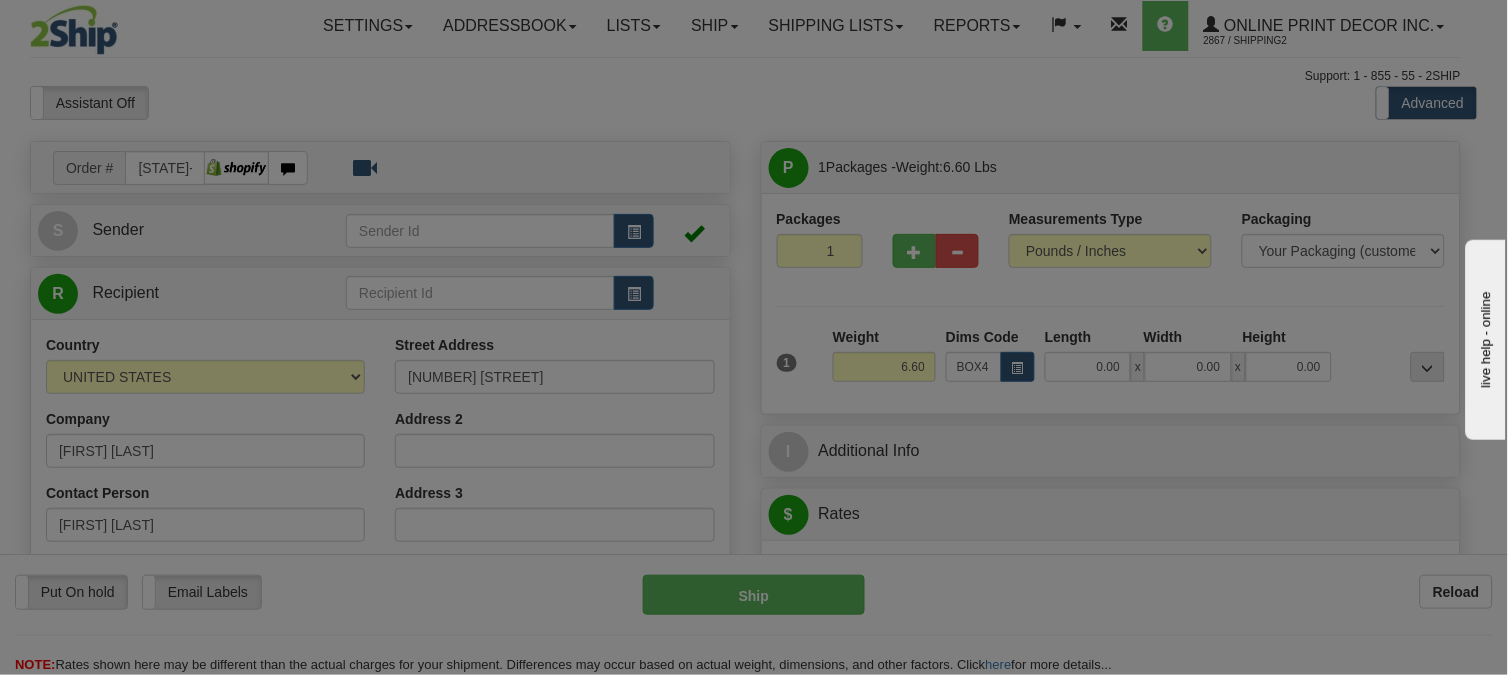 type on "50.00" 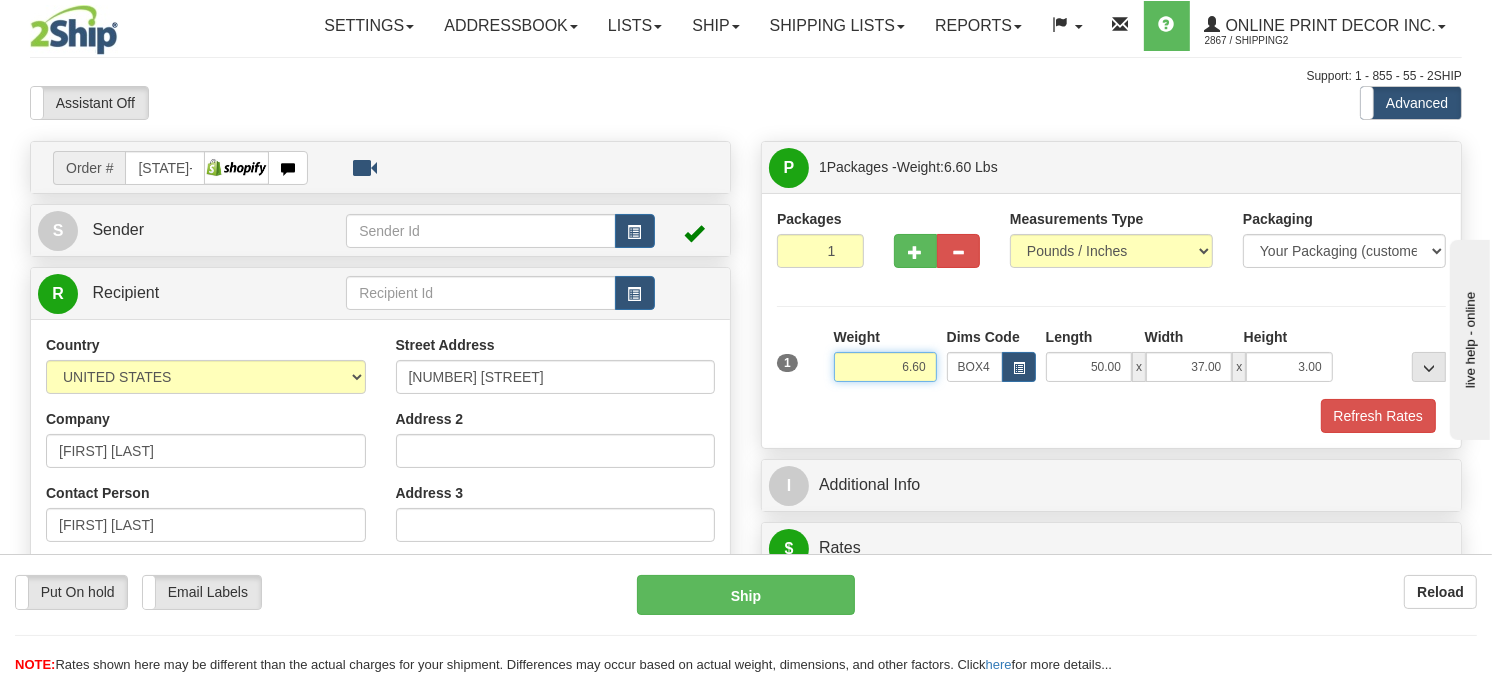 drag, startPoint x: 928, startPoint y: 406, endPoint x: 850, endPoint y: 414, distance: 78.40918 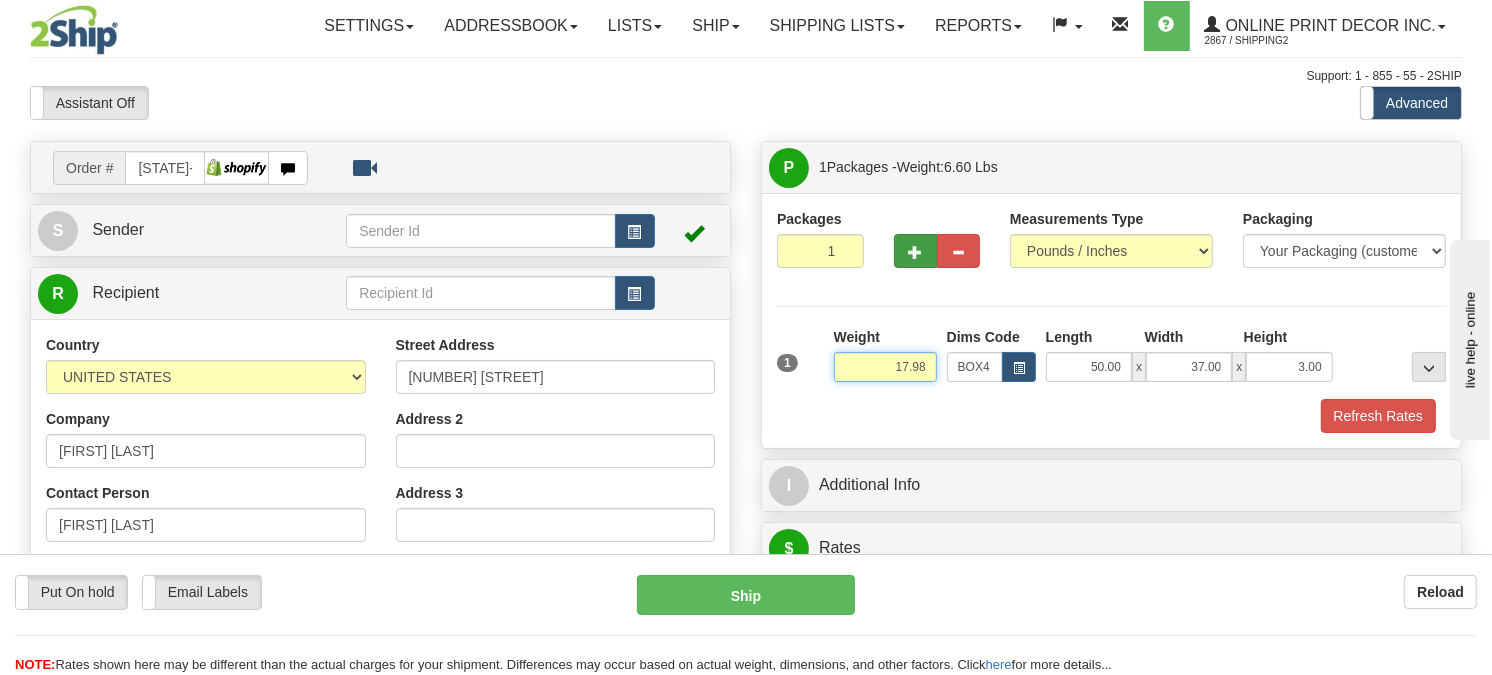 type on "17.98" 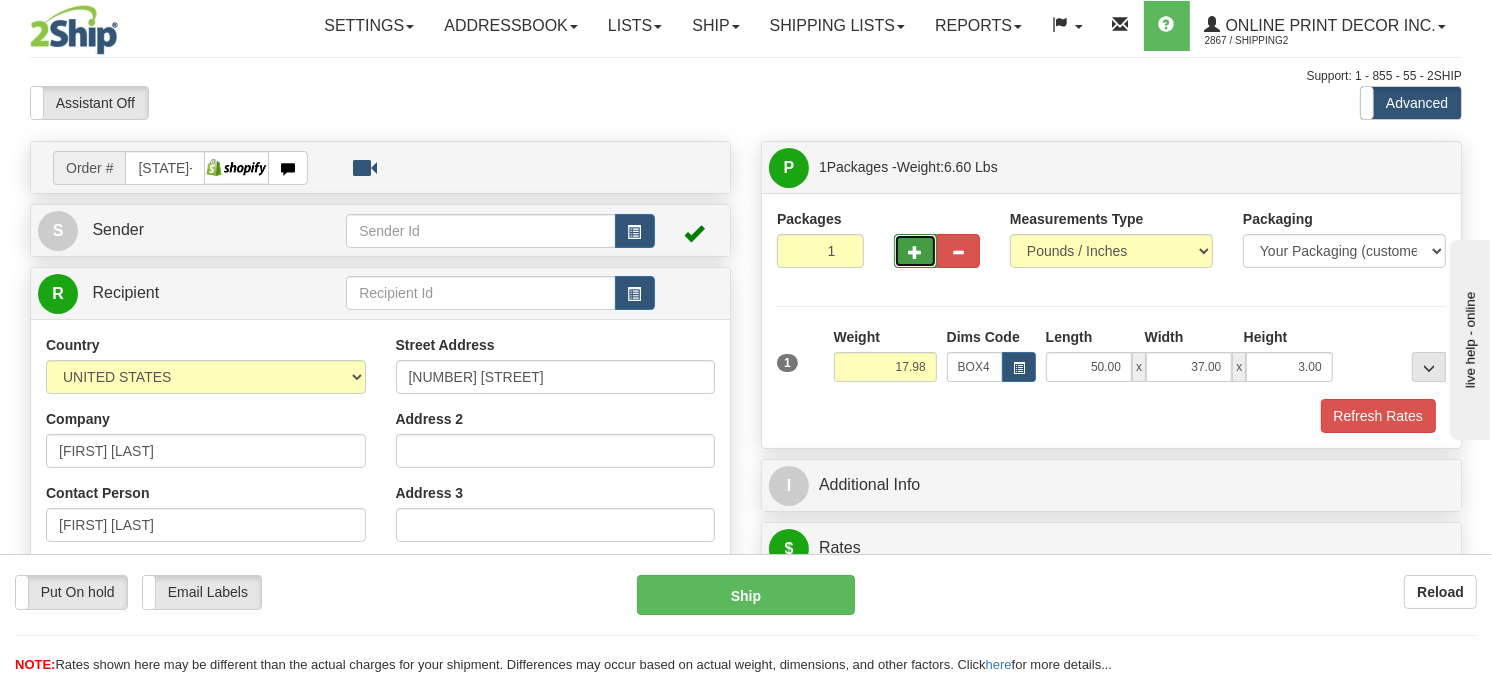 click at bounding box center [915, 251] 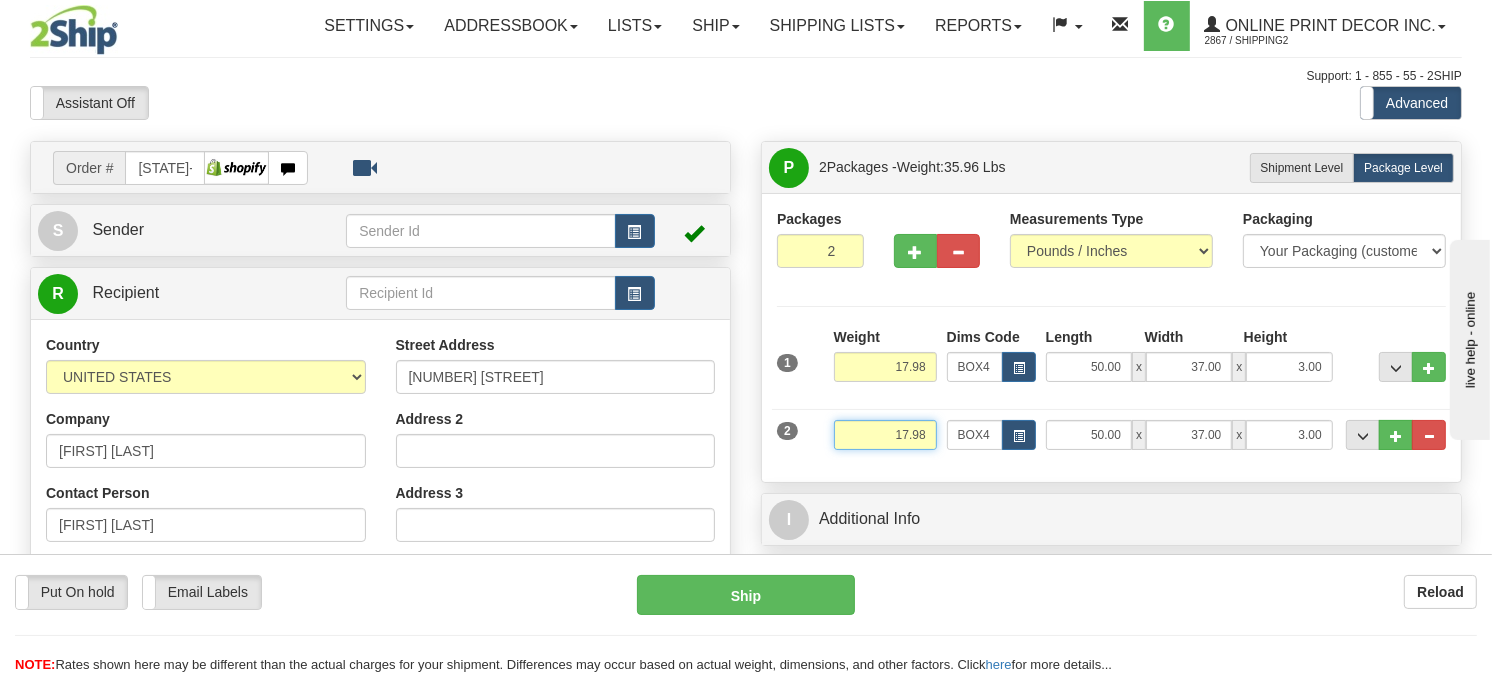 drag, startPoint x: 930, startPoint y: 488, endPoint x: 852, endPoint y: 495, distance: 78.31347 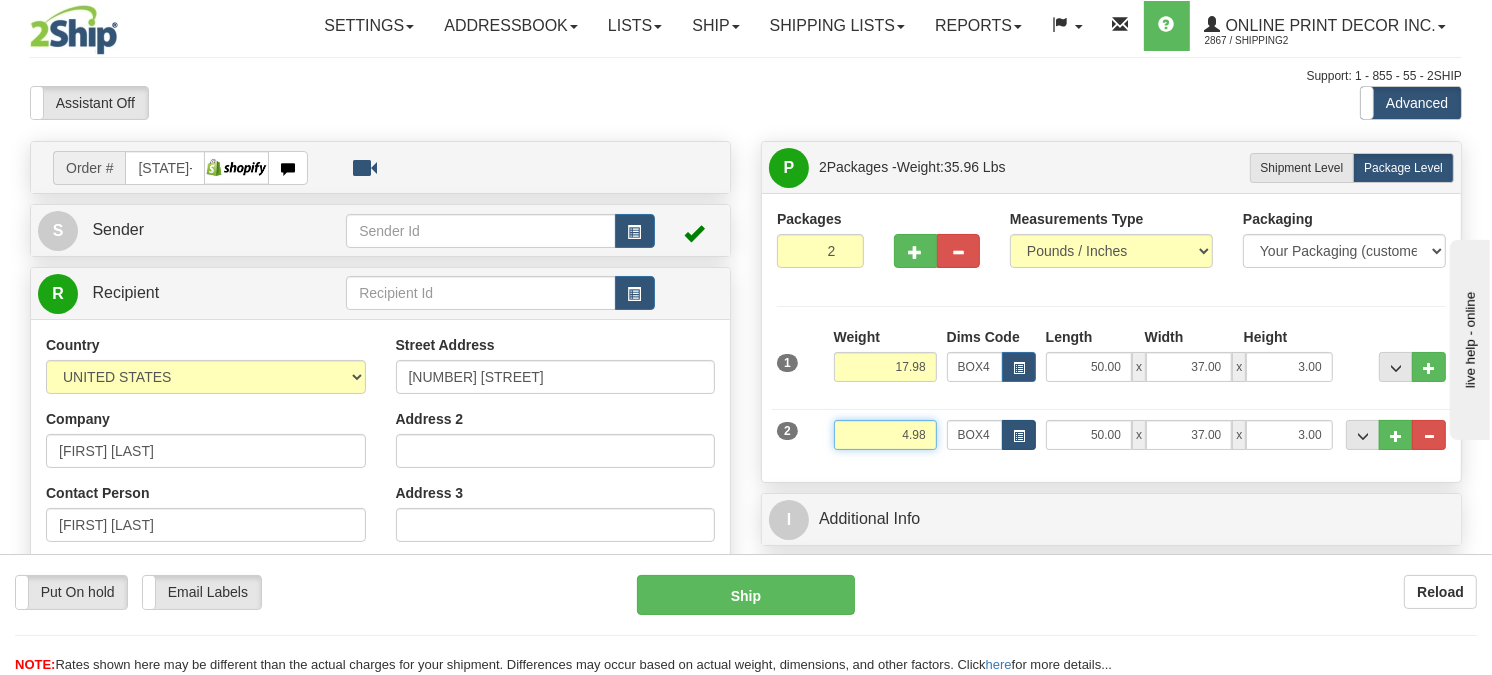 type on "4.98" 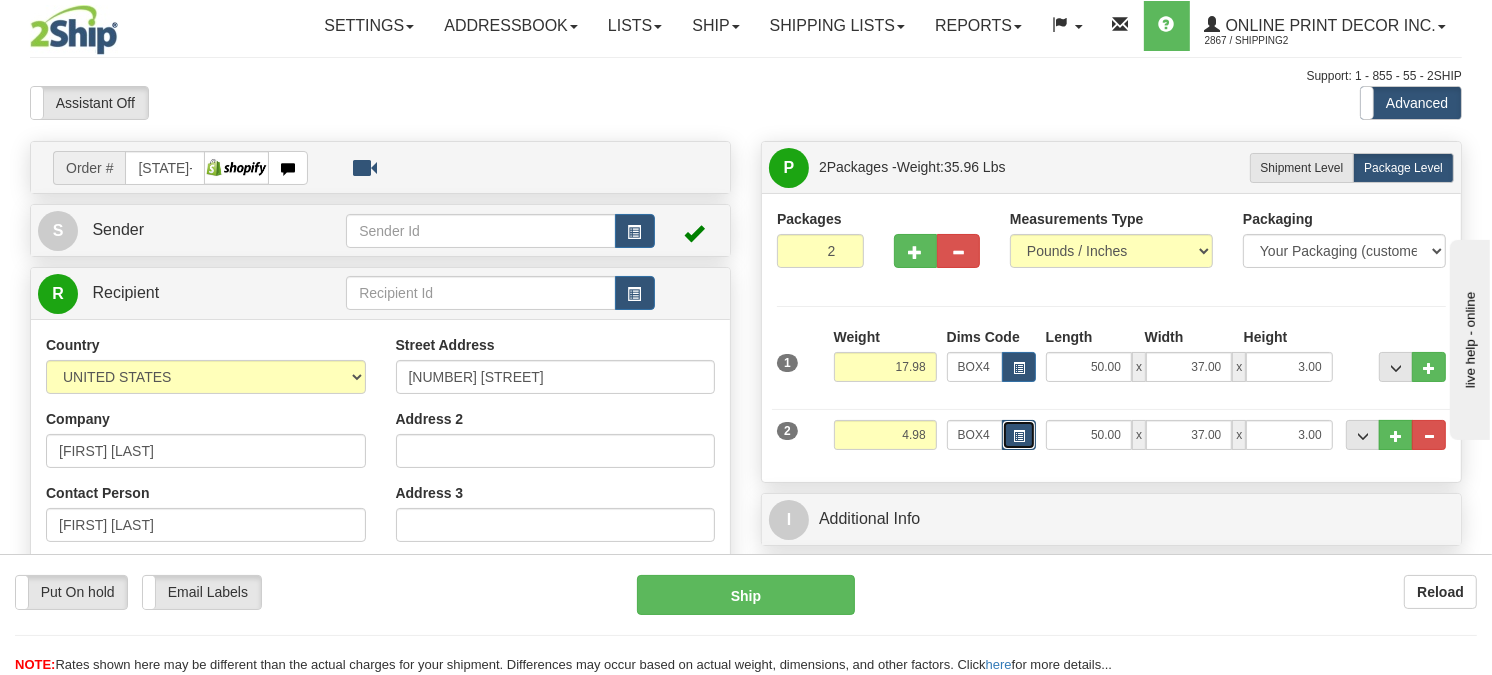 click at bounding box center (1019, 436) 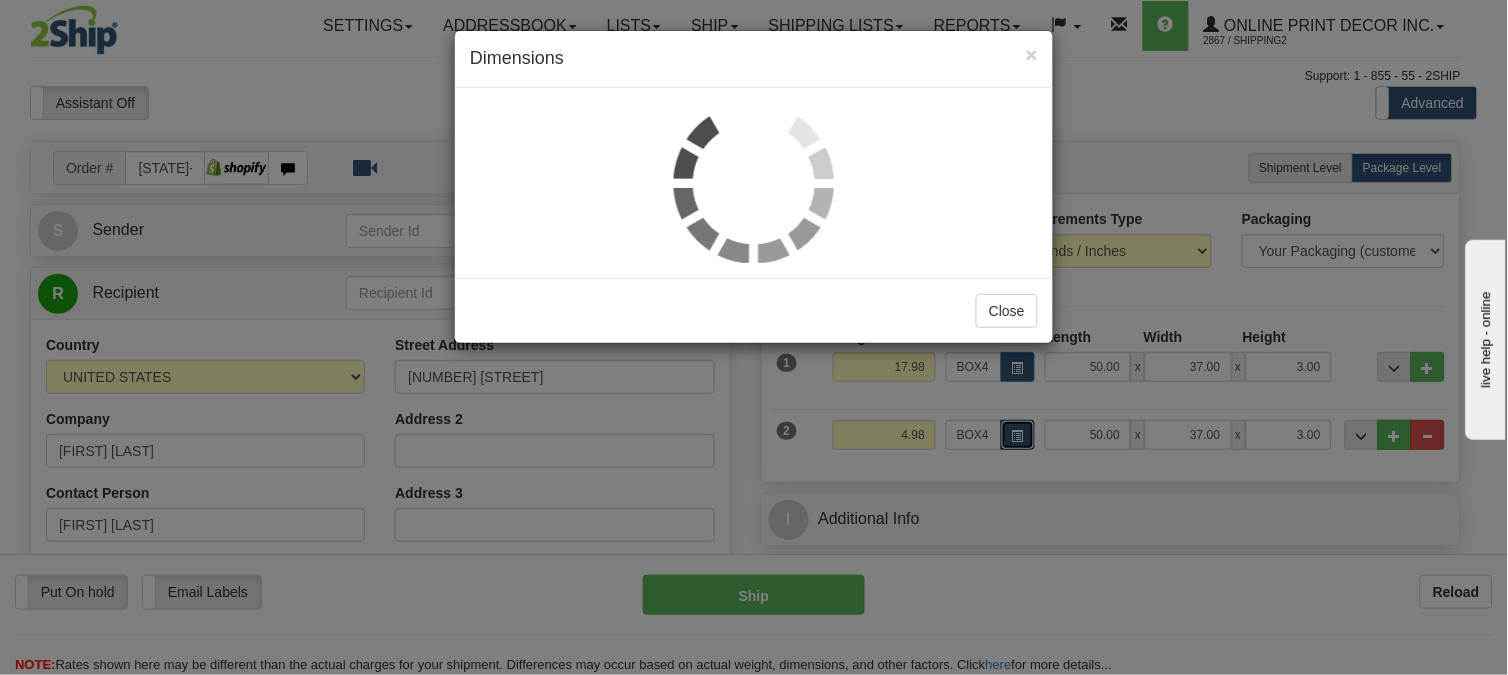 scroll, scrollTop: 0, scrollLeft: 0, axis: both 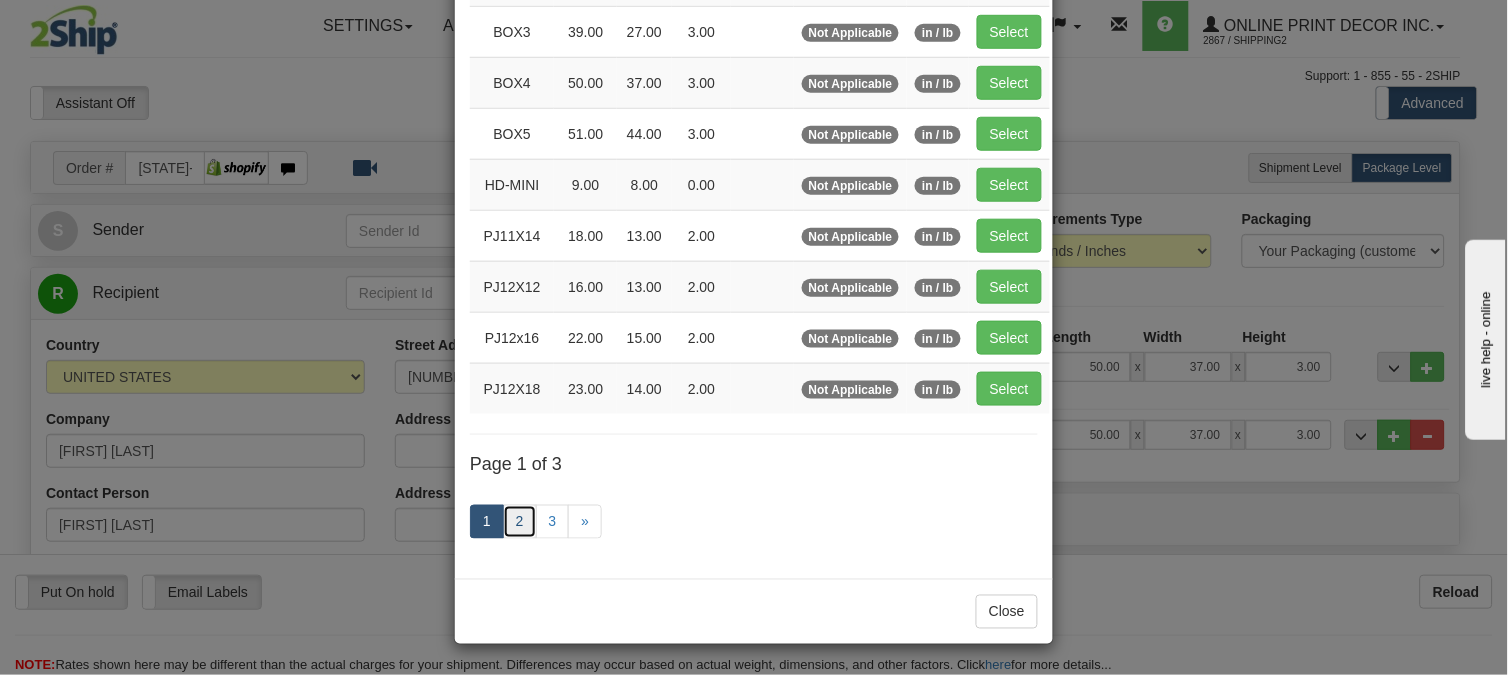 click on "2" at bounding box center (520, 522) 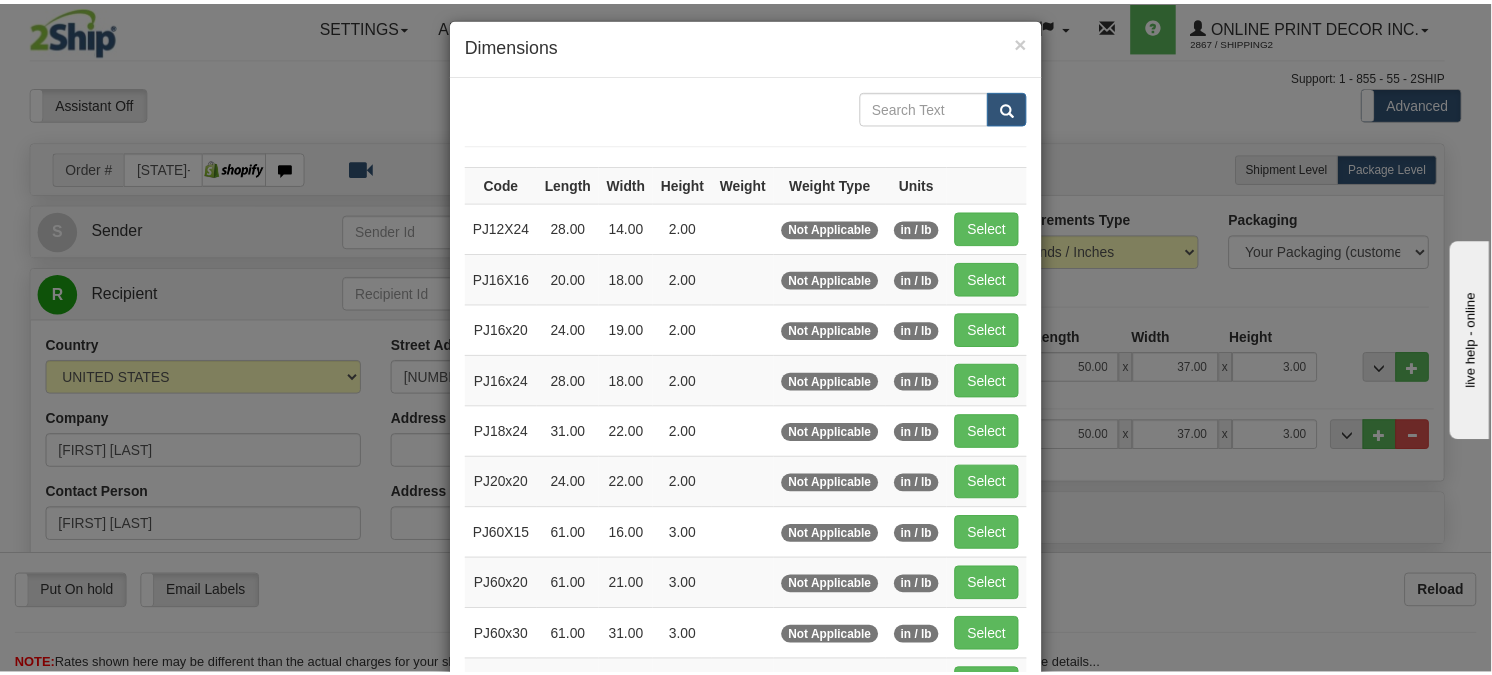scroll, scrollTop: 0, scrollLeft: 0, axis: both 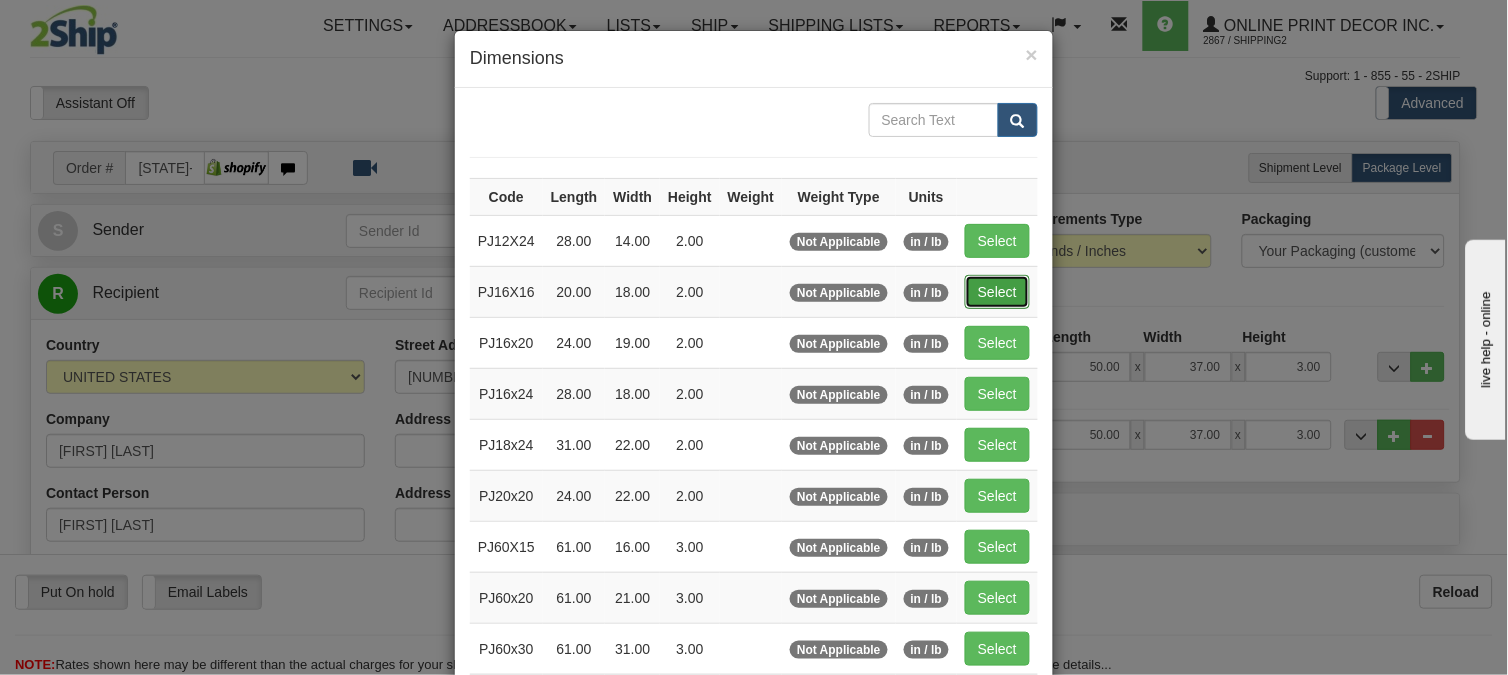 click on "Select" at bounding box center [997, 292] 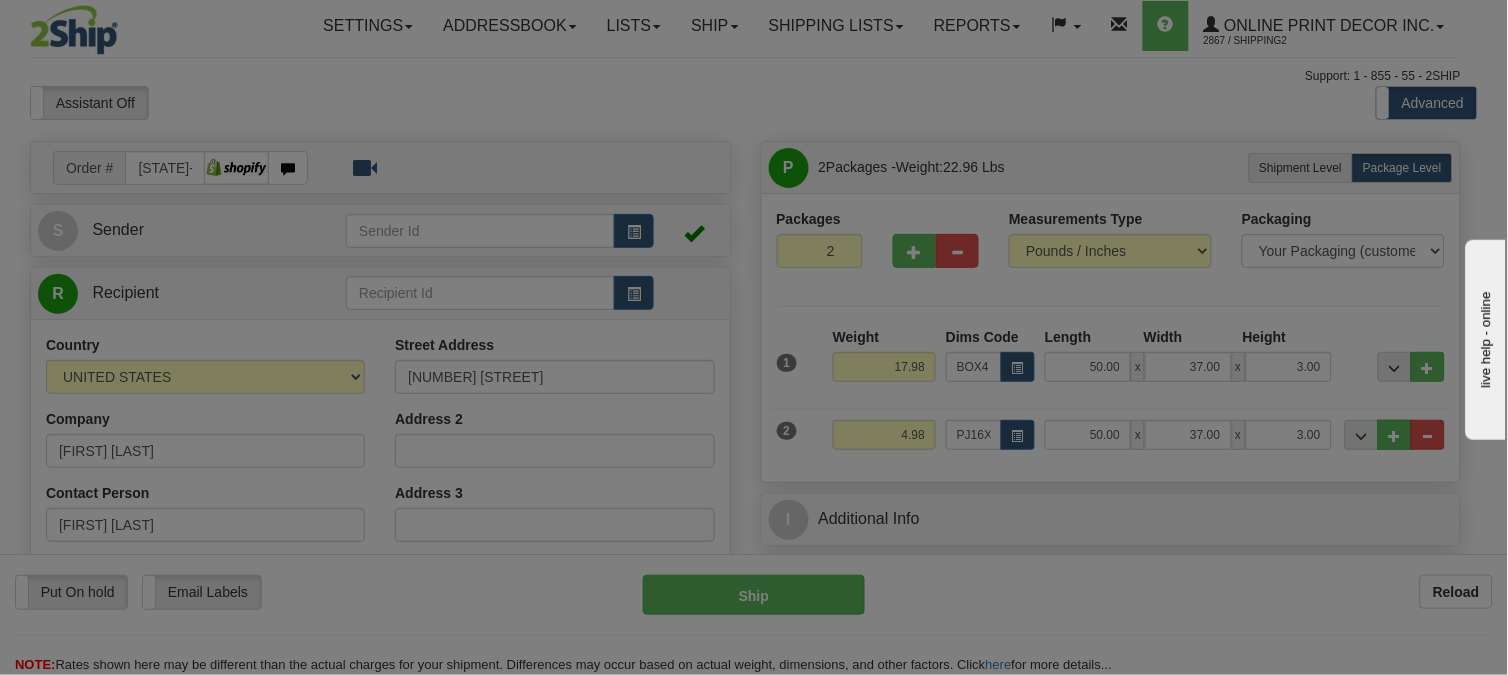 type on "20.00" 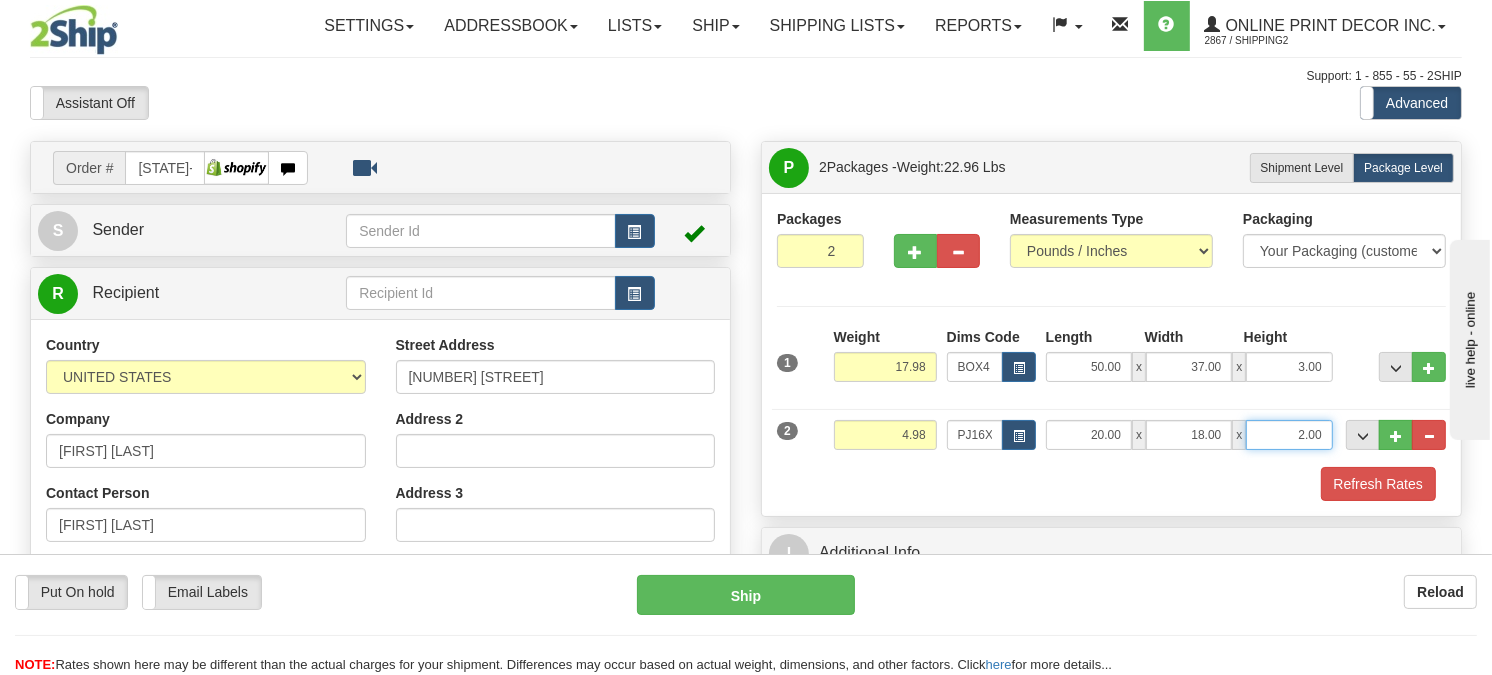 drag, startPoint x: 1323, startPoint y: 485, endPoint x: 1245, endPoint y: 480, distance: 78.160095 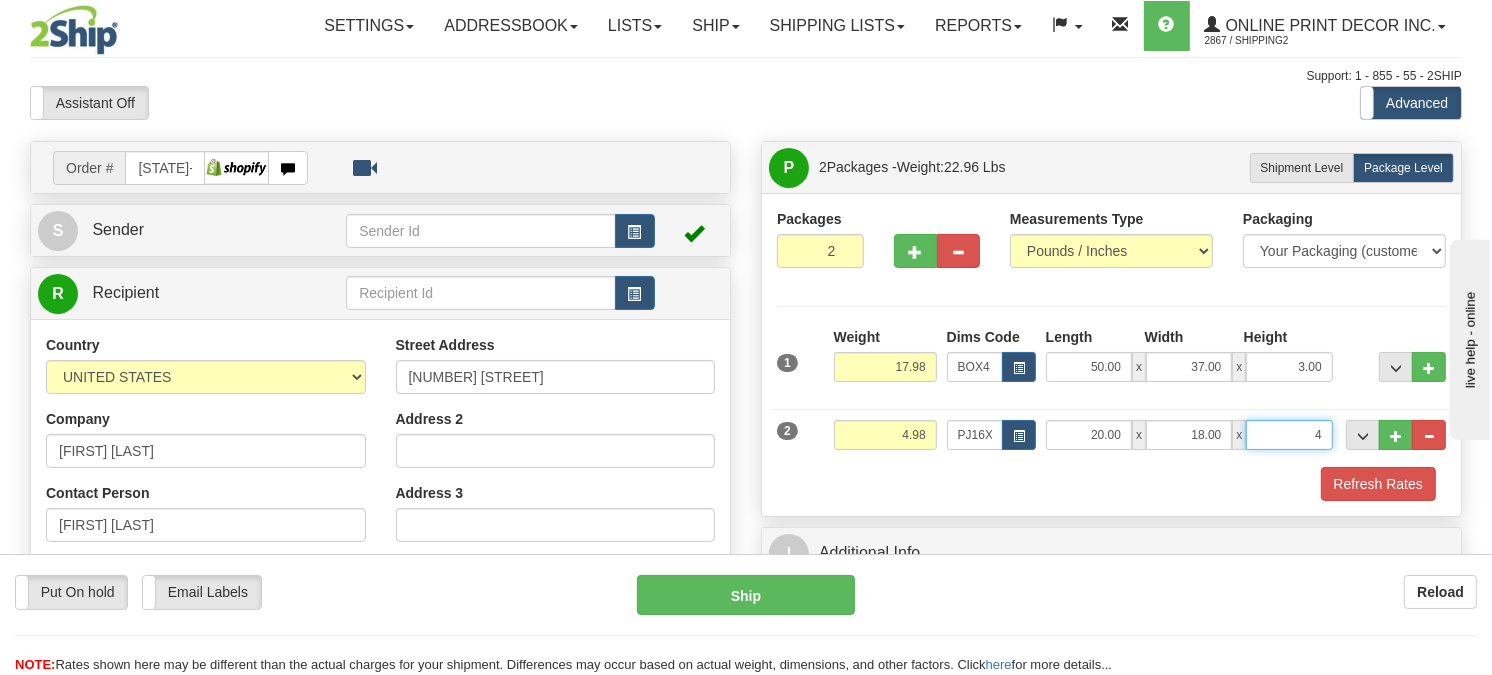 click on "Delete" at bounding box center [0, 0] 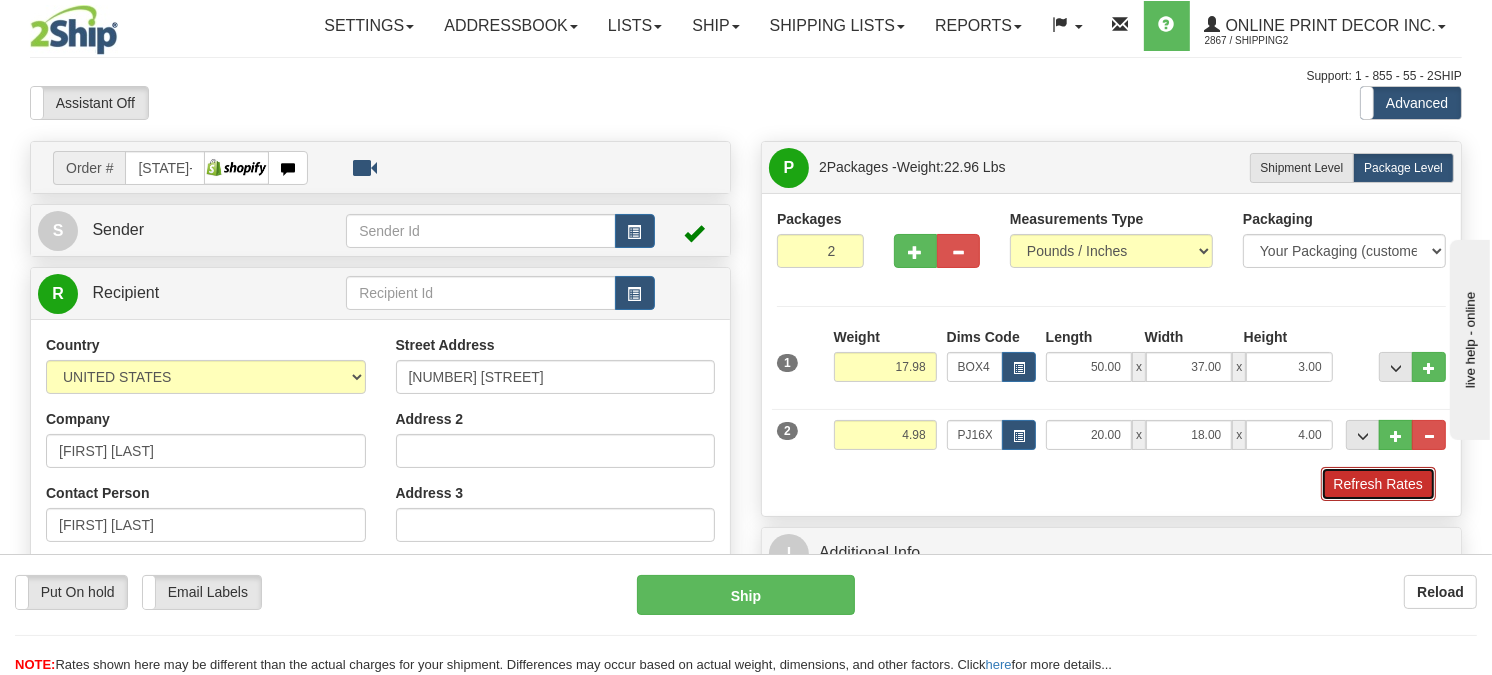 click on "Refresh Rates" at bounding box center [1378, 484] 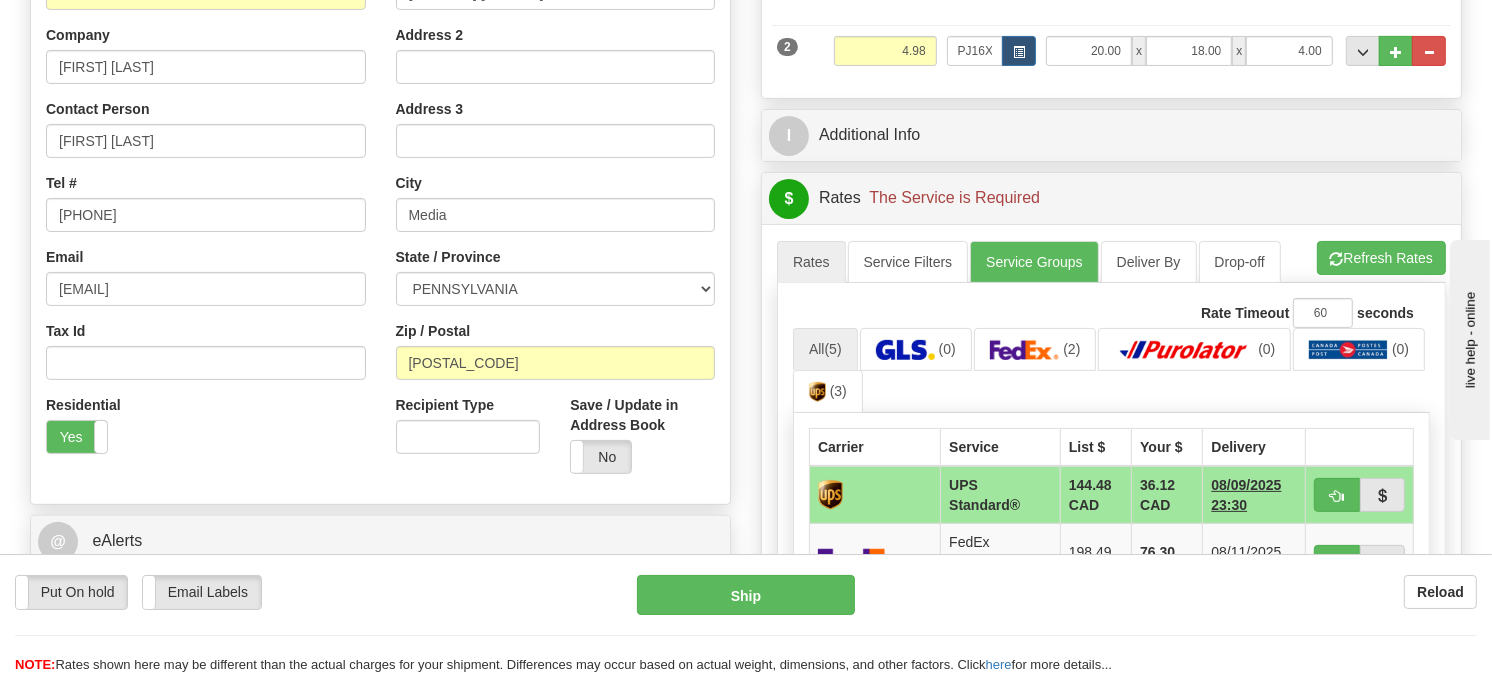 scroll, scrollTop: 407, scrollLeft: 0, axis: vertical 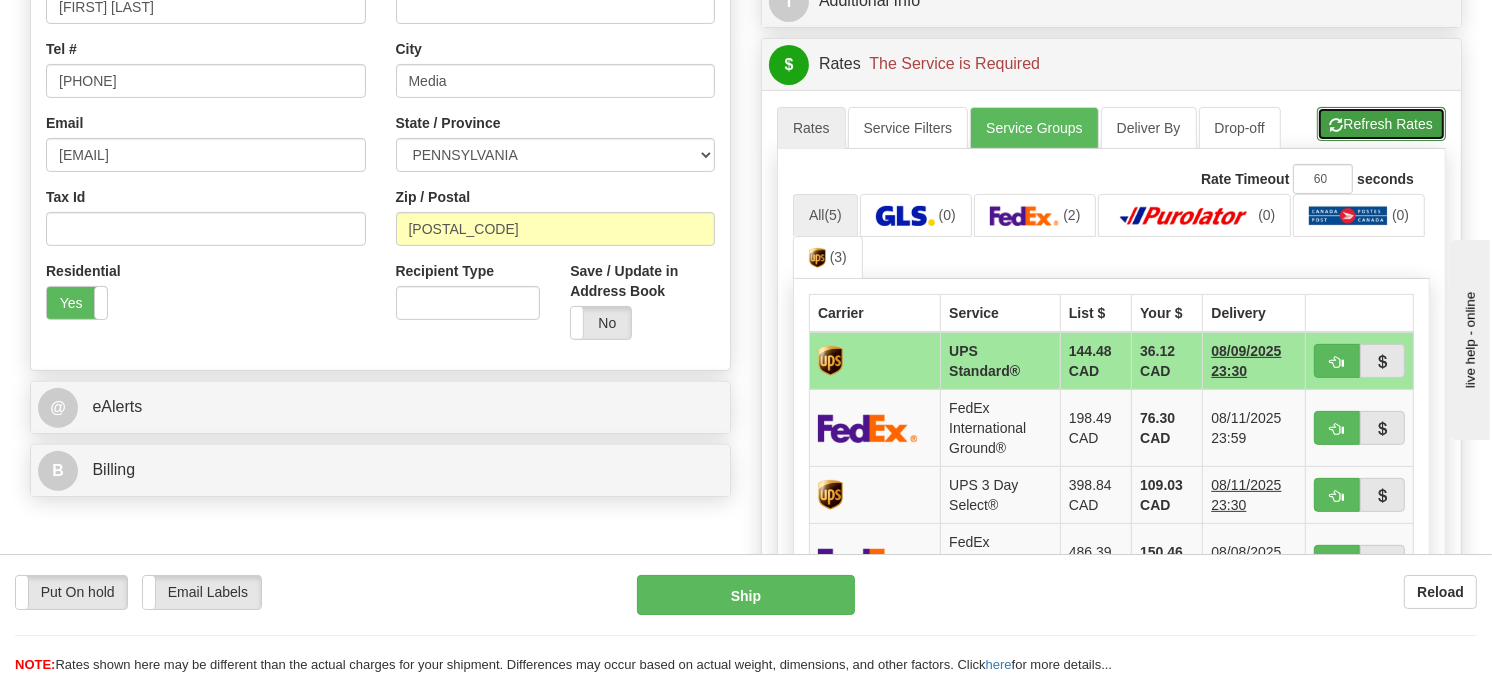 click on "Refresh Rates" at bounding box center [1381, 124] 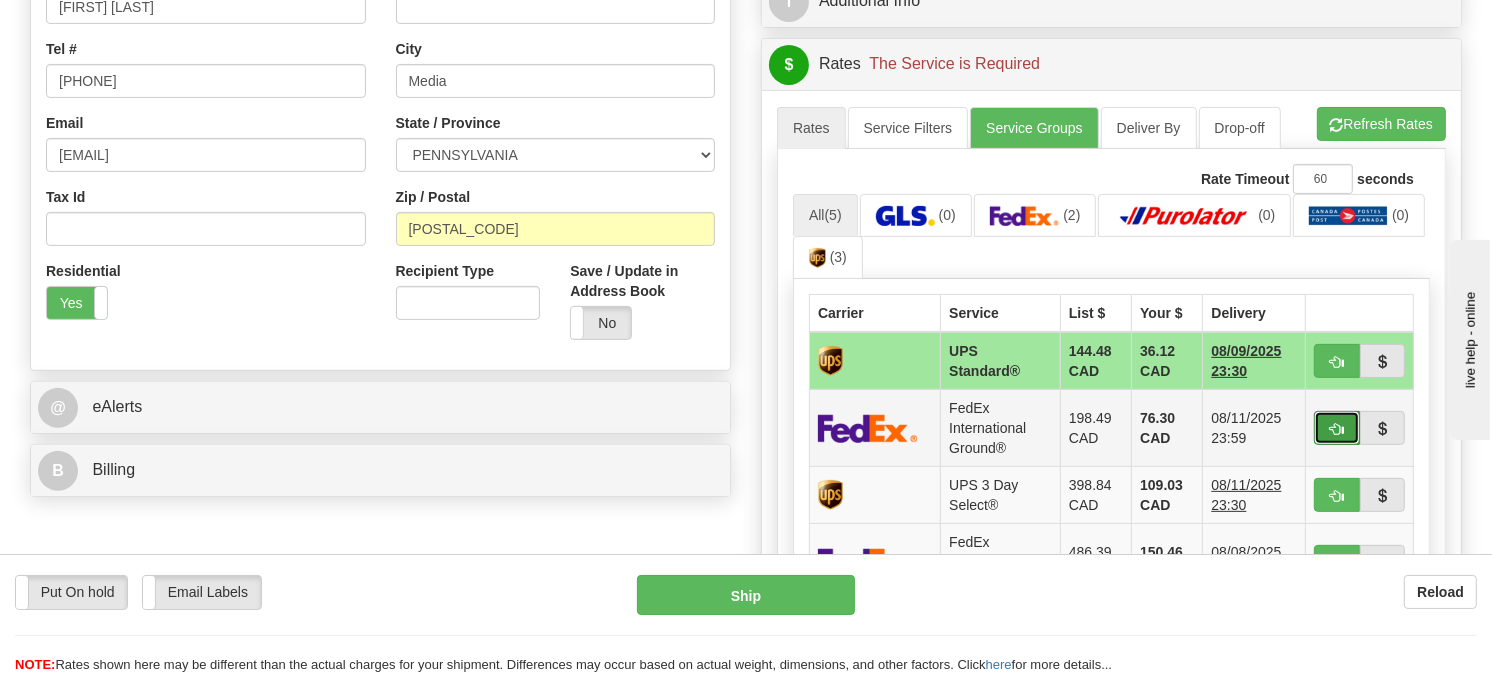 click at bounding box center (1337, 429) 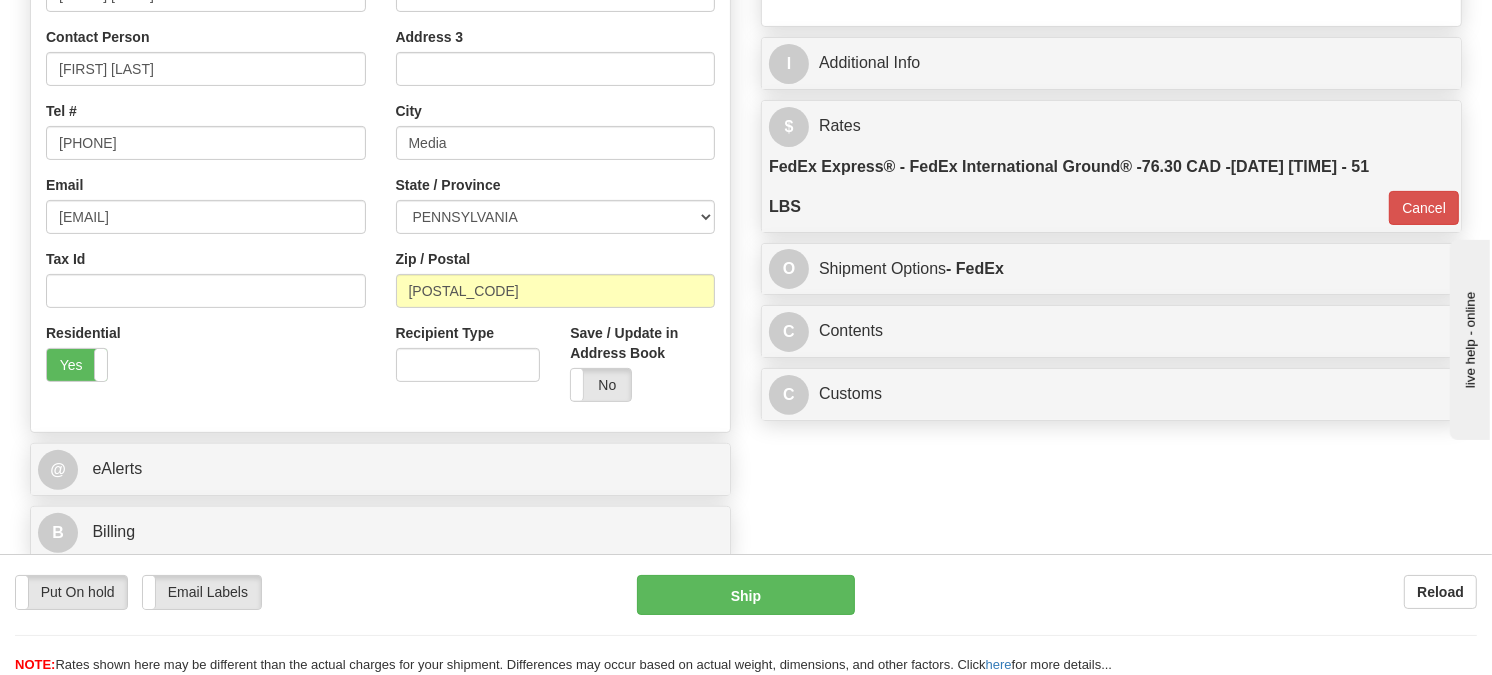 scroll, scrollTop: 407, scrollLeft: 0, axis: vertical 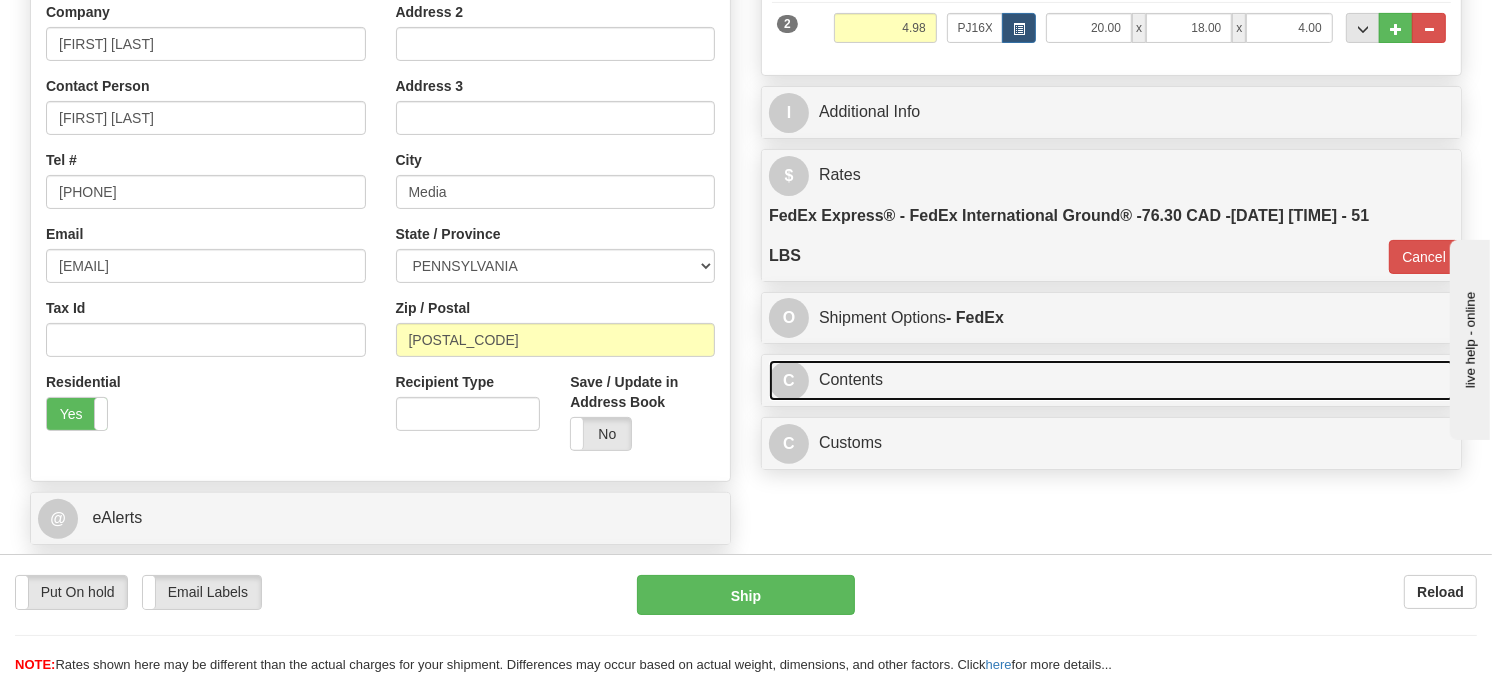click on "C Contents" at bounding box center (1111, 380) 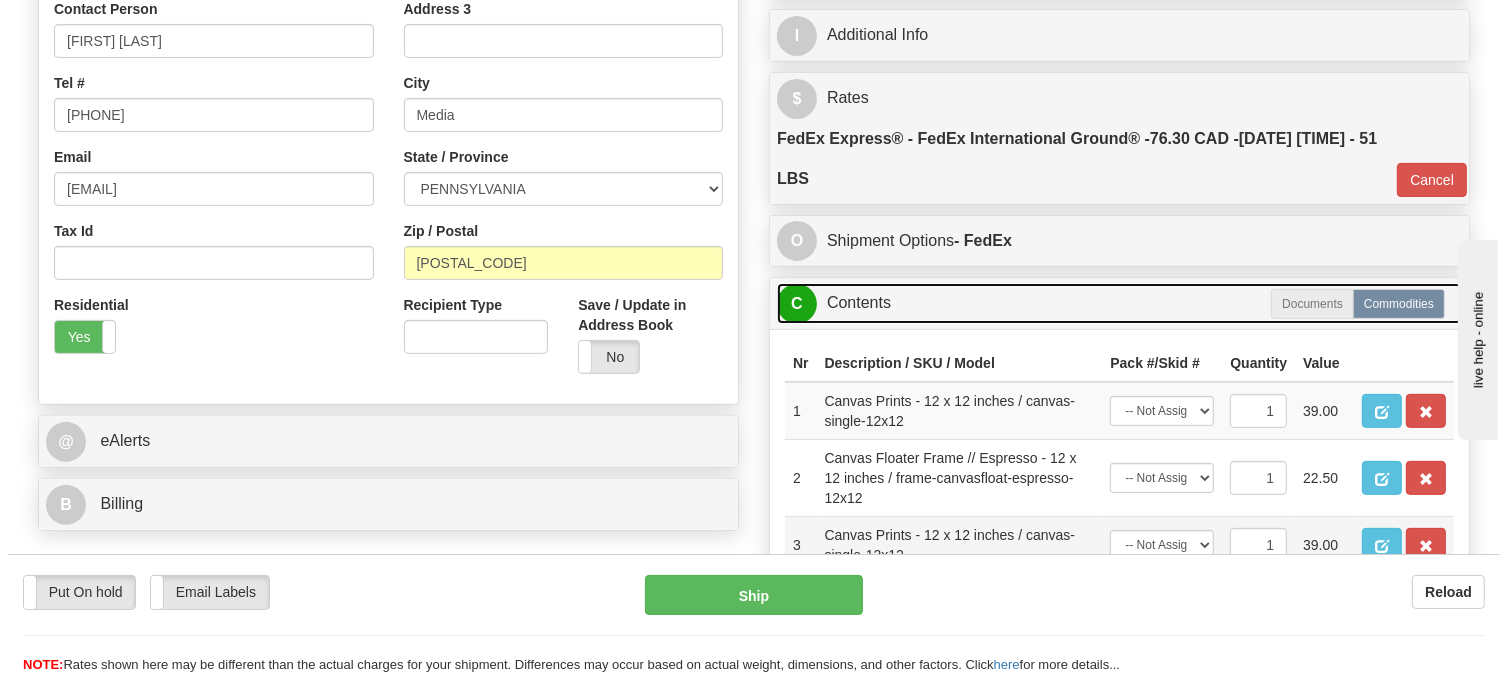 scroll, scrollTop: 630, scrollLeft: 0, axis: vertical 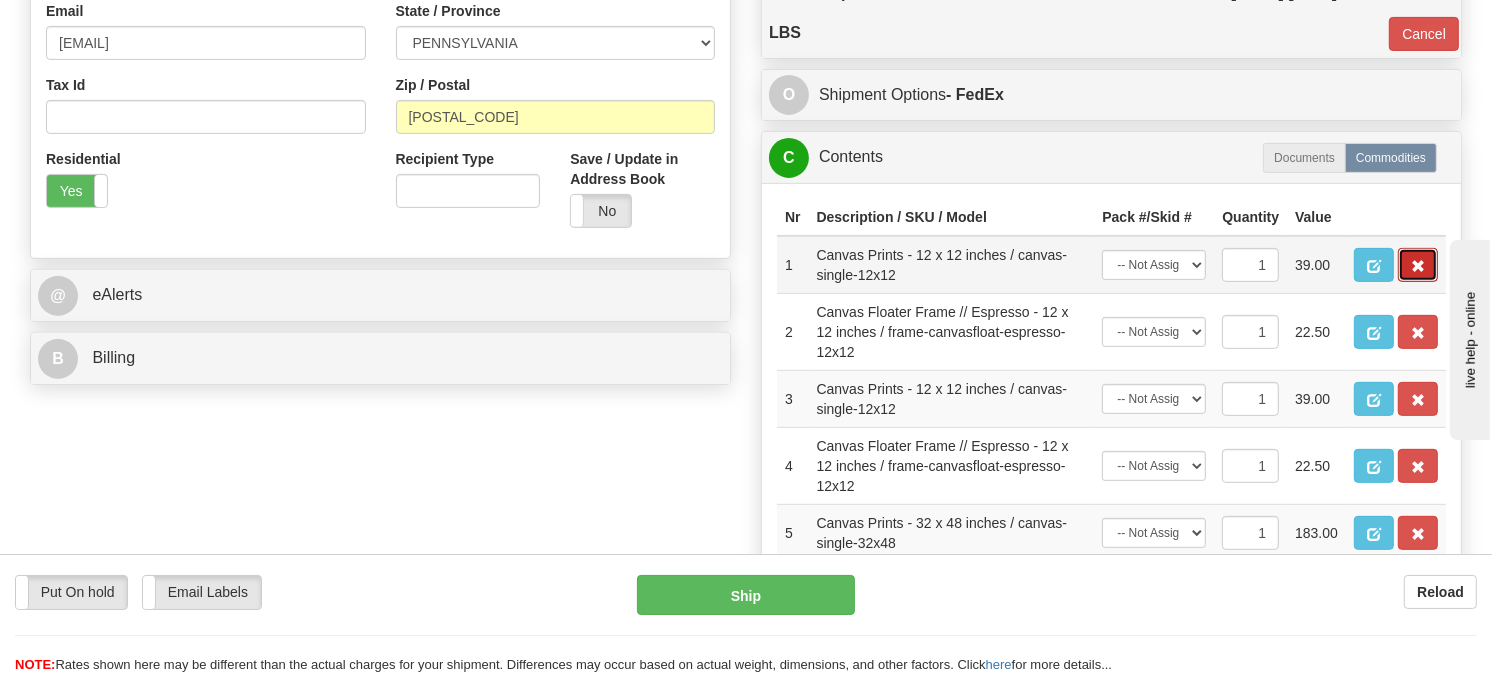 click at bounding box center [1418, 266] 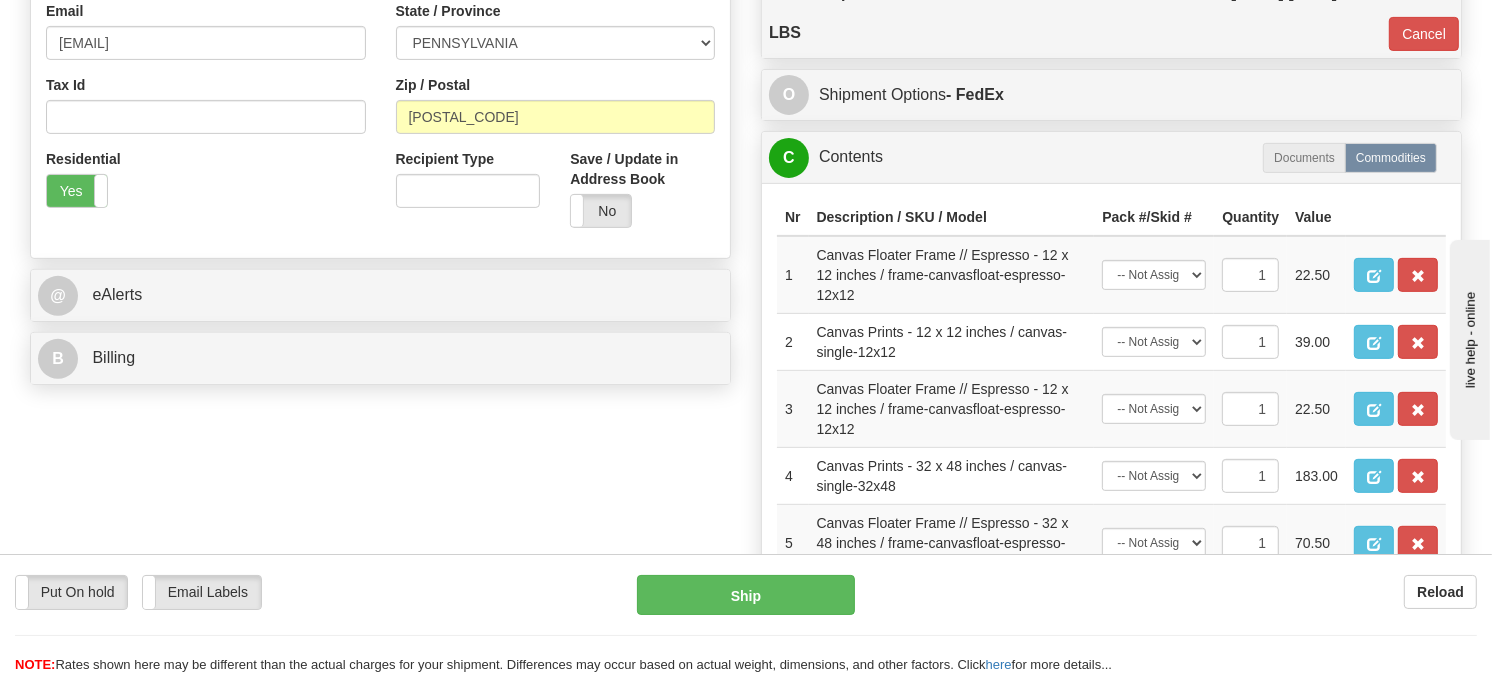 click at bounding box center [1418, 276] 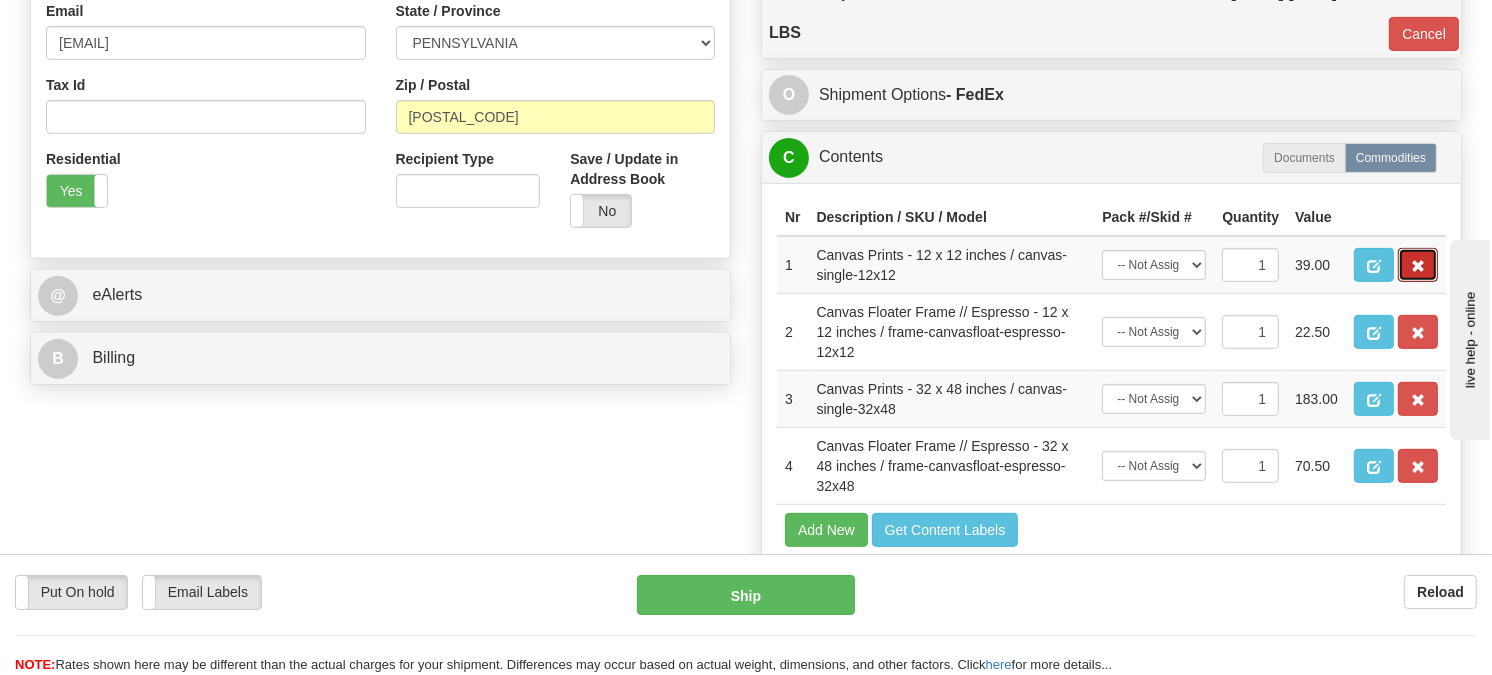 click at bounding box center [1418, 266] 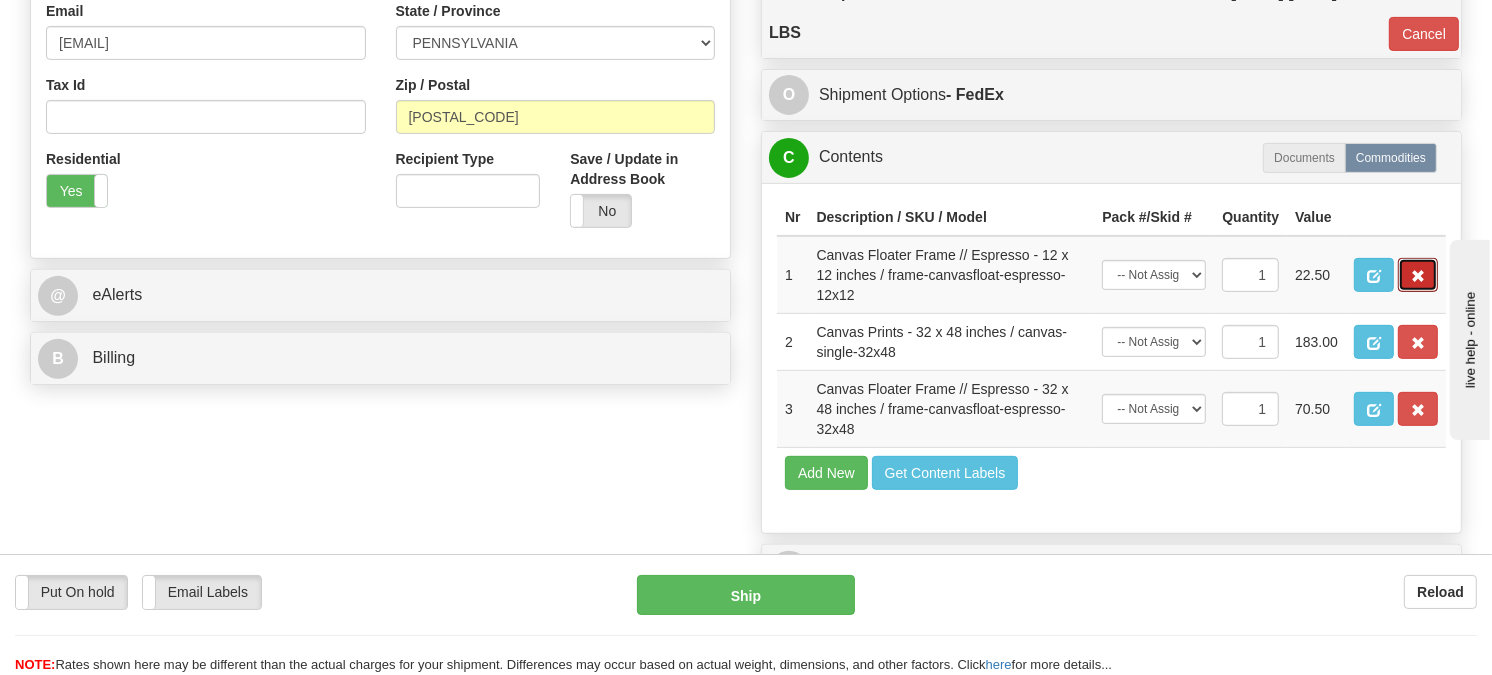 click at bounding box center [1418, 276] 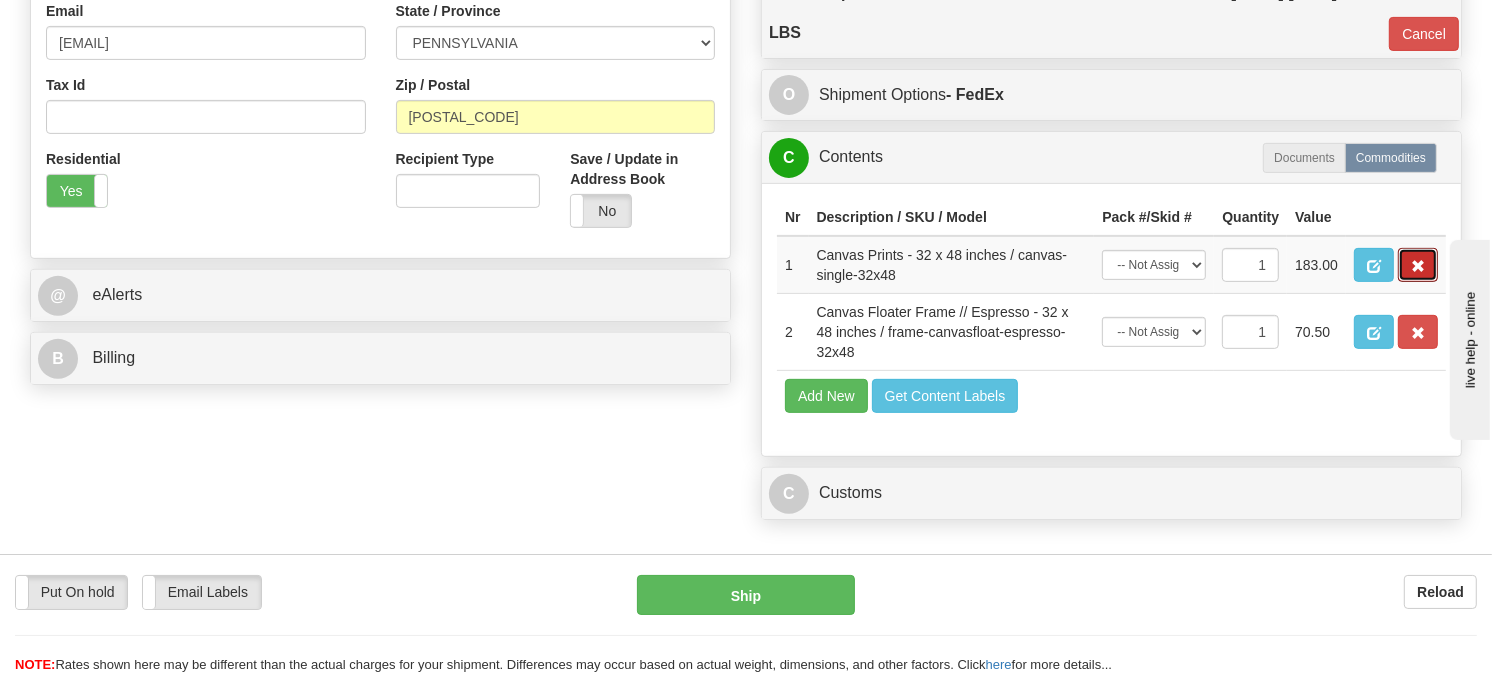 click at bounding box center (1418, 266) 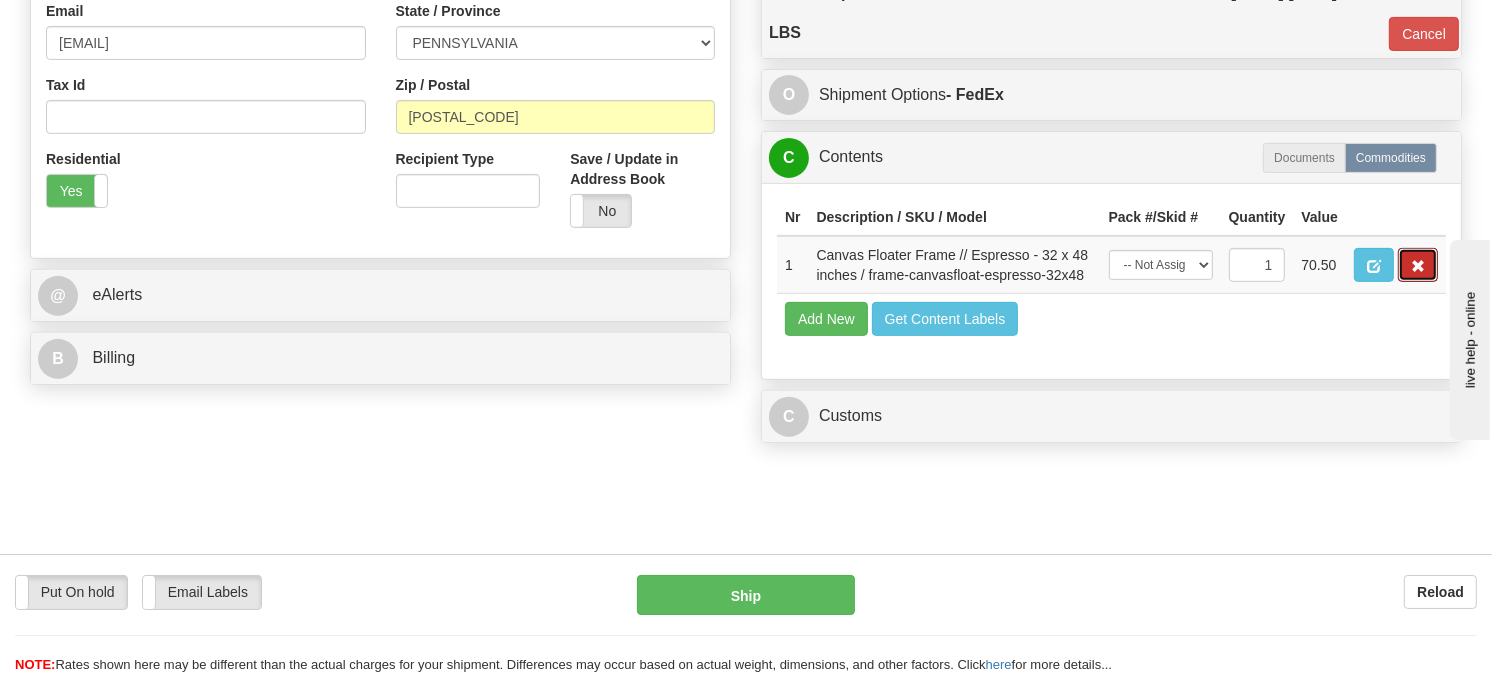 click at bounding box center (1418, 266) 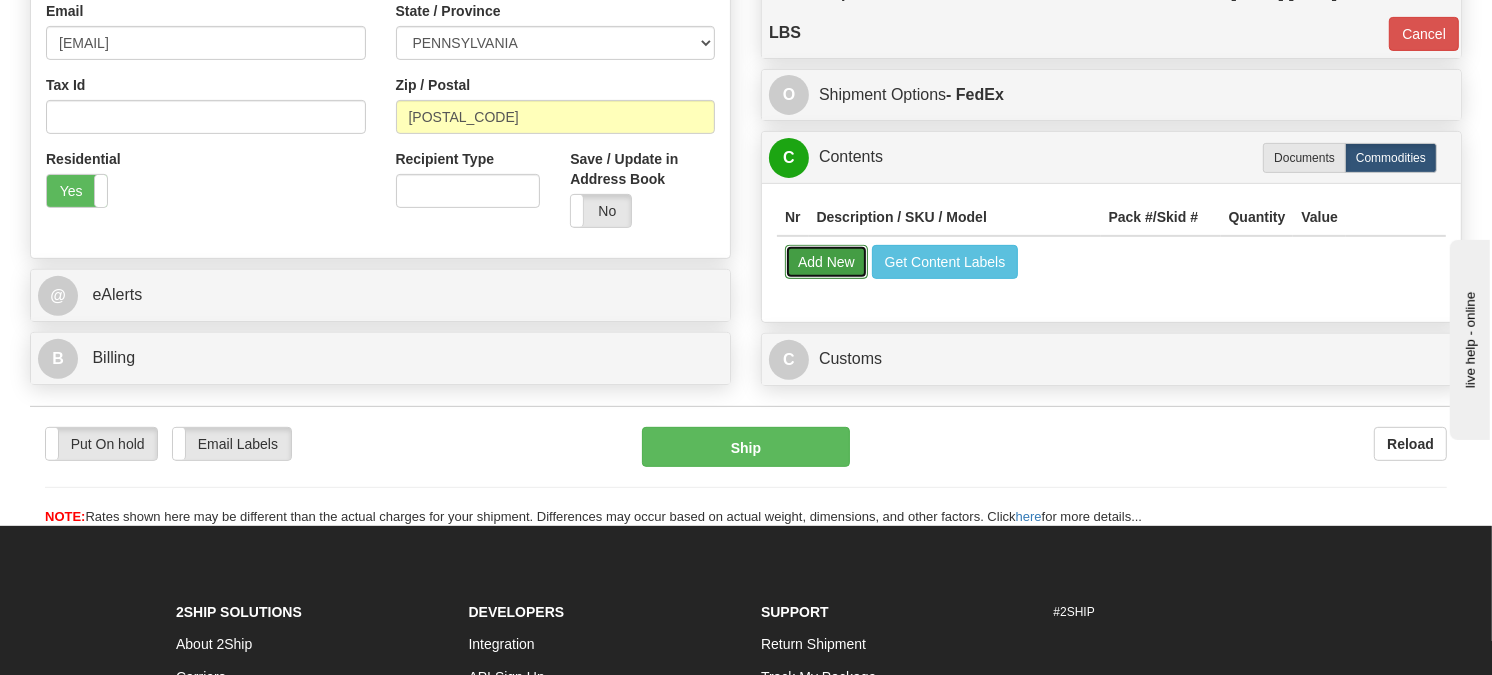 click on "Add New" at bounding box center [826, 262] 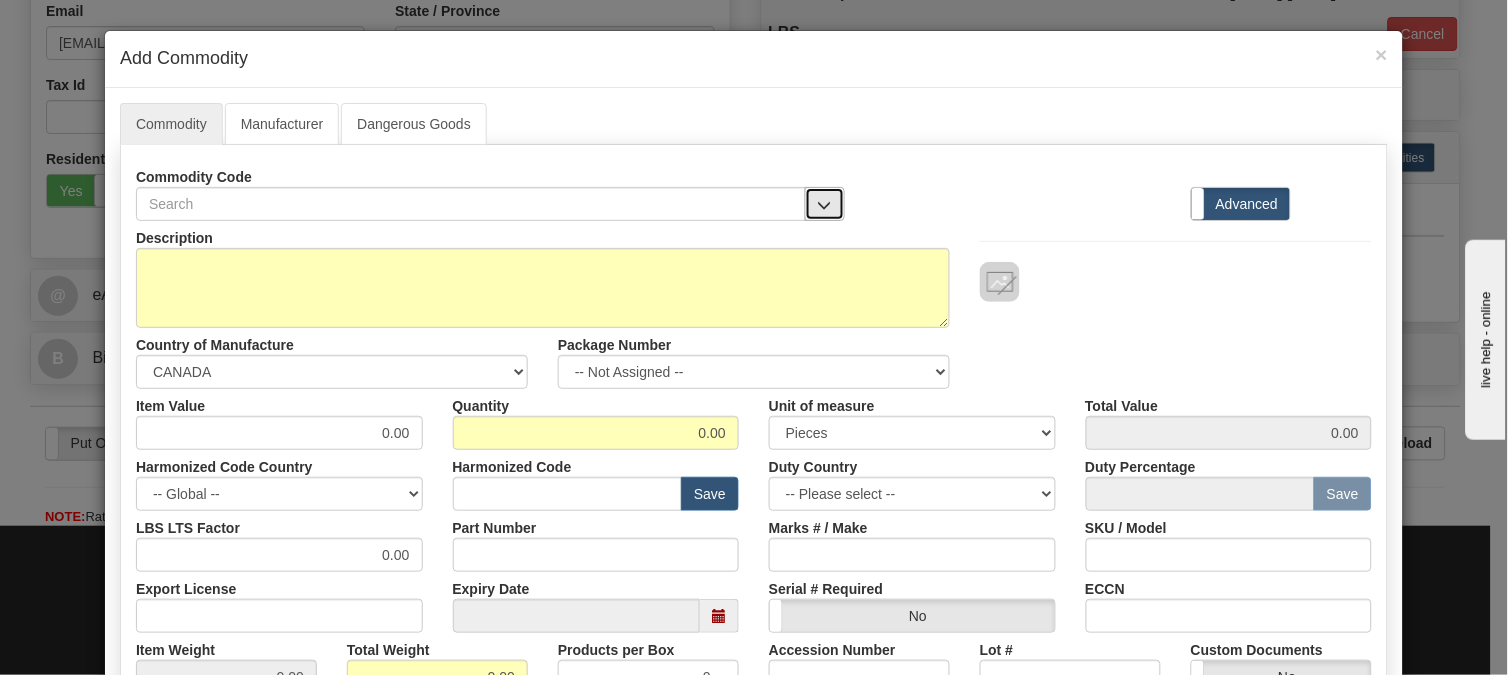 click at bounding box center [825, 204] 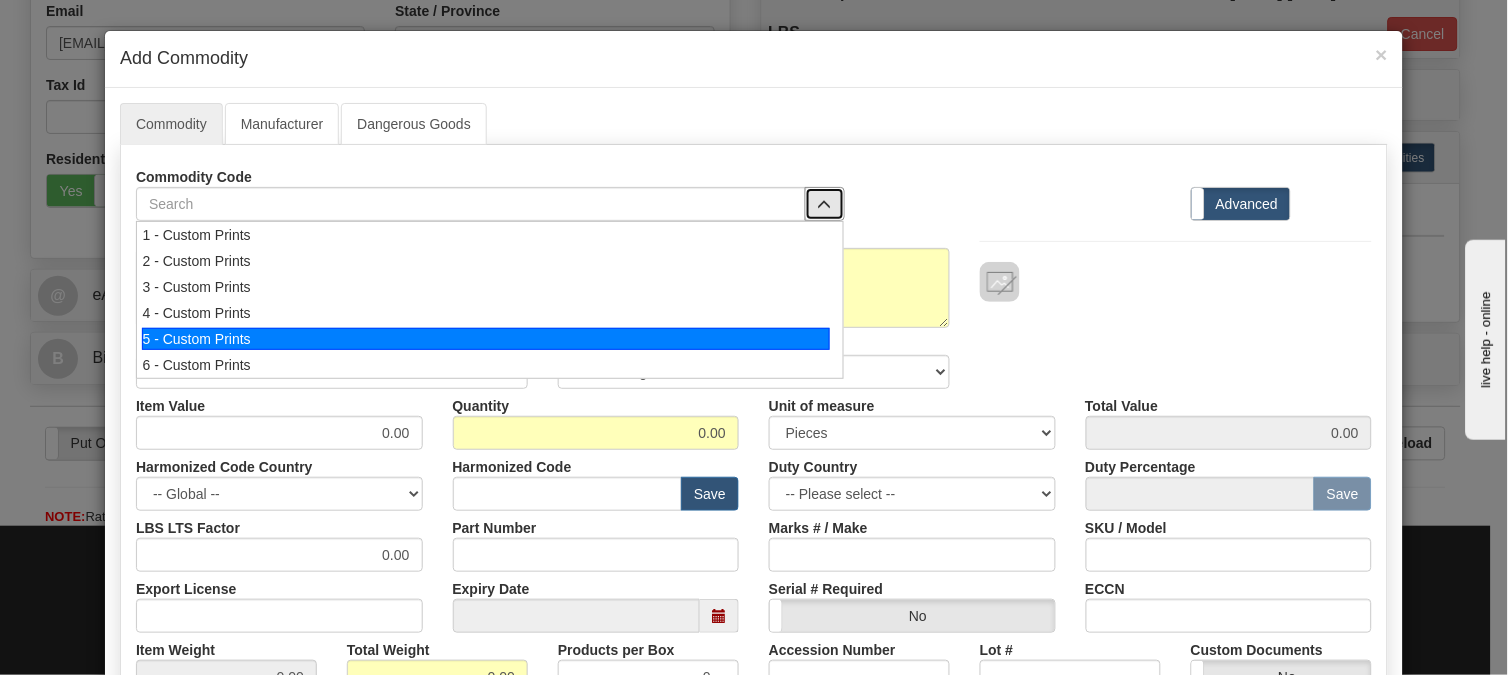 click on "5 - Custom Prints" at bounding box center [486, 339] 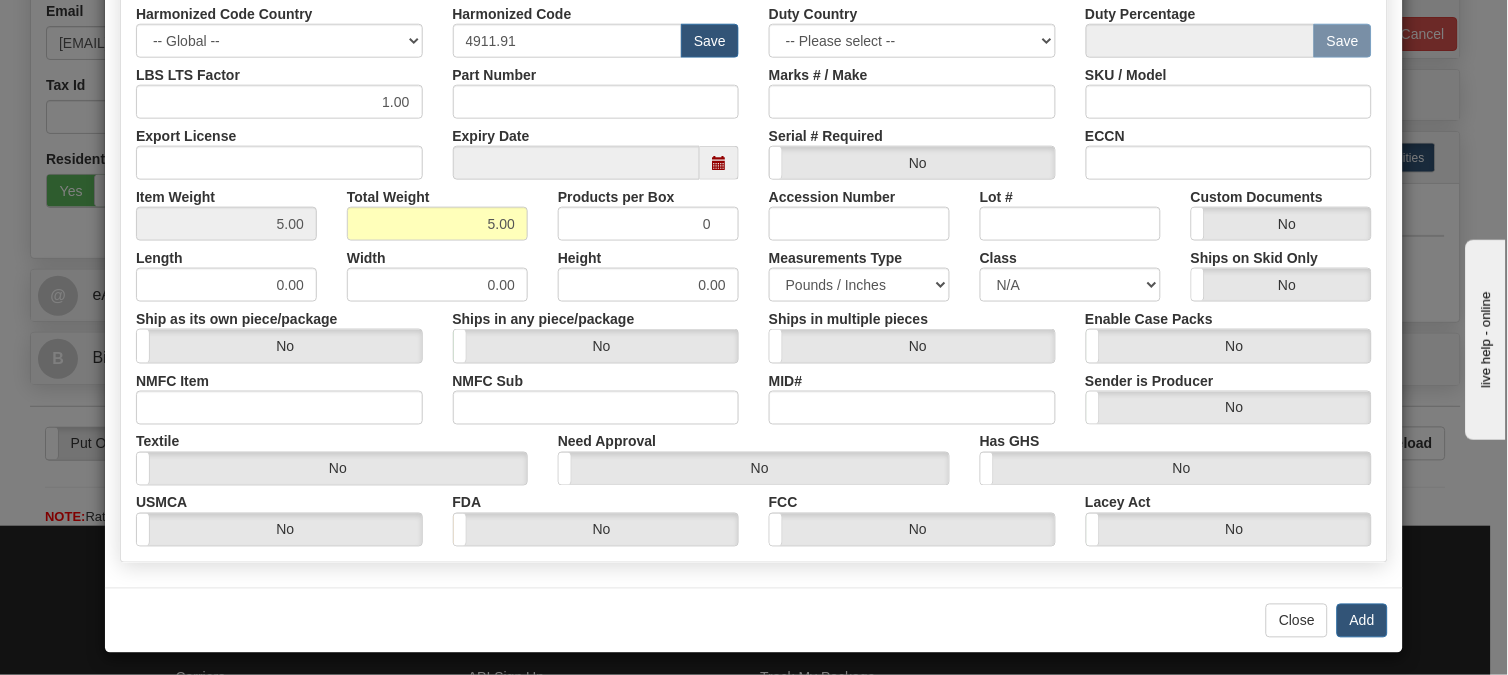 scroll, scrollTop: 462, scrollLeft: 0, axis: vertical 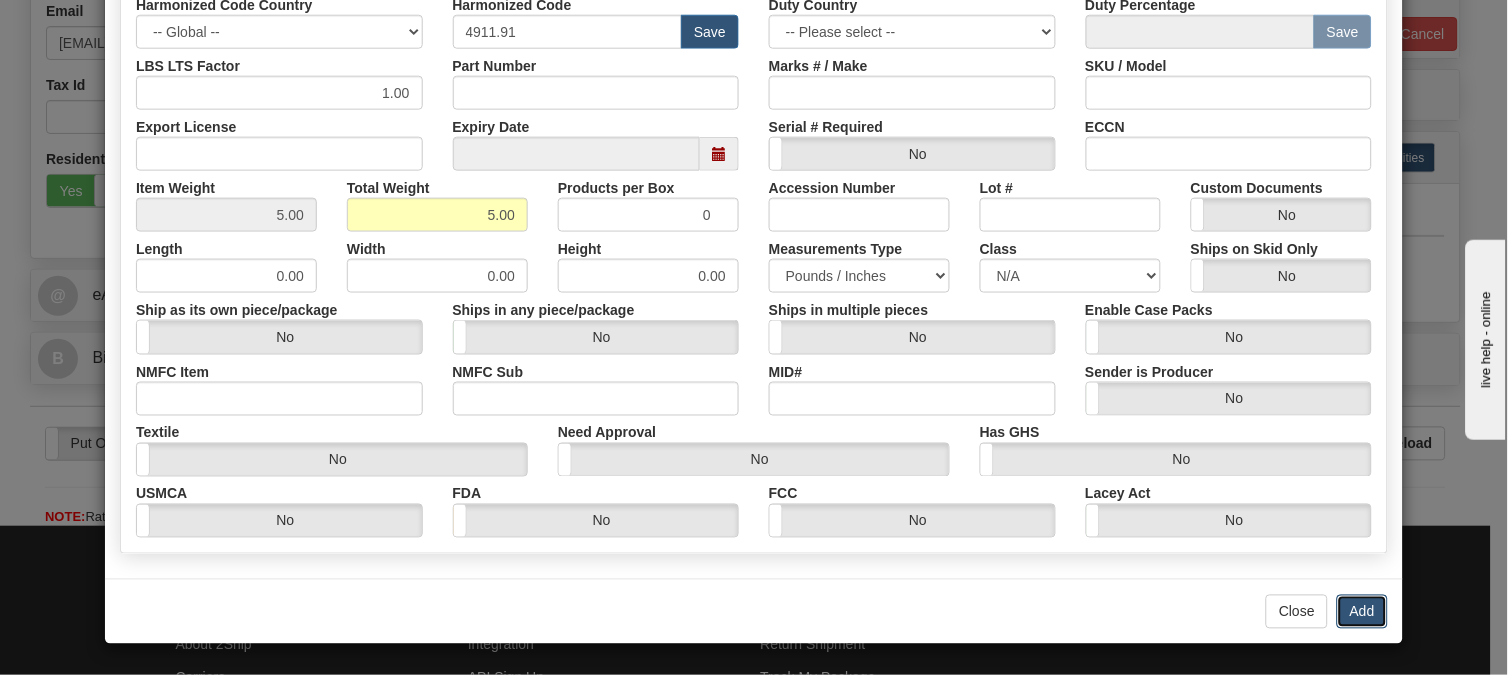 click on "Add" at bounding box center (1362, 612) 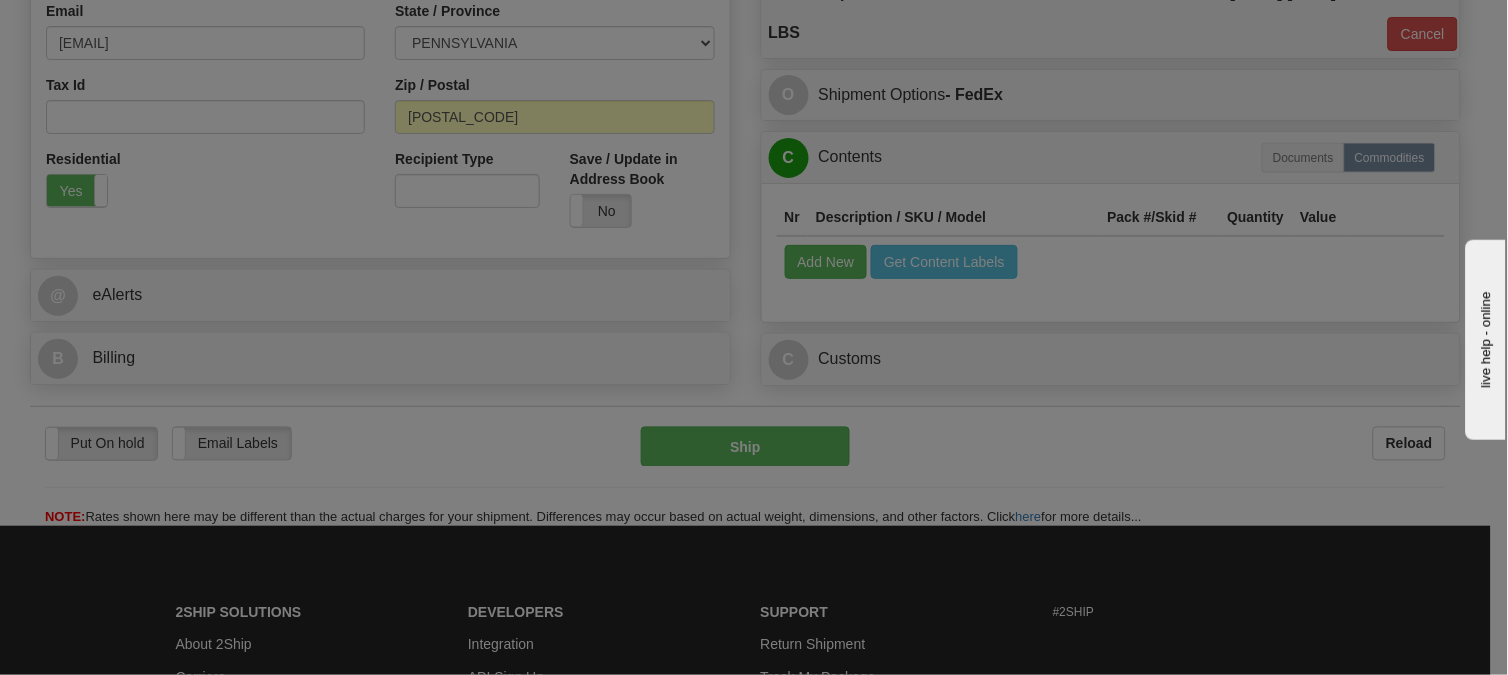 scroll, scrollTop: 0, scrollLeft: 0, axis: both 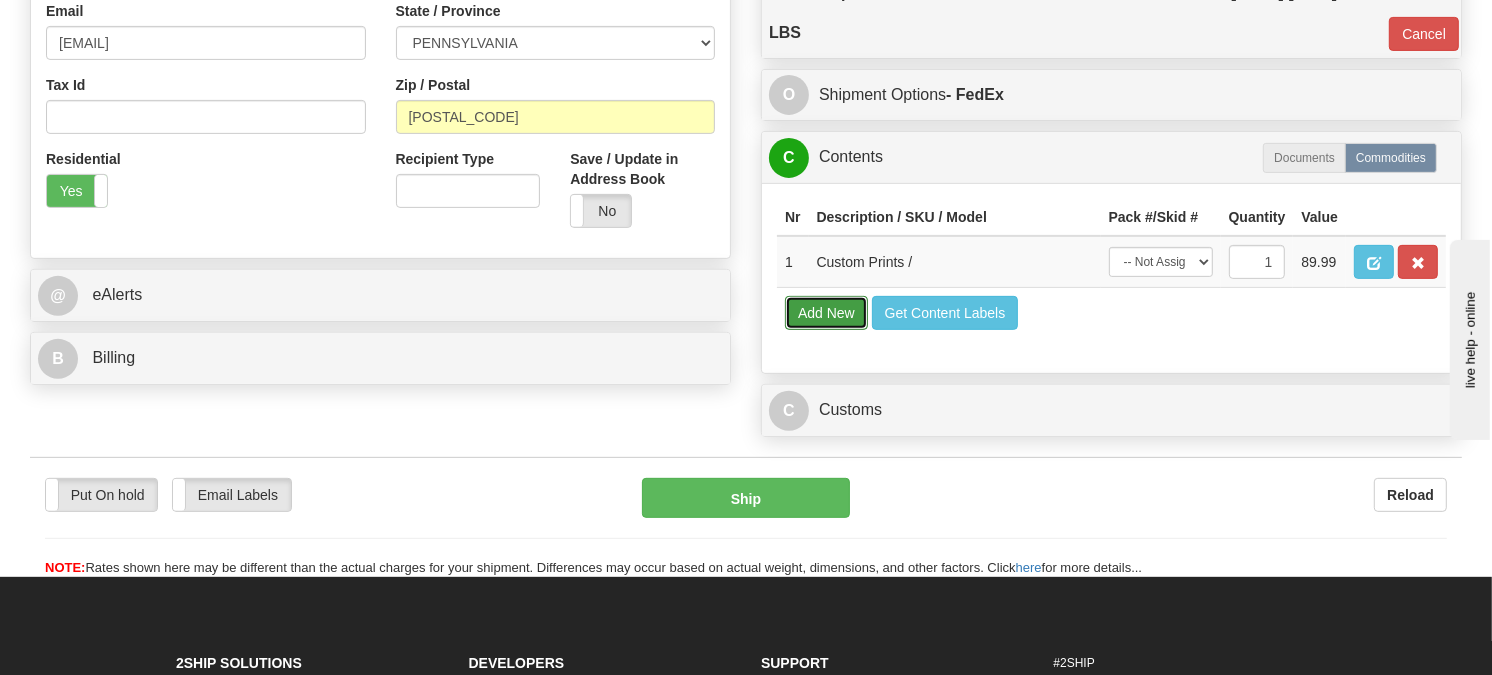 click on "Add New" at bounding box center (826, 313) 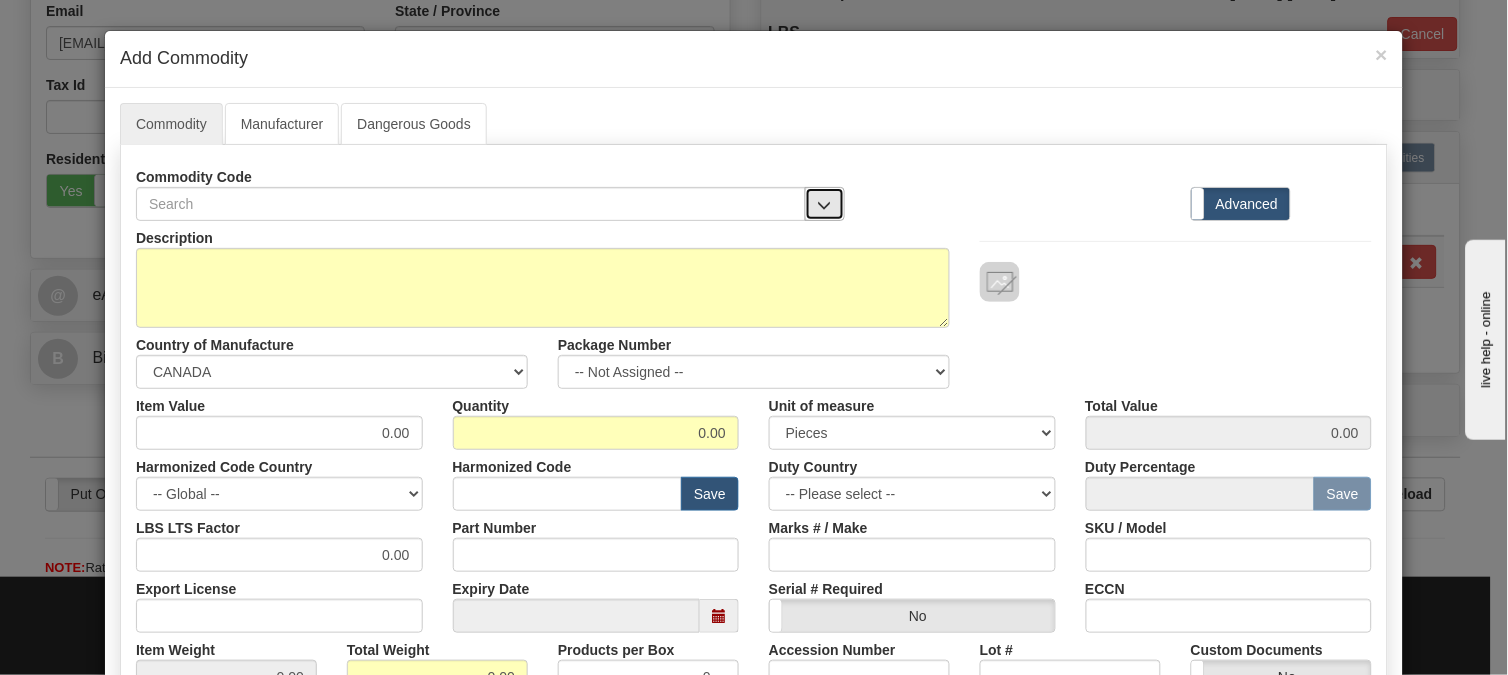 click at bounding box center [825, 205] 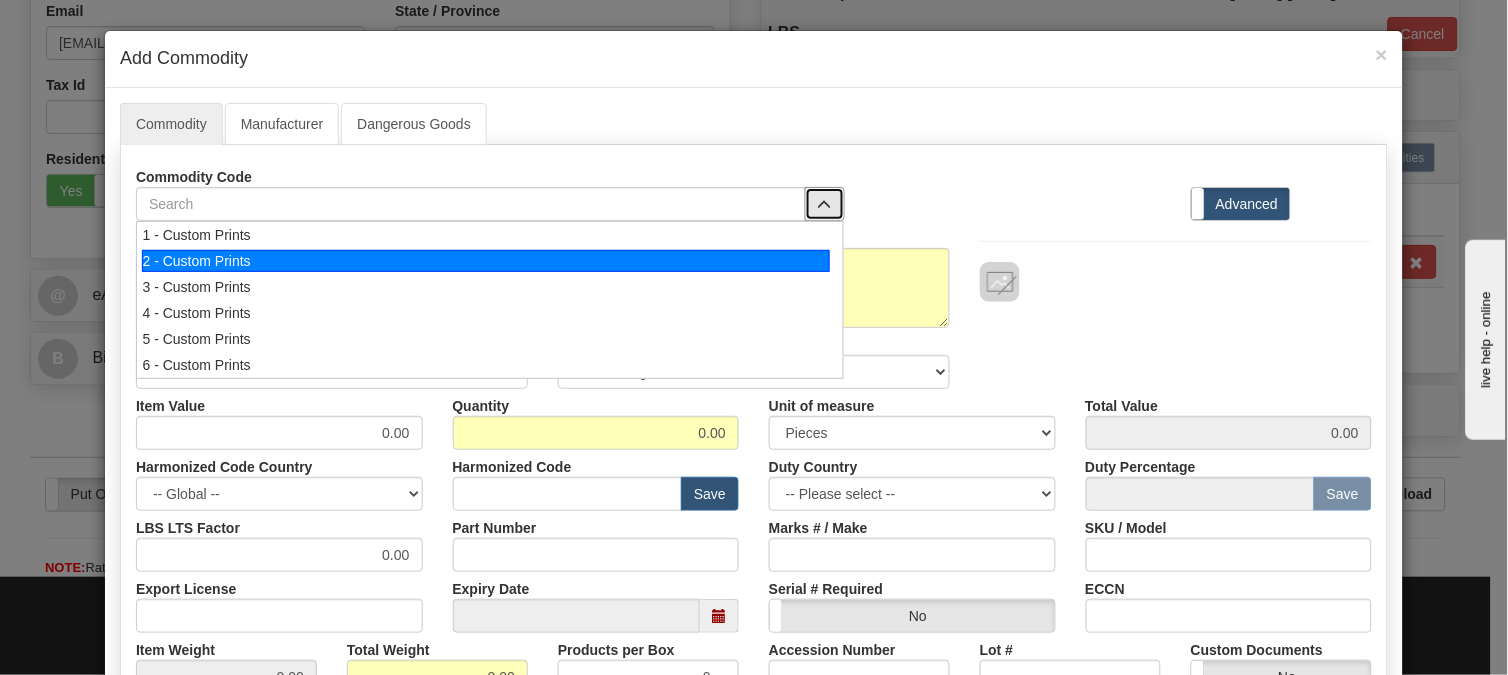 click on "2 - Custom Prints" at bounding box center (486, 261) 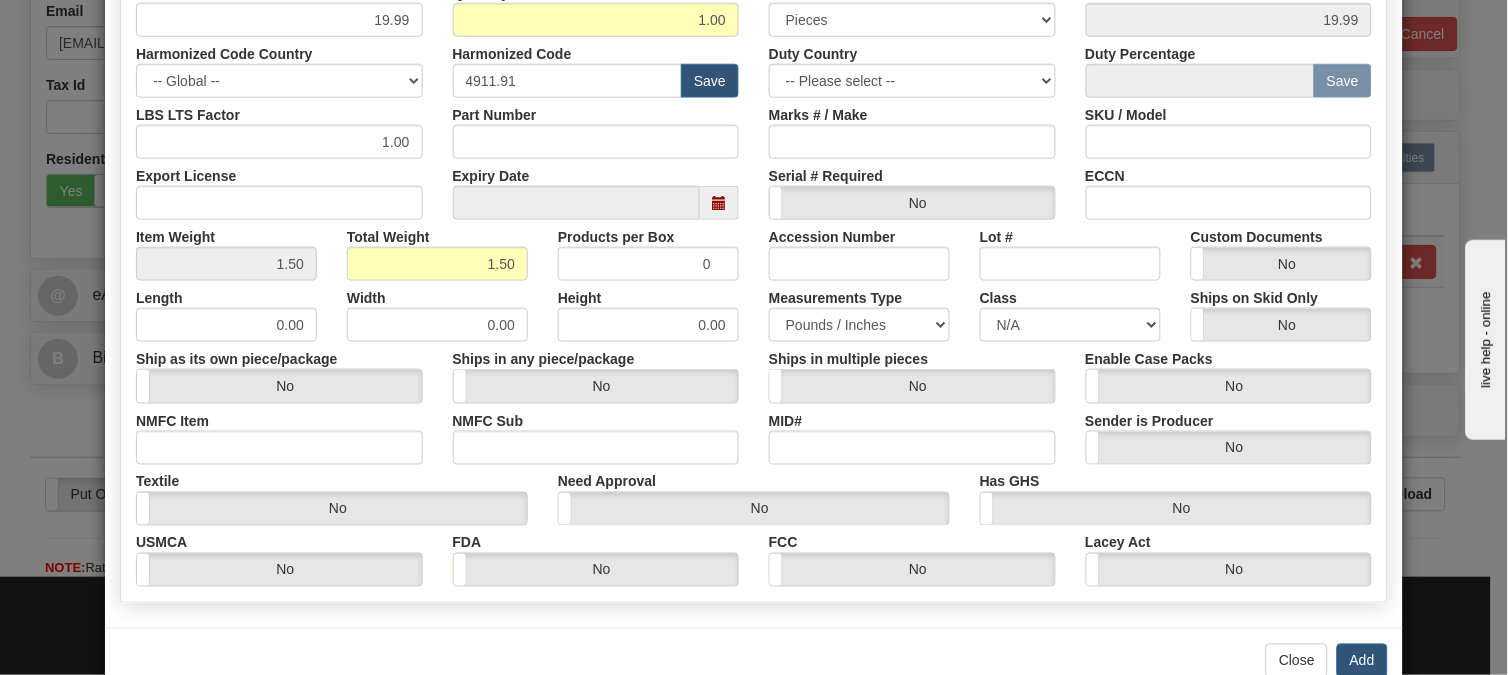 scroll, scrollTop: 462, scrollLeft: 0, axis: vertical 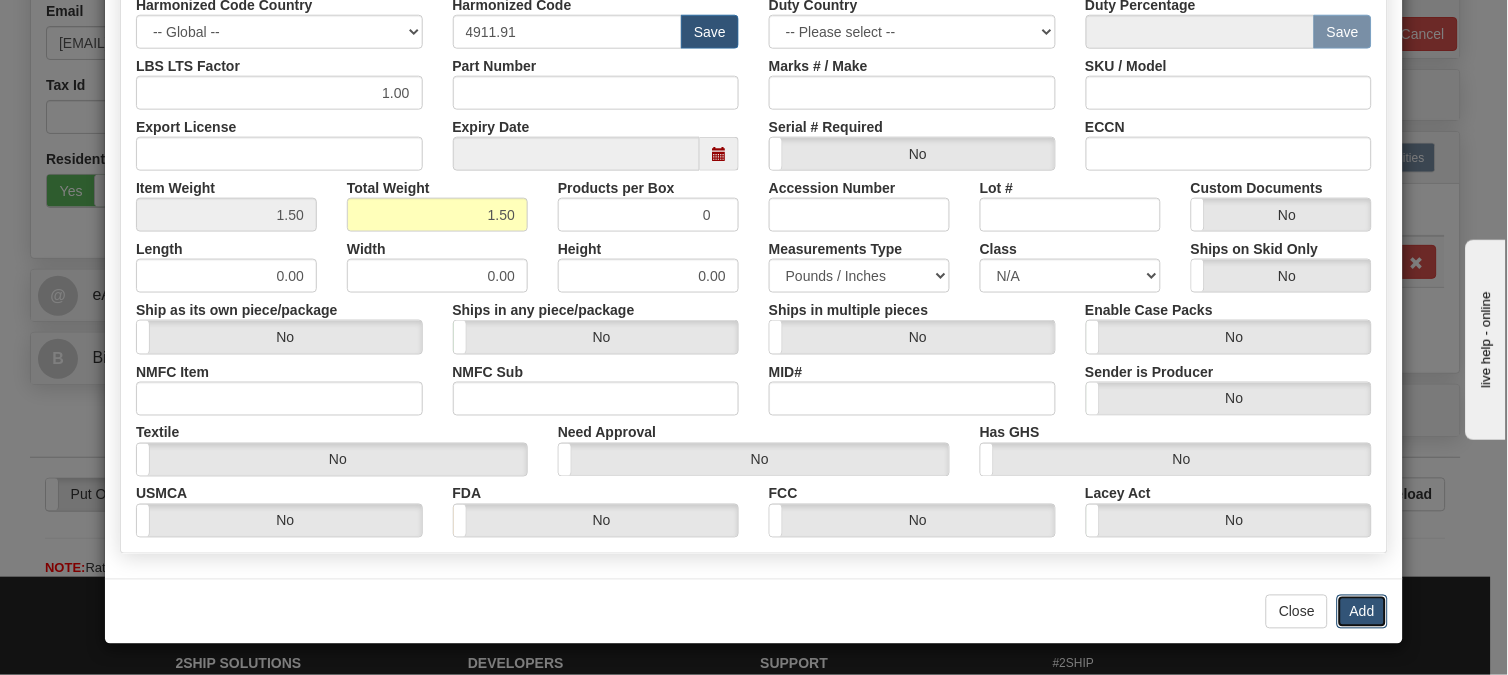 click on "Add" at bounding box center (1362, 612) 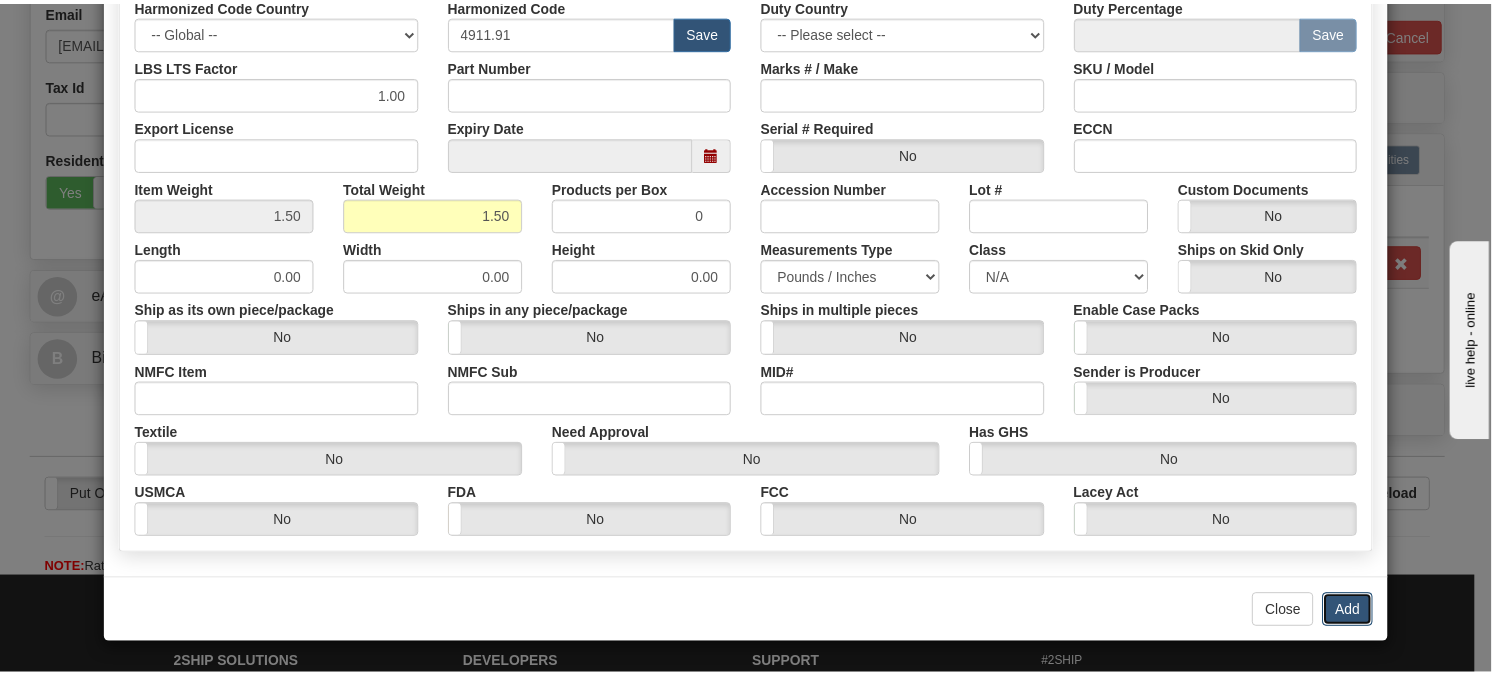 scroll, scrollTop: 0, scrollLeft: 0, axis: both 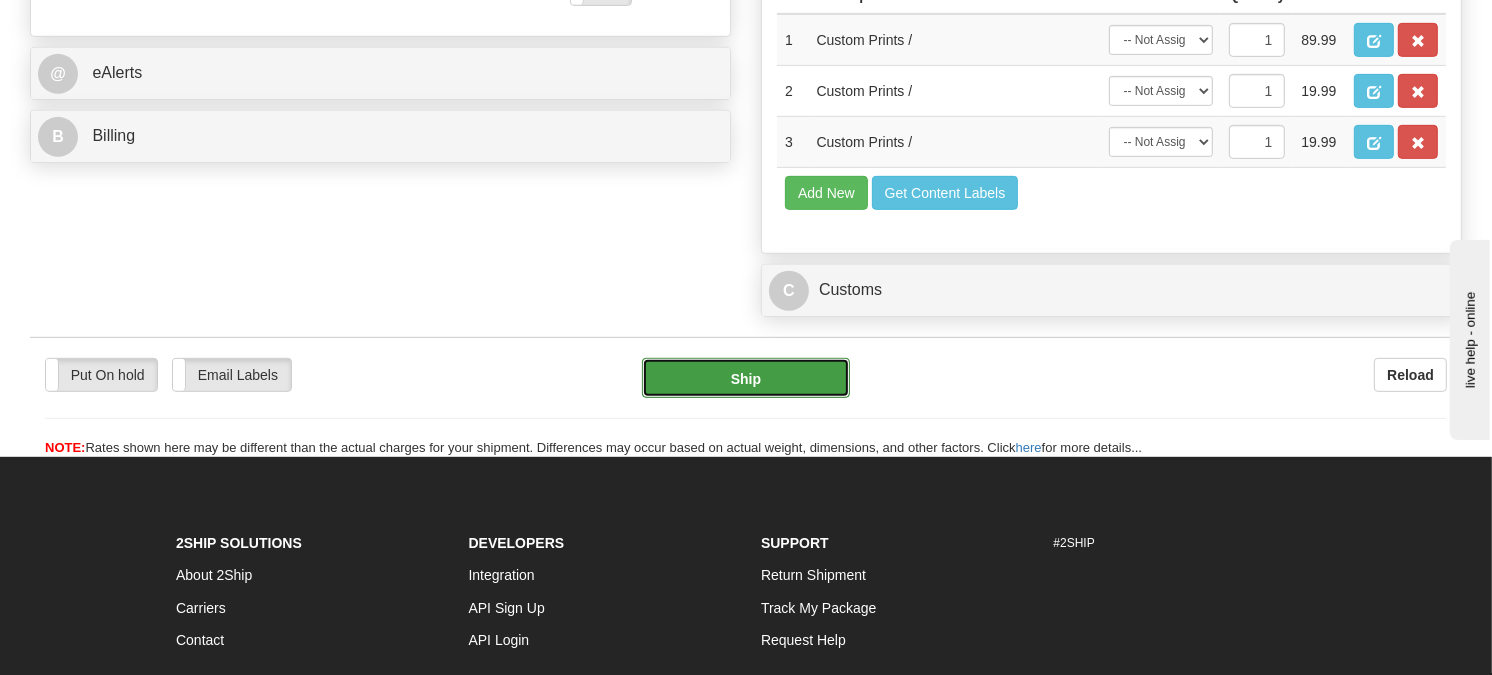 click on "Ship" at bounding box center (746, 378) 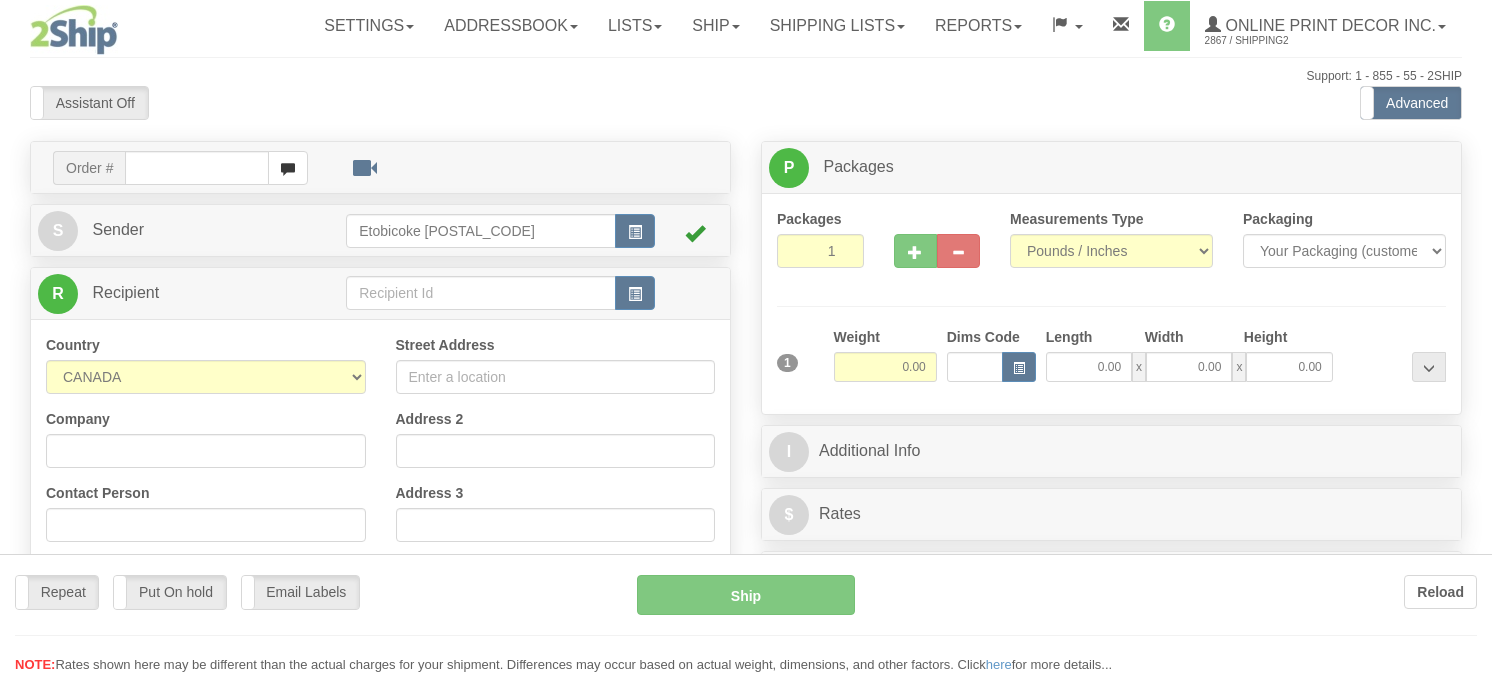 scroll, scrollTop: 0, scrollLeft: 0, axis: both 